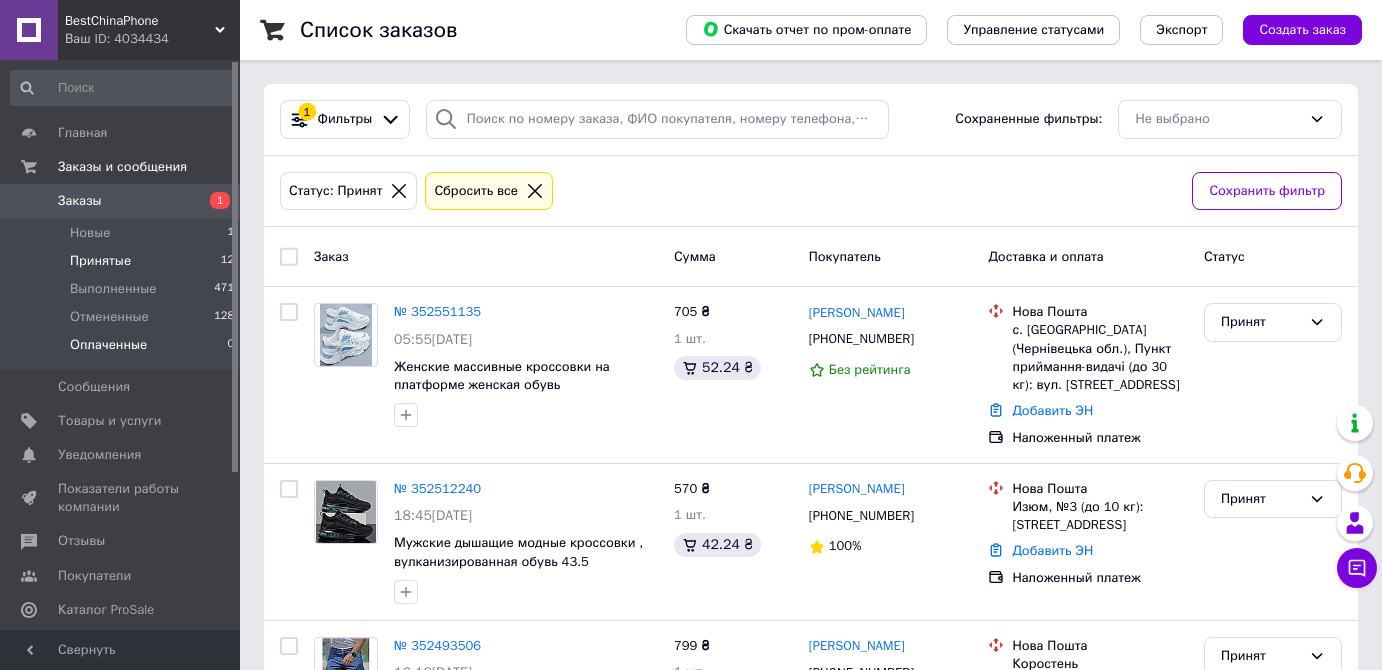 scroll, scrollTop: 0, scrollLeft: 0, axis: both 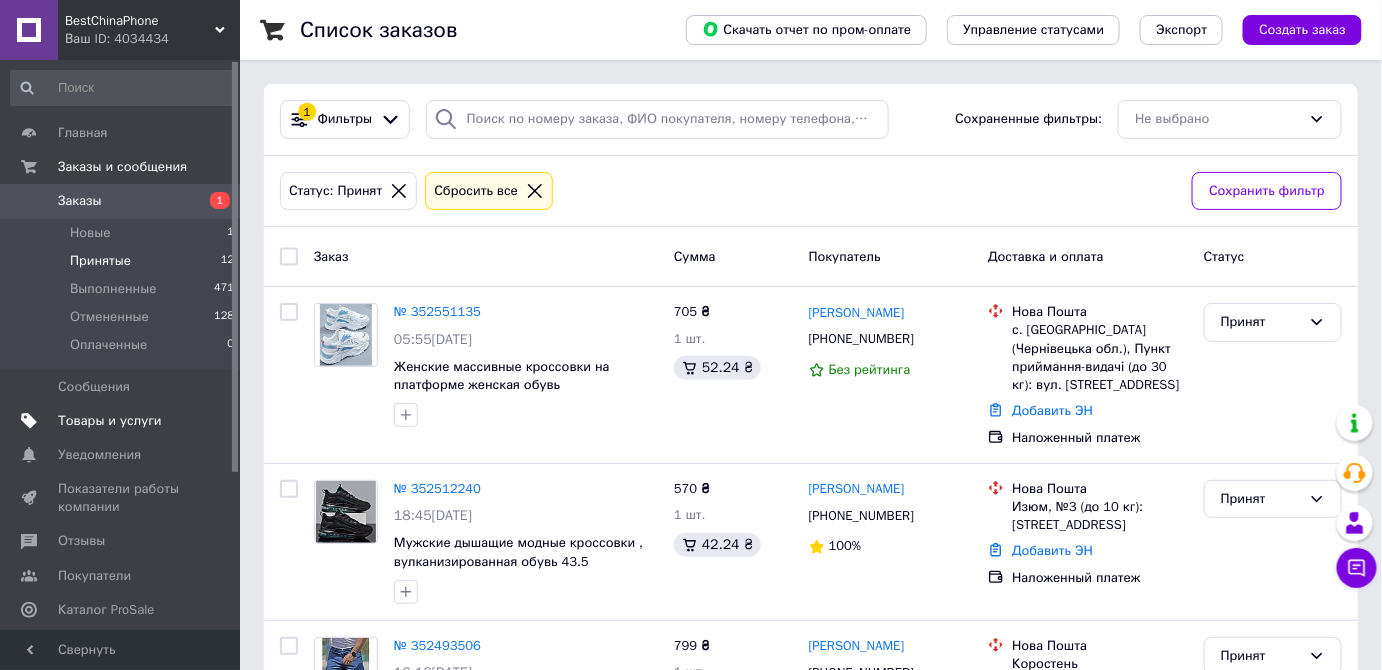 click on "Товары и услуги" at bounding box center (110, 421) 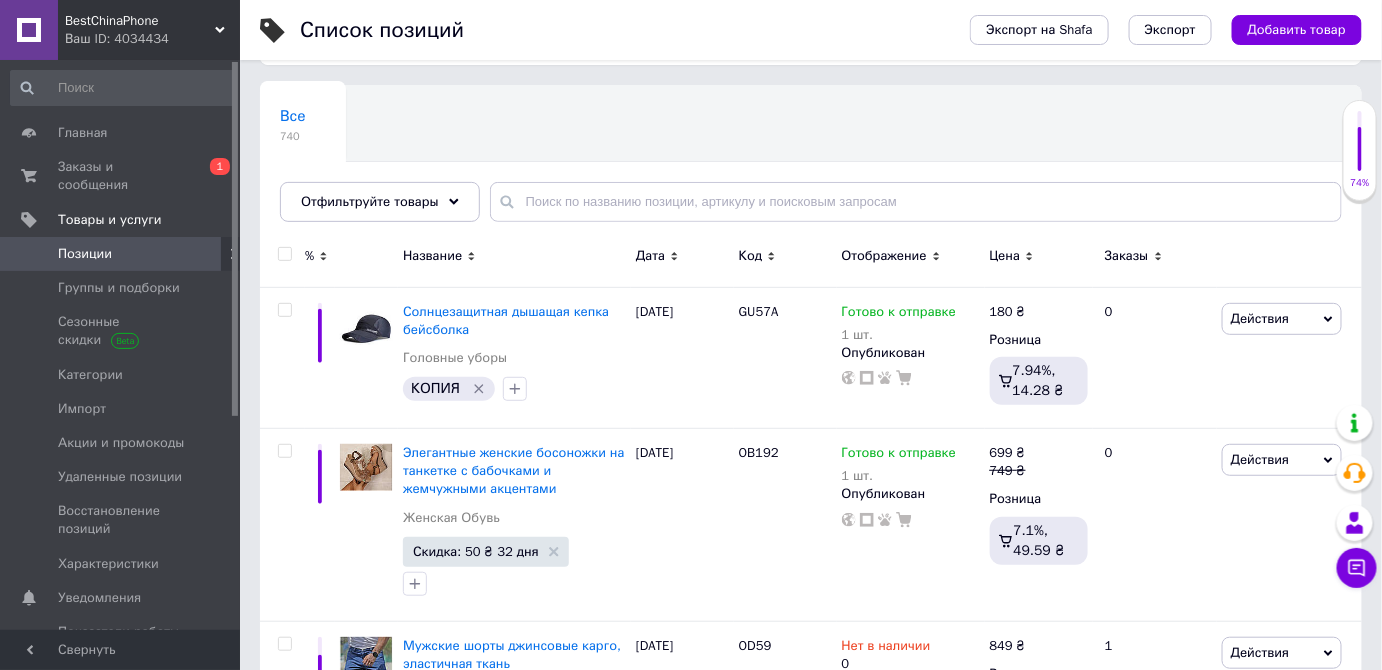 scroll, scrollTop: 181, scrollLeft: 0, axis: vertical 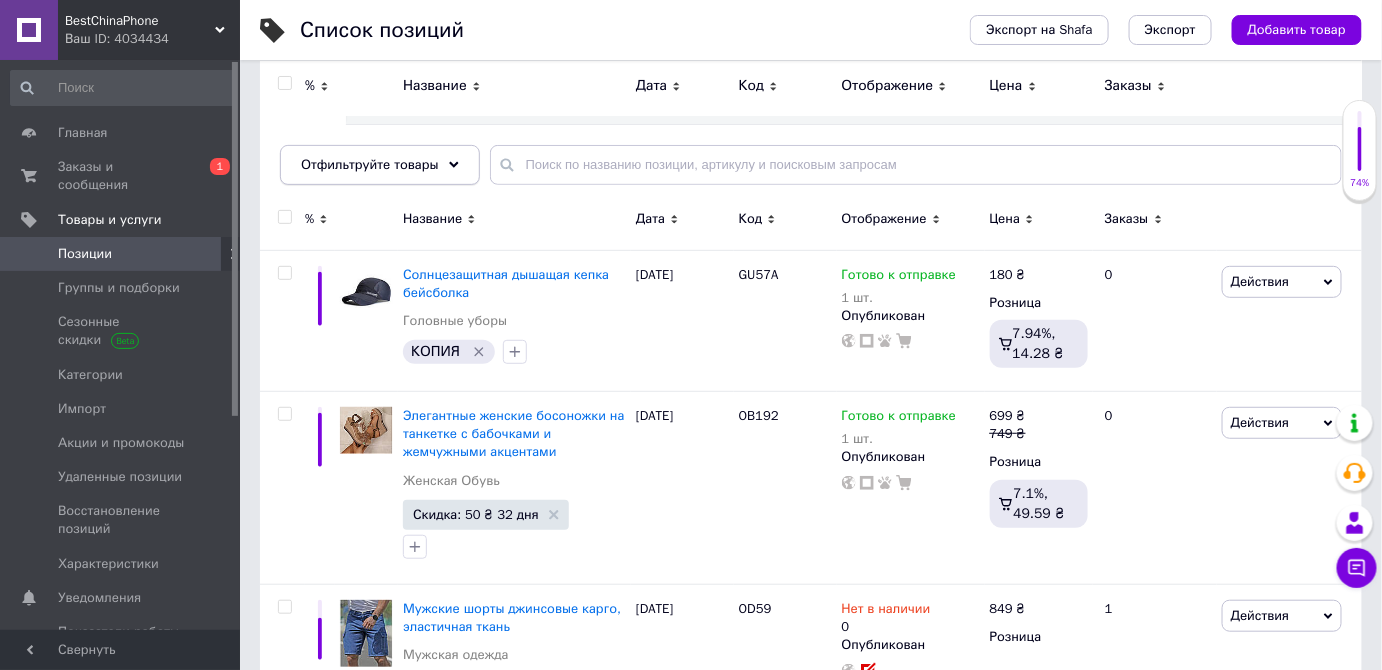click 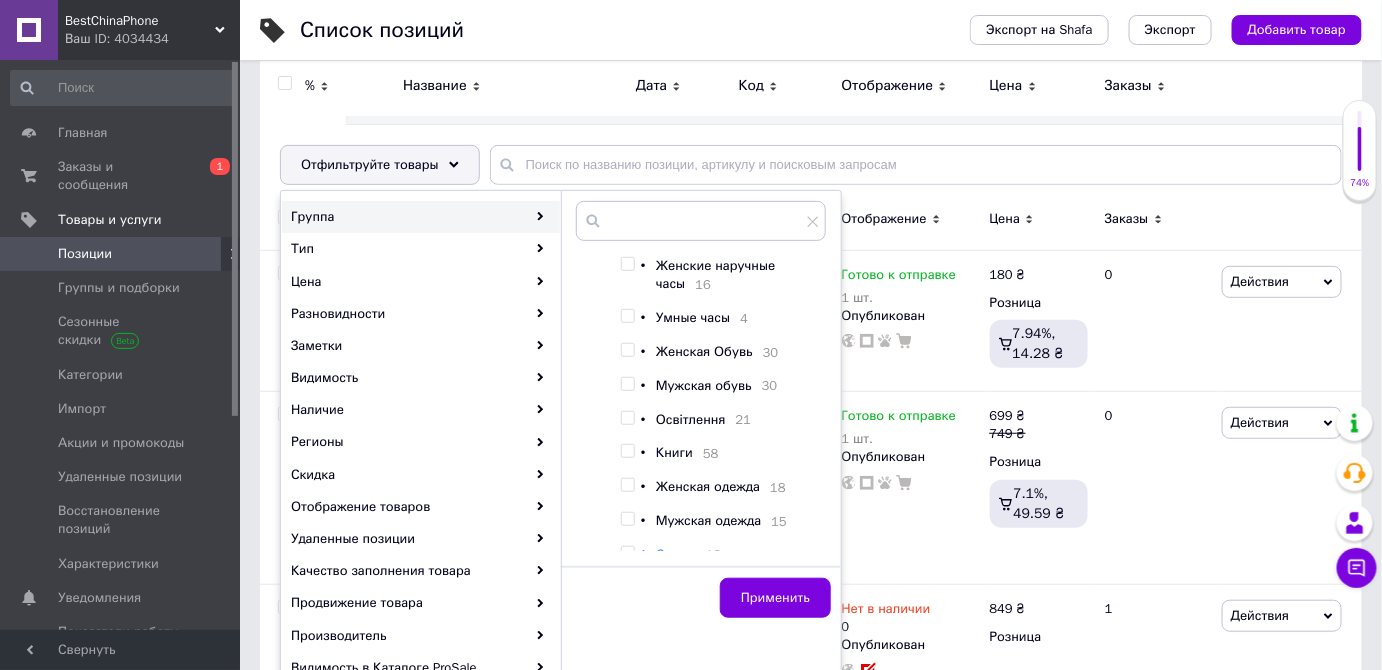 scroll, scrollTop: 272, scrollLeft: 0, axis: vertical 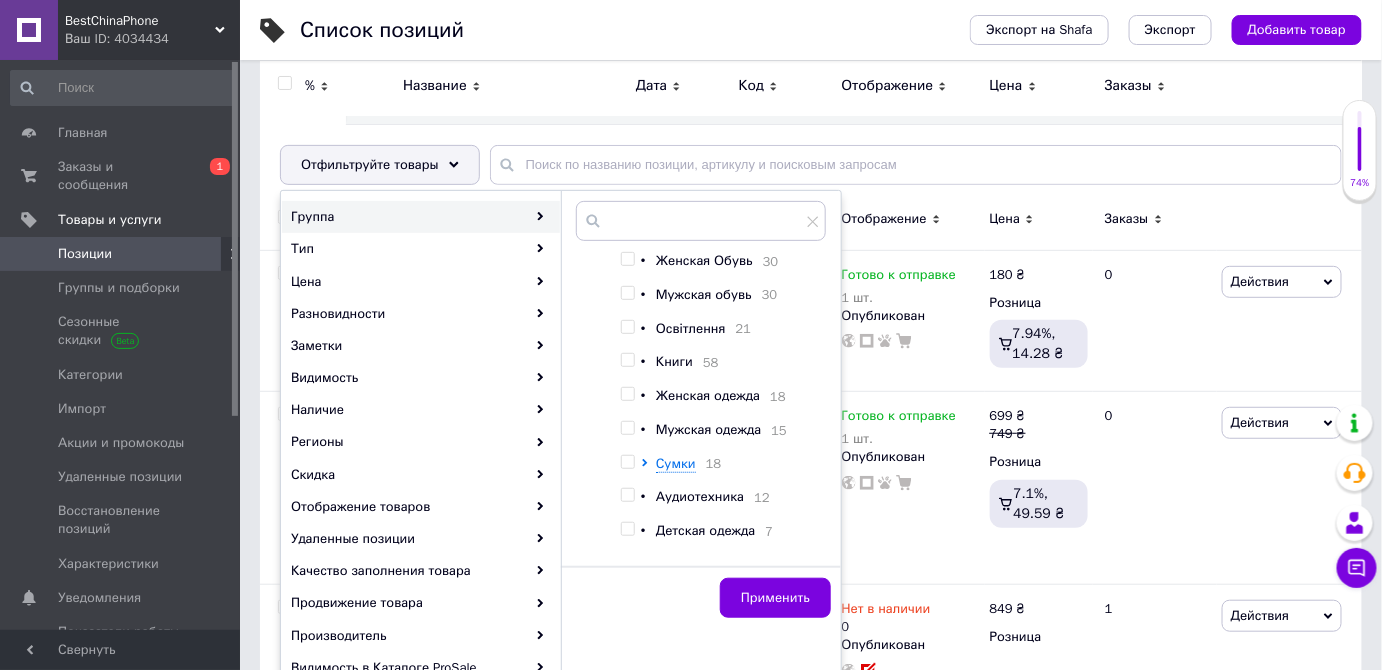 click at bounding box center (627, 327) 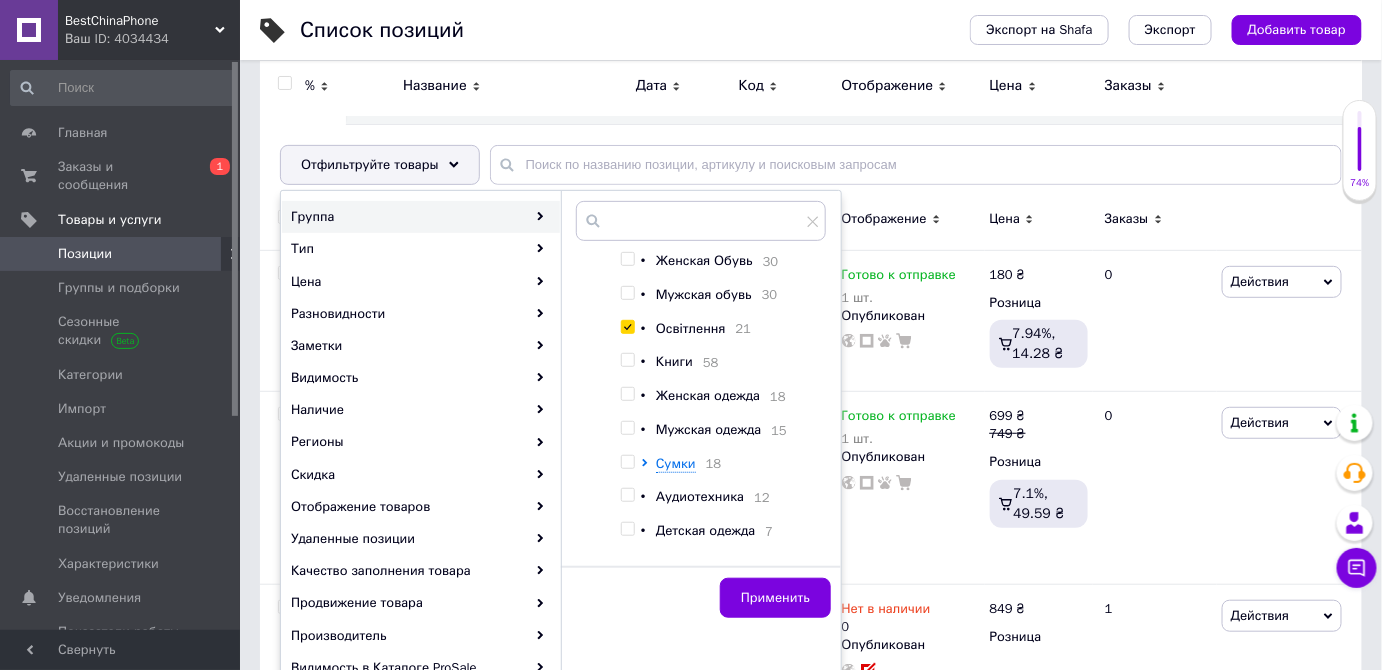 checkbox on "true" 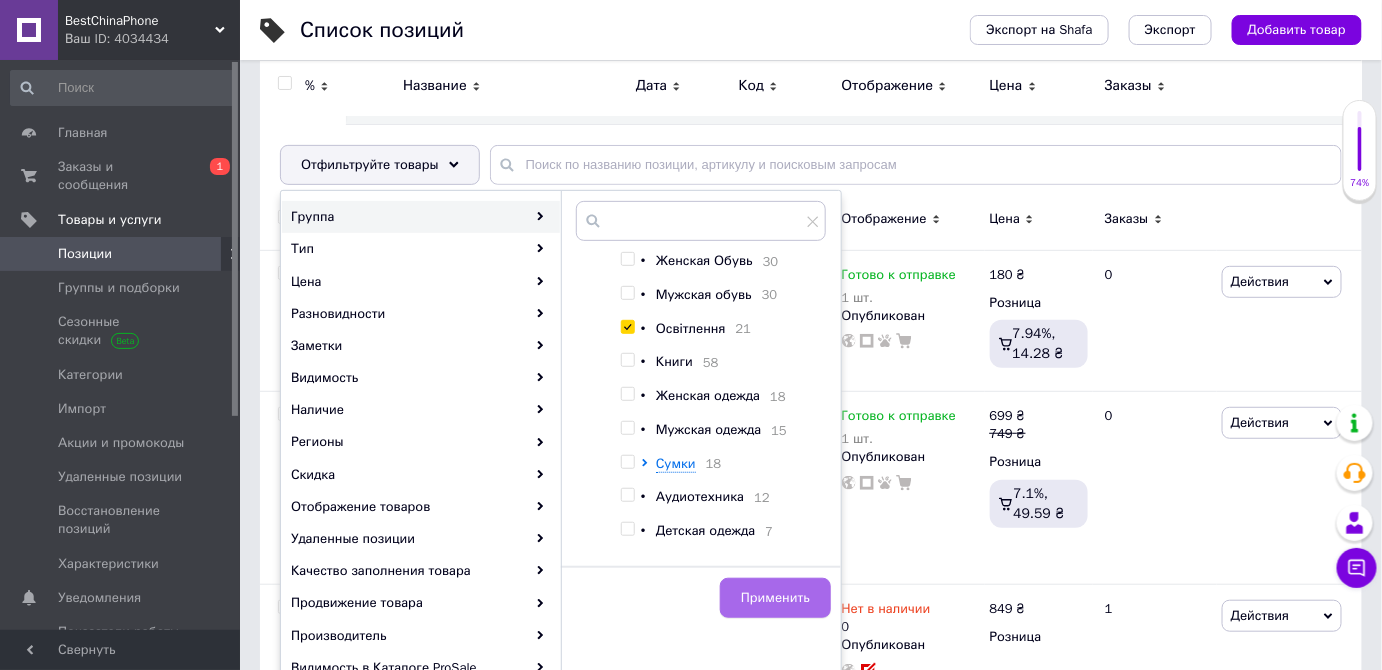 click on "Применить" at bounding box center (775, 598) 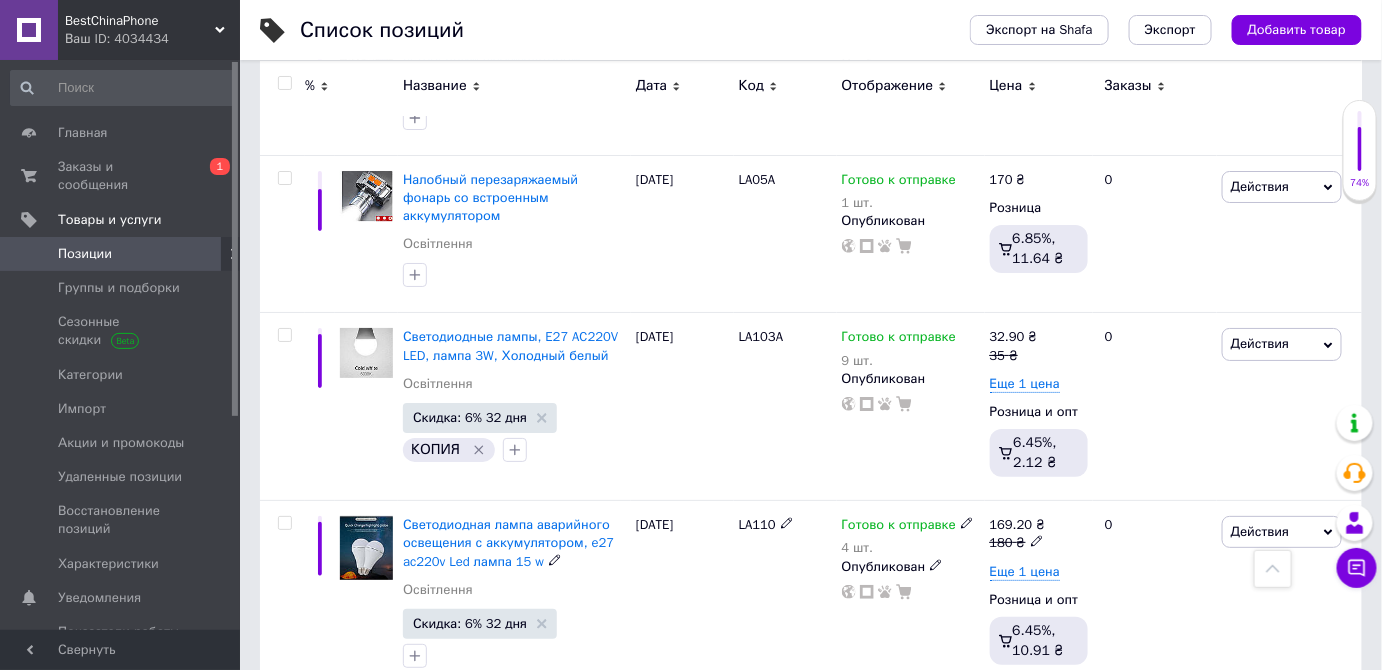 scroll, scrollTop: 2363, scrollLeft: 0, axis: vertical 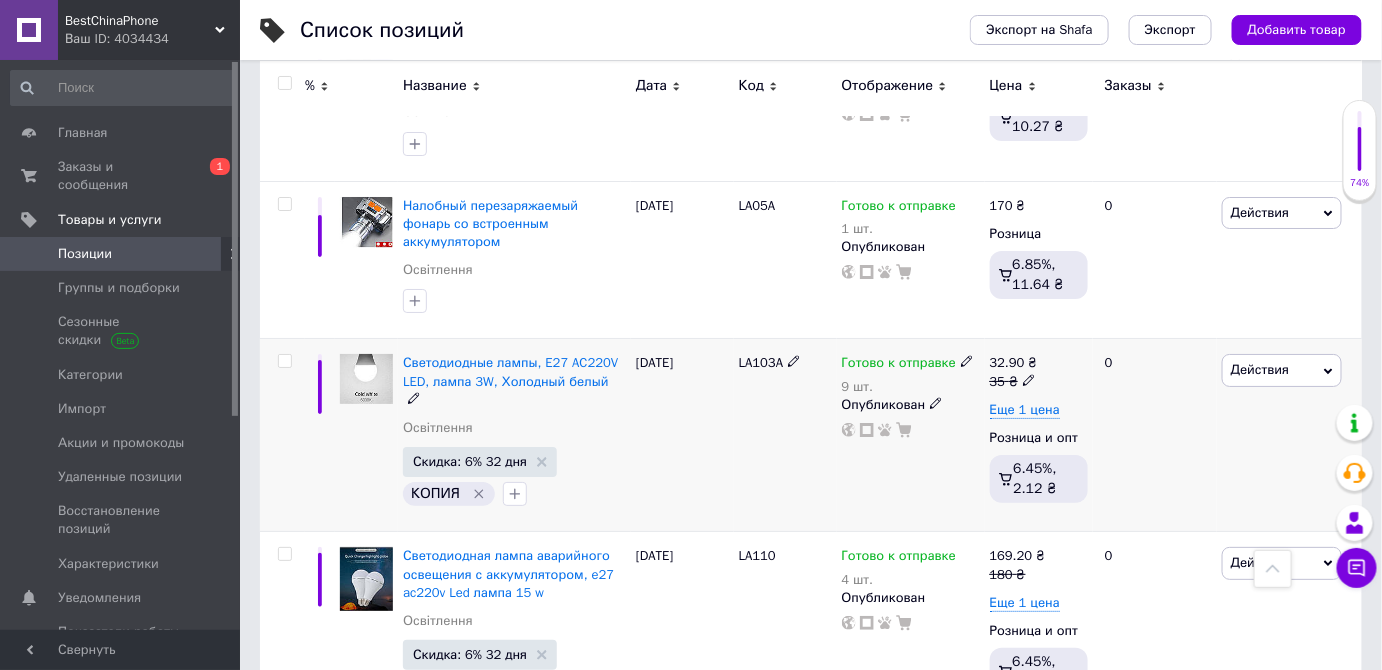 click at bounding box center (284, 361) 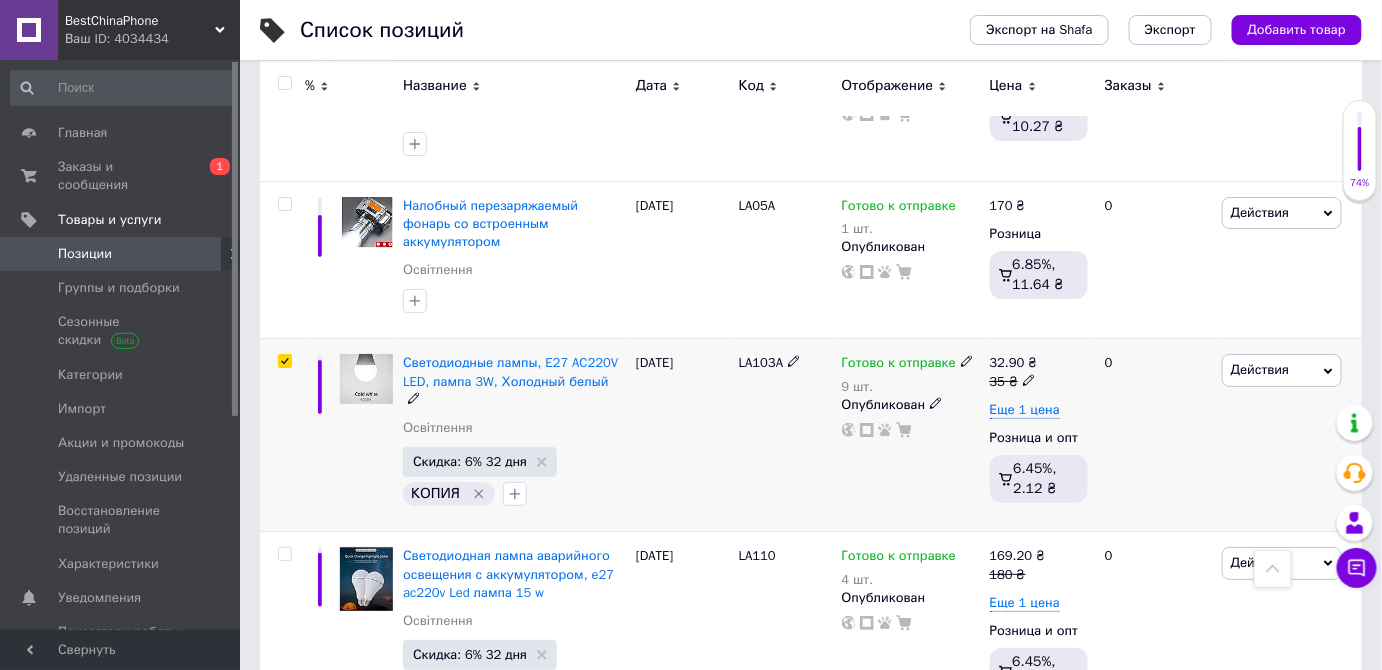checkbox on "true" 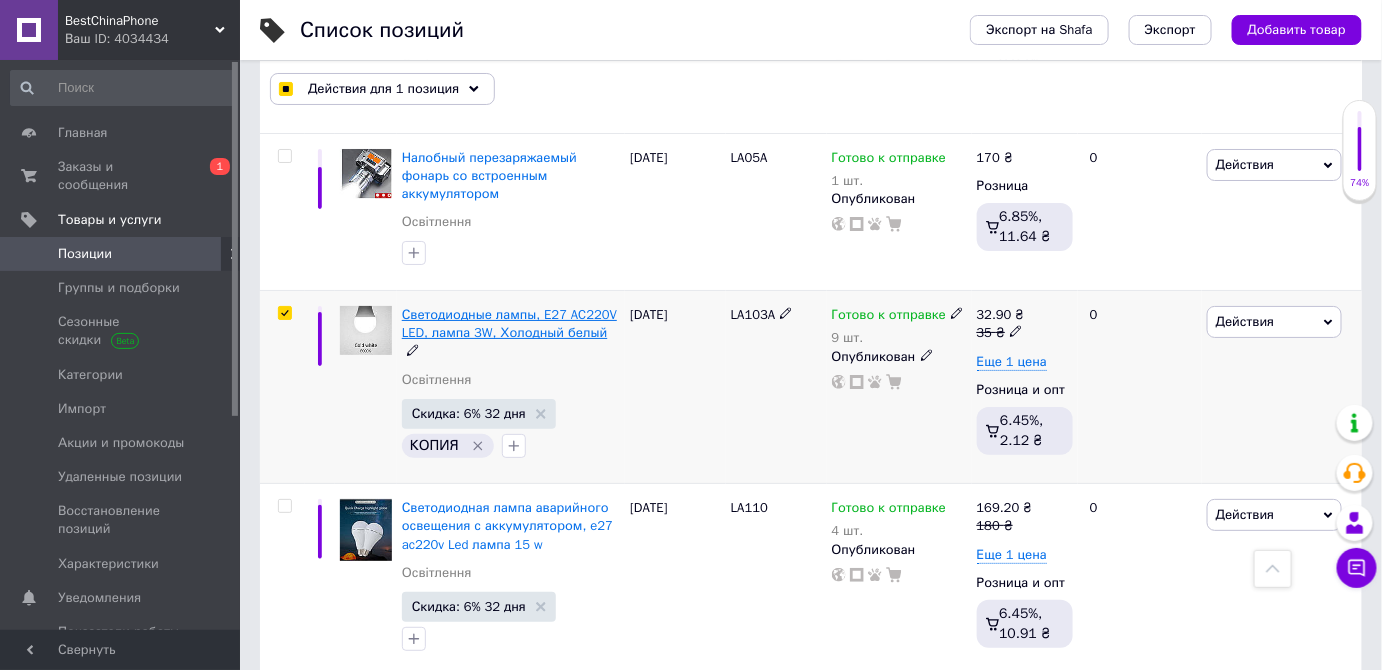 scroll, scrollTop: 2472, scrollLeft: 0, axis: vertical 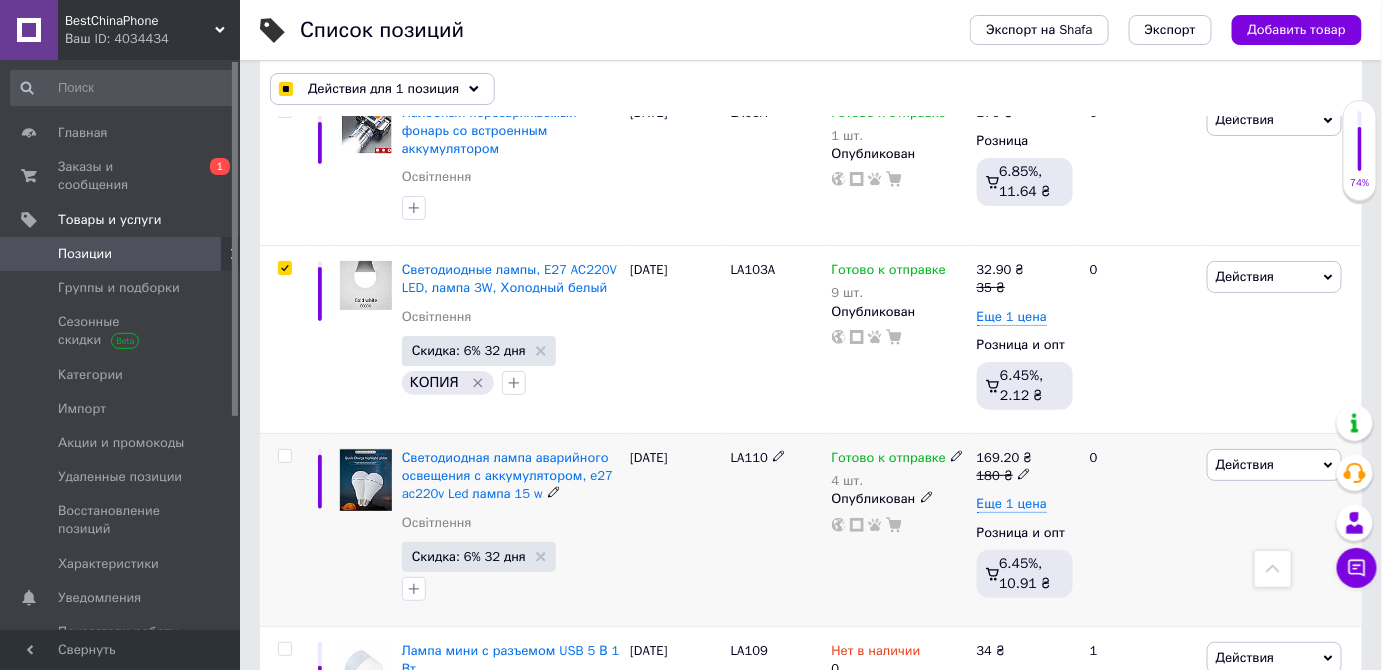 click at bounding box center (284, 456) 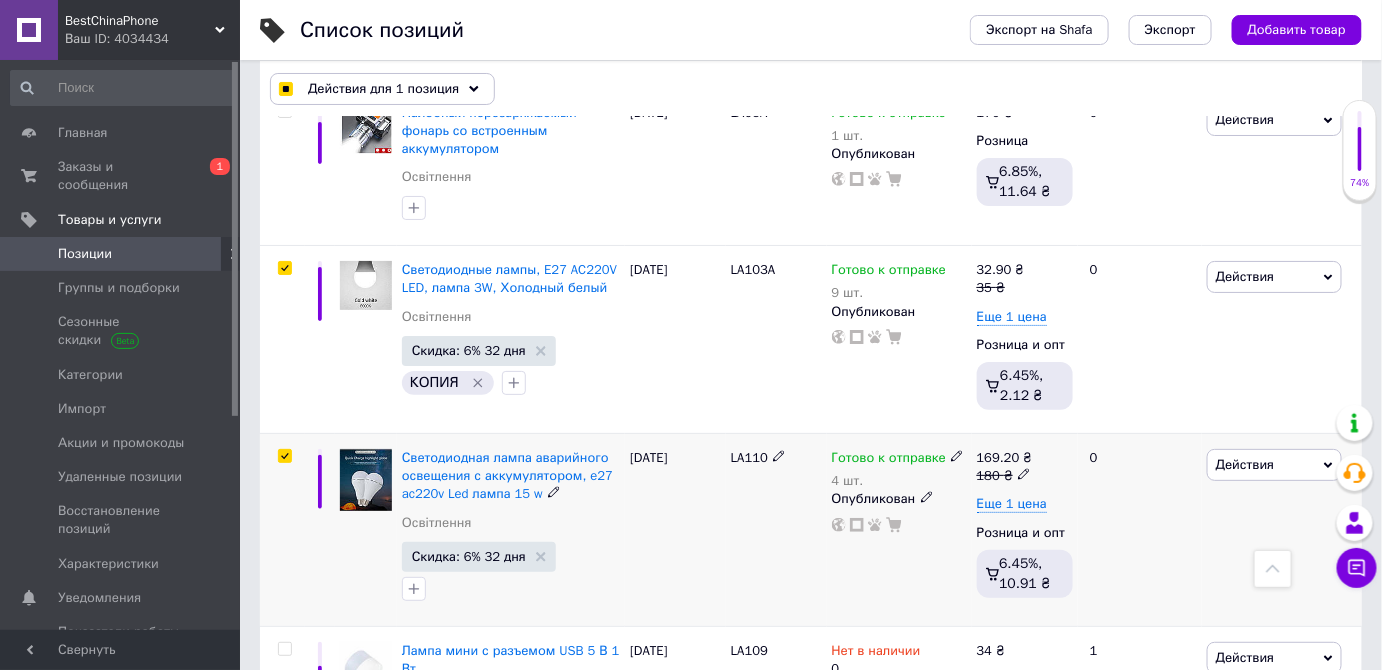 checkbox on "true" 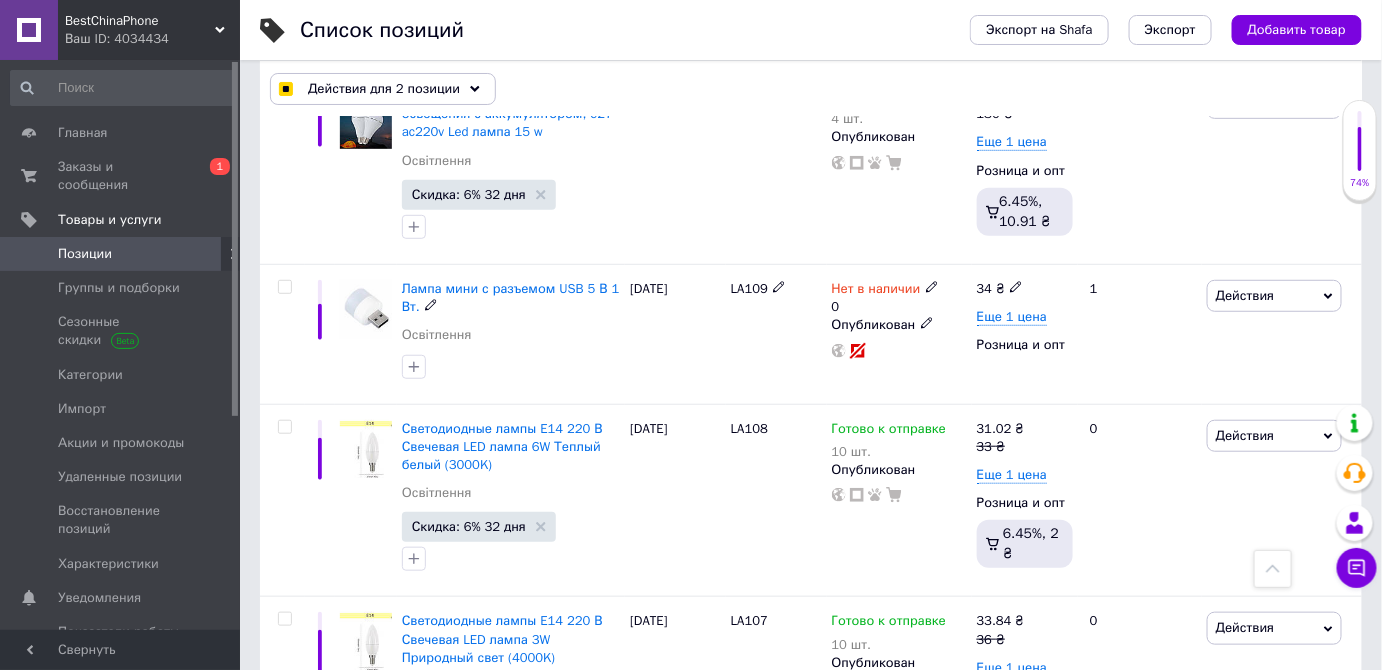 scroll, scrollTop: 2835, scrollLeft: 0, axis: vertical 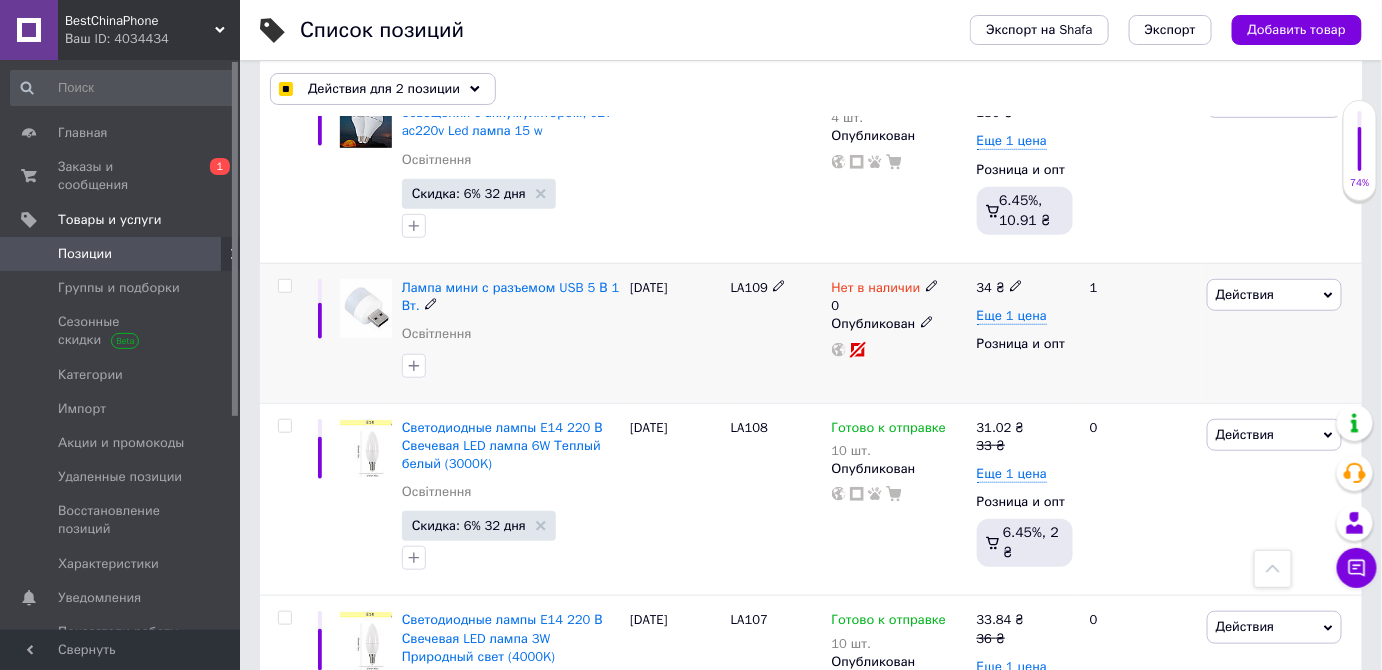 click 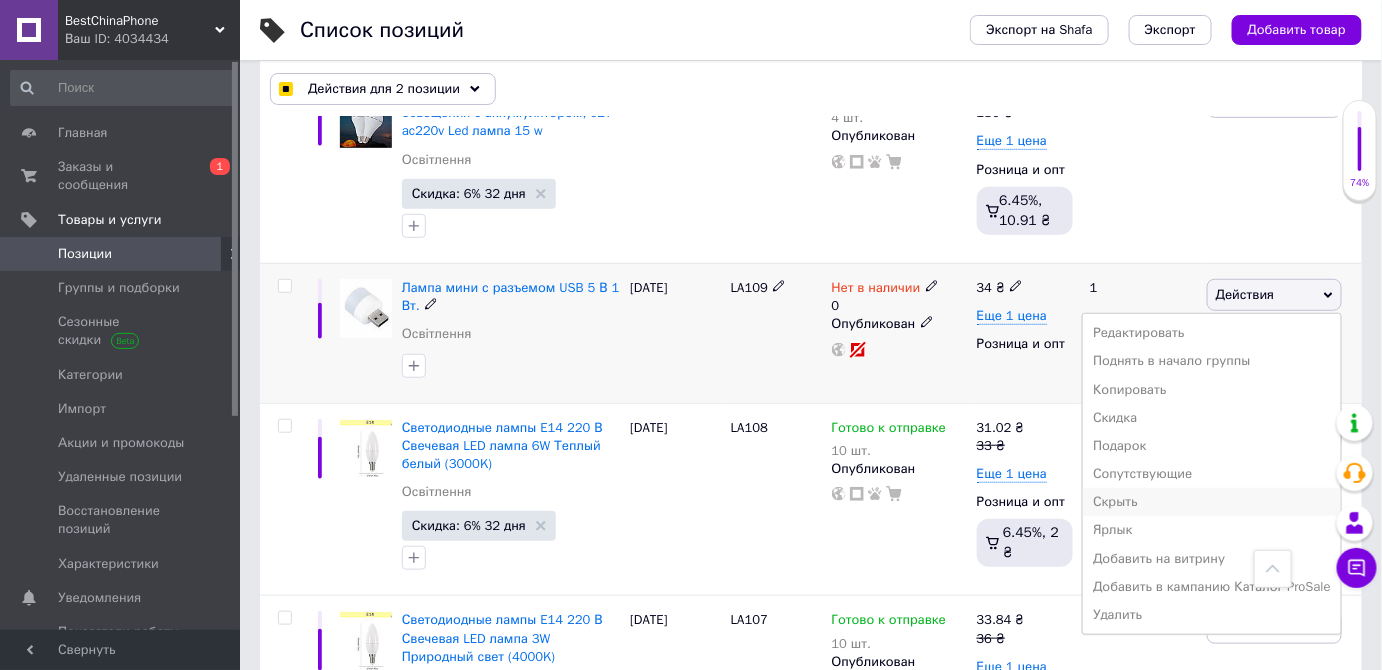 click on "Скрыть" at bounding box center [1212, 502] 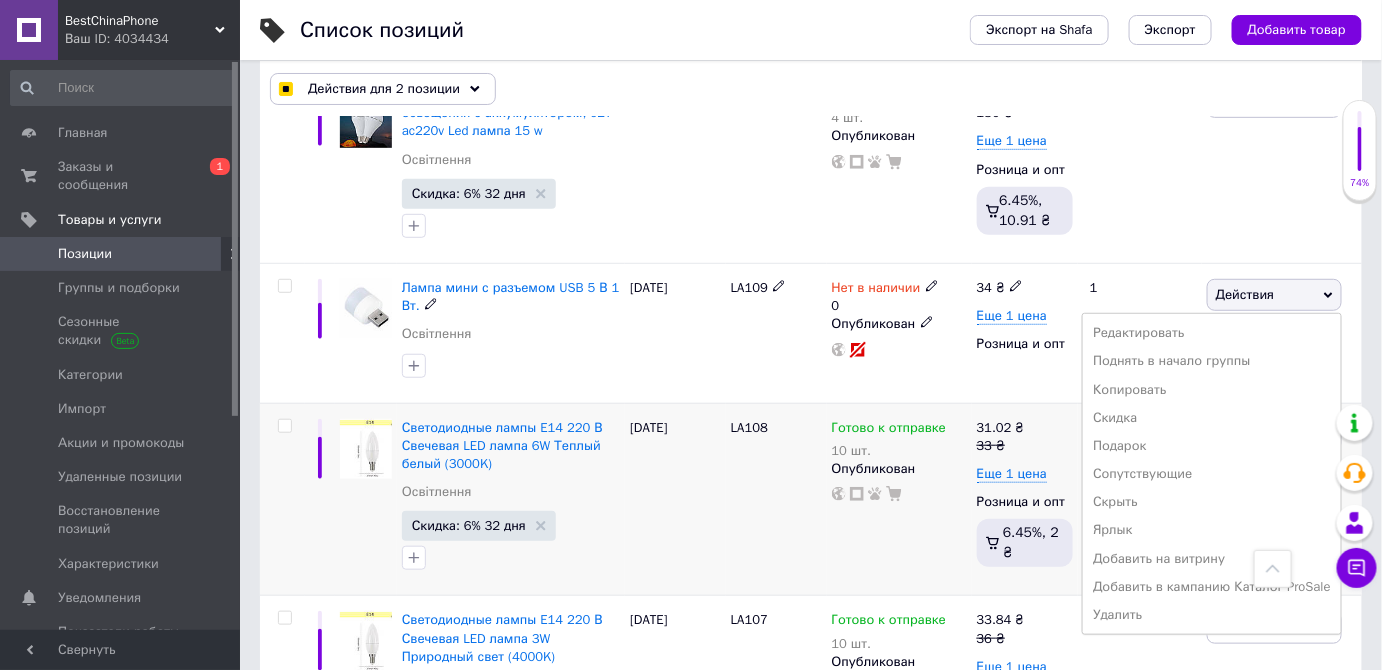 checkbox on "true" 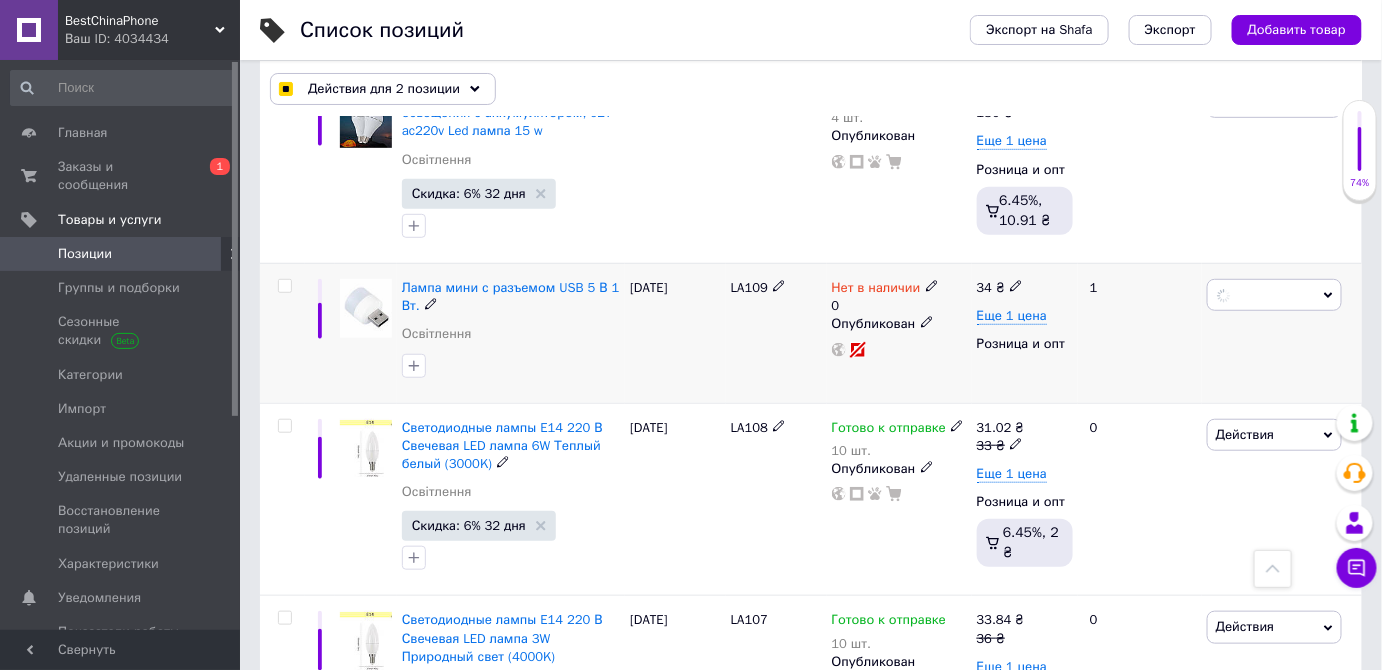 checkbox on "false" 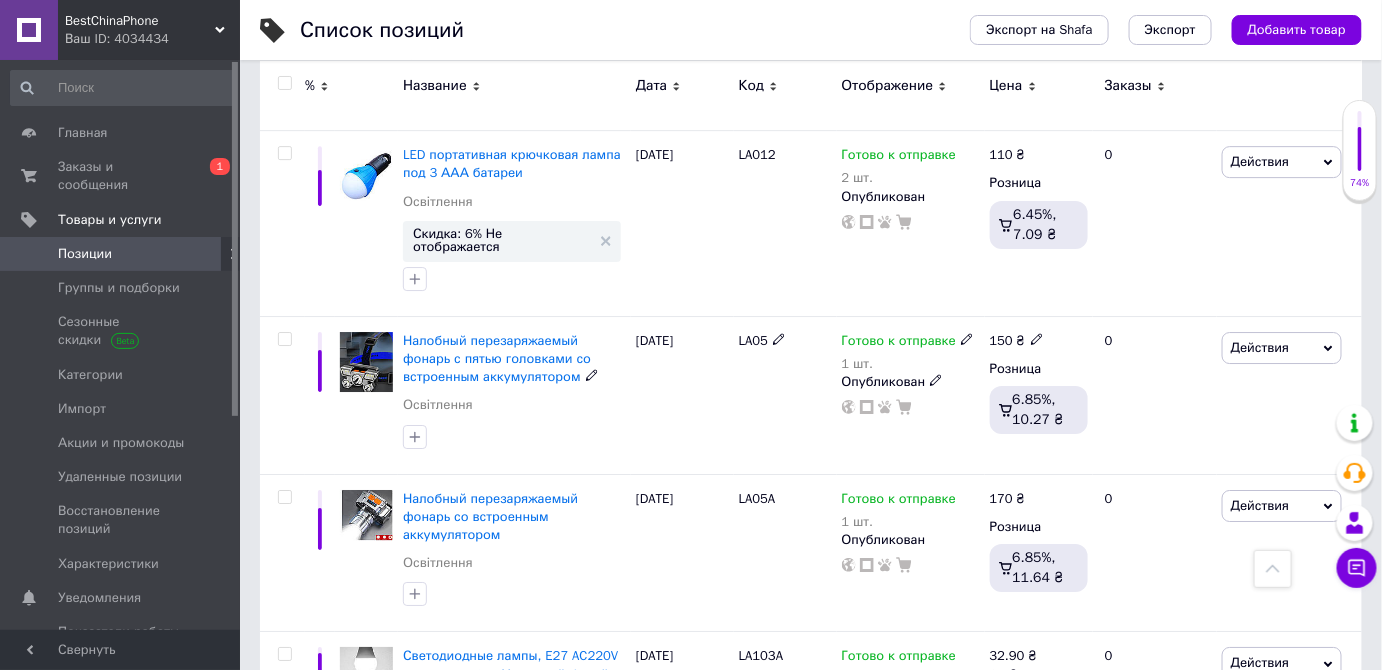 scroll, scrollTop: 1984, scrollLeft: 0, axis: vertical 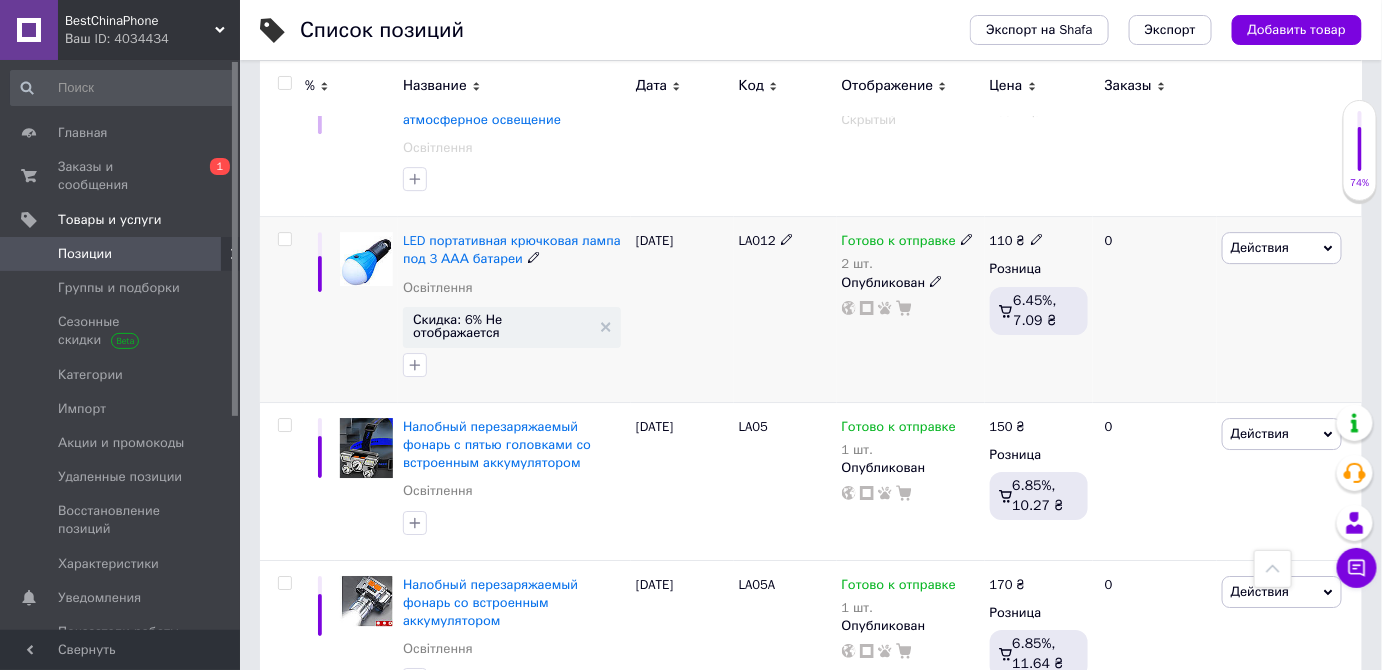 click at bounding box center [284, 239] 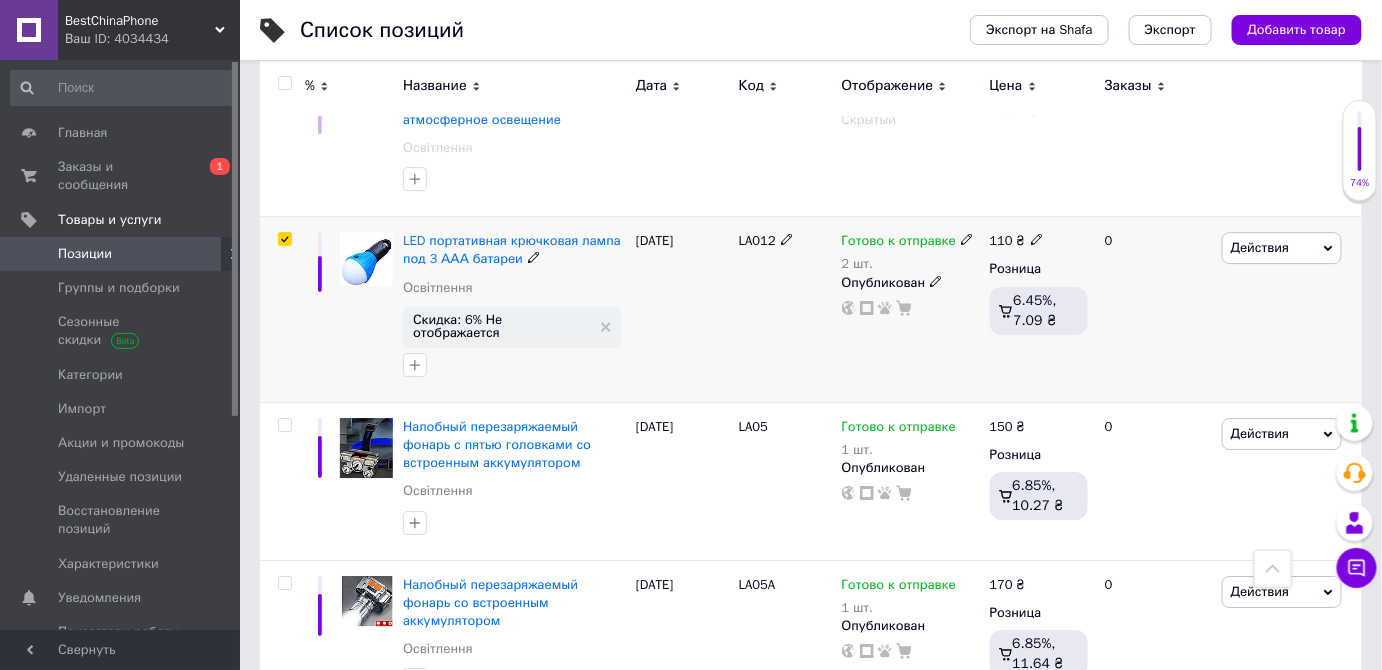 checkbox on "true" 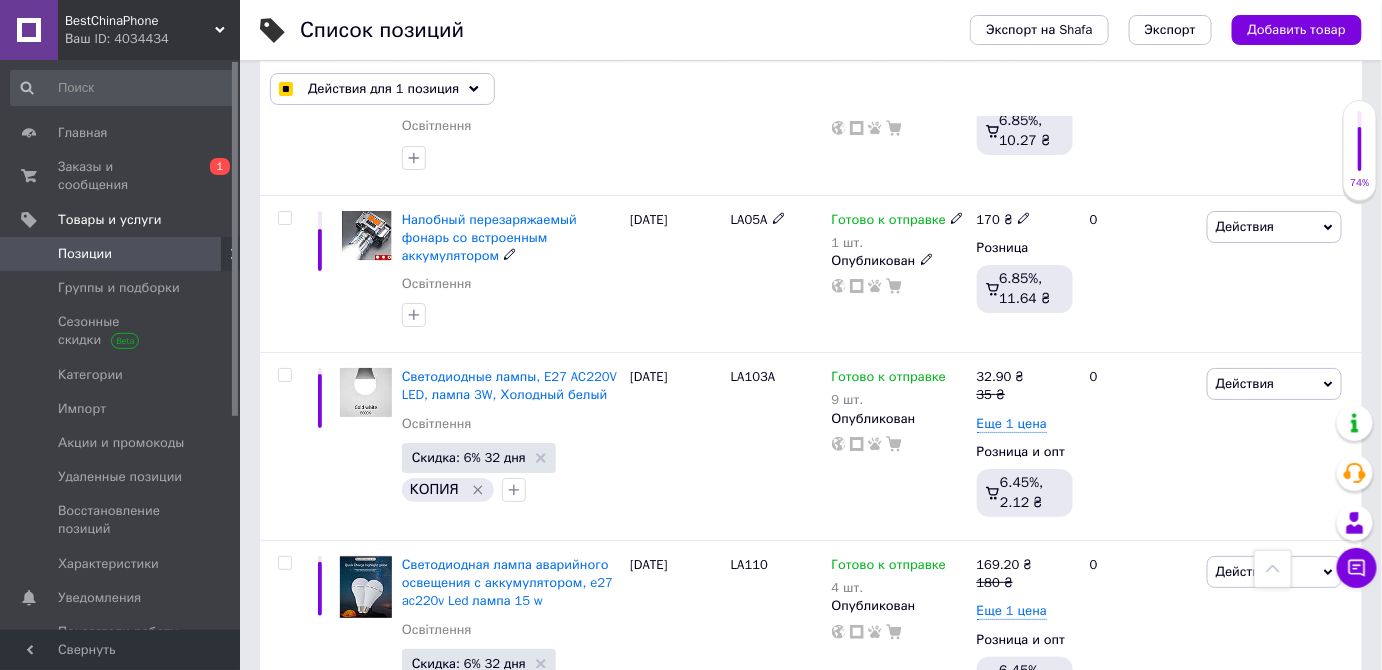 scroll, scrollTop: 2546, scrollLeft: 0, axis: vertical 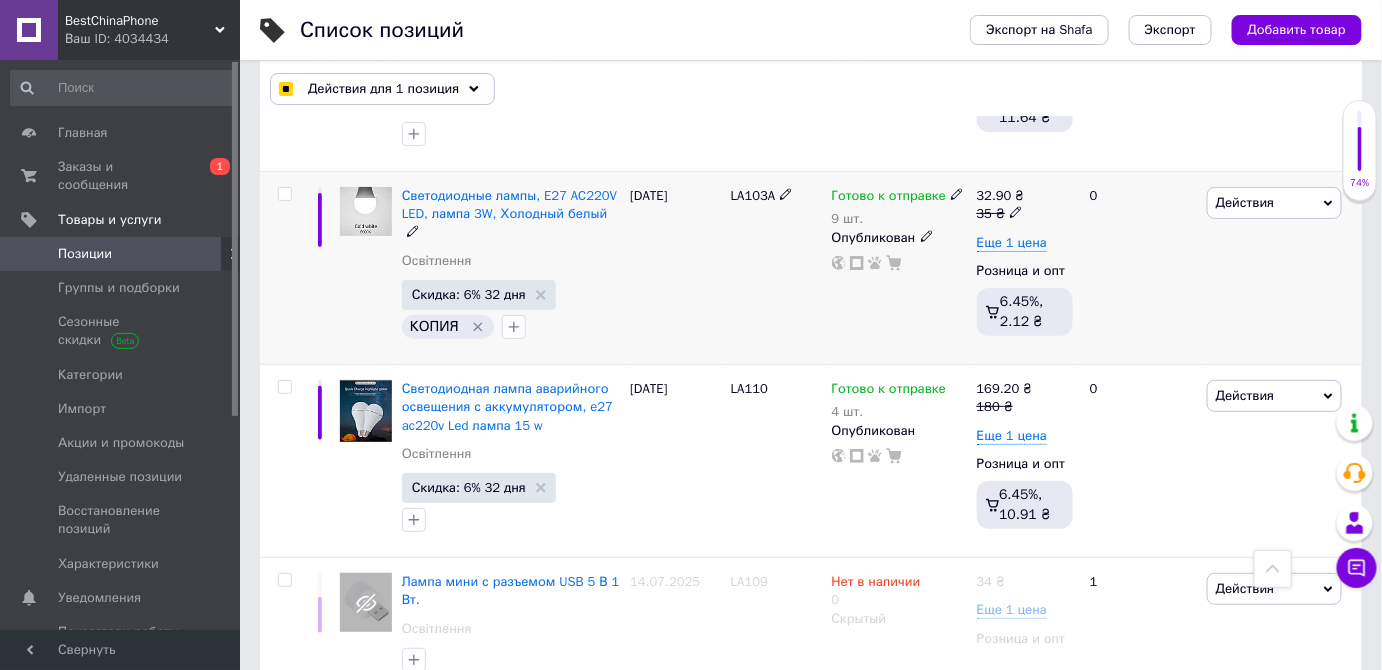 click at bounding box center [284, 194] 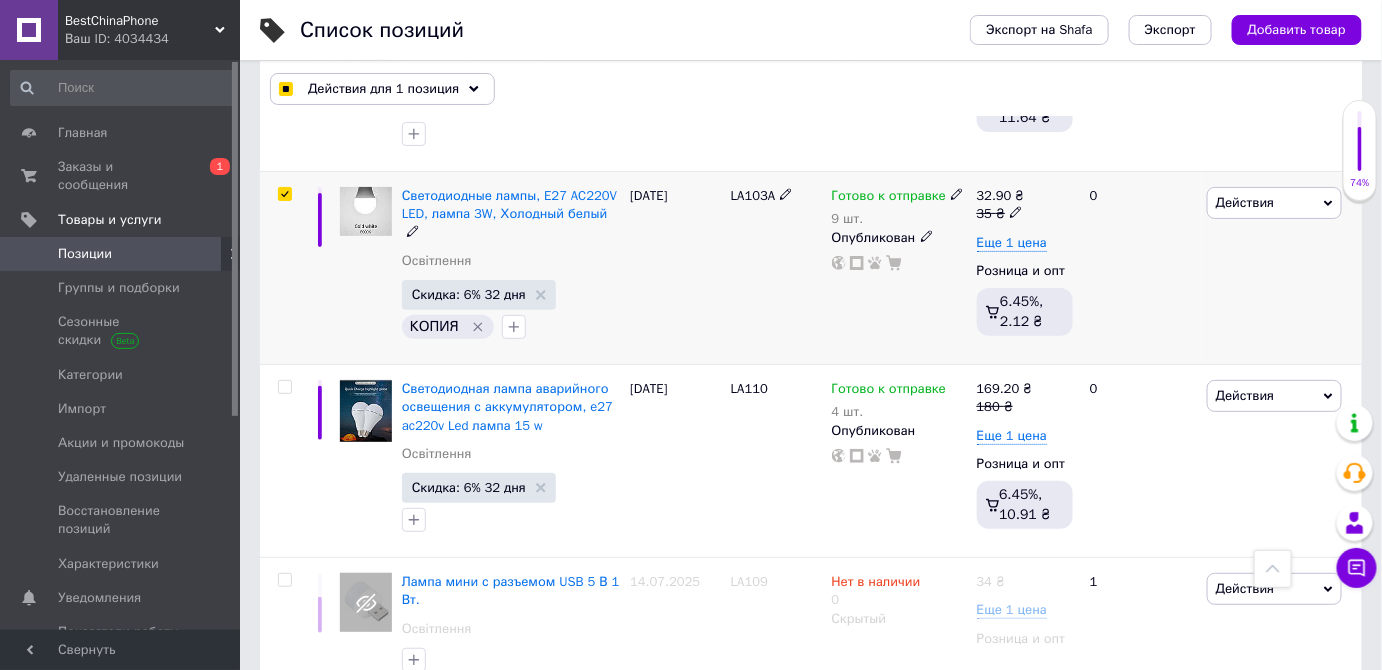checkbox on "true" 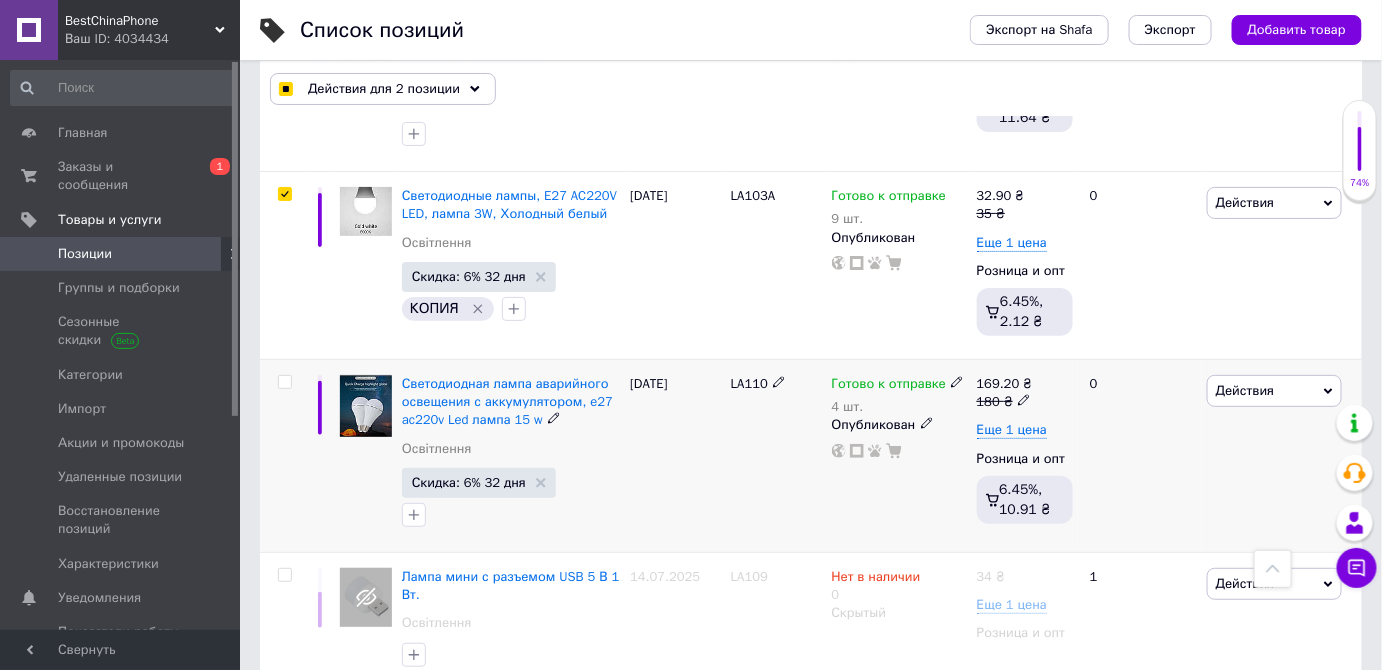 click at bounding box center (284, 382) 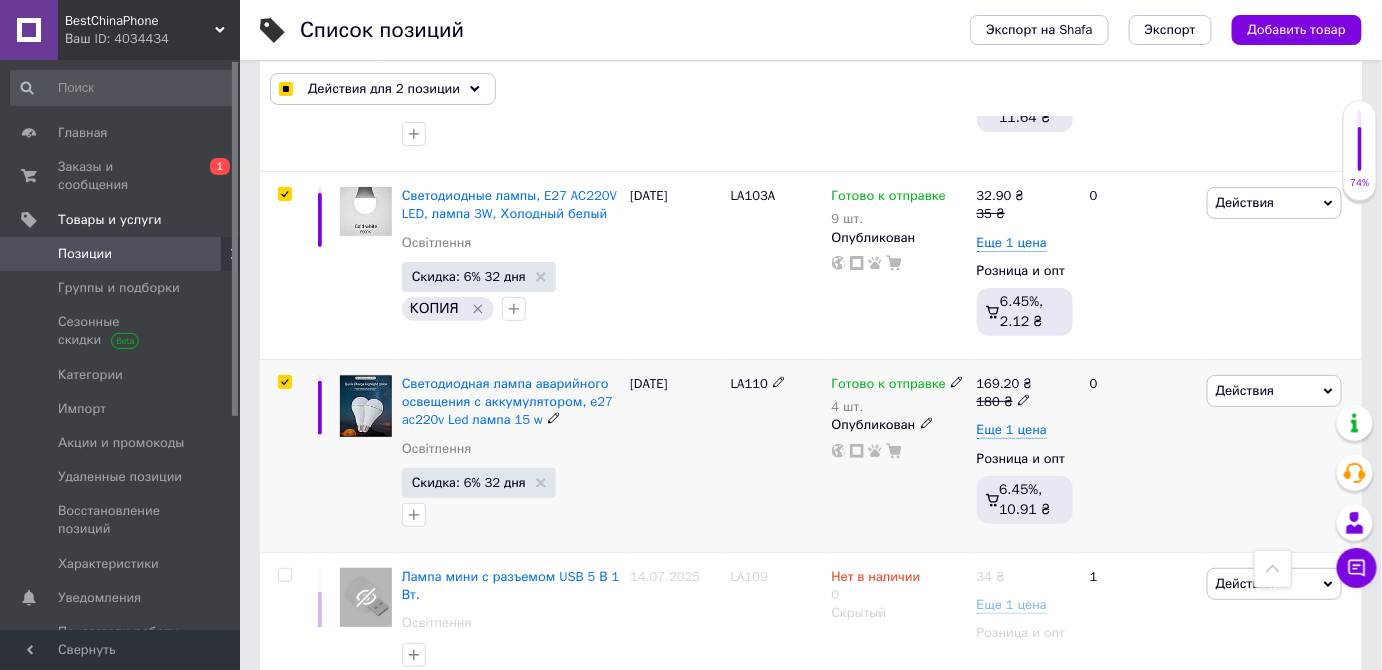 checkbox on "true" 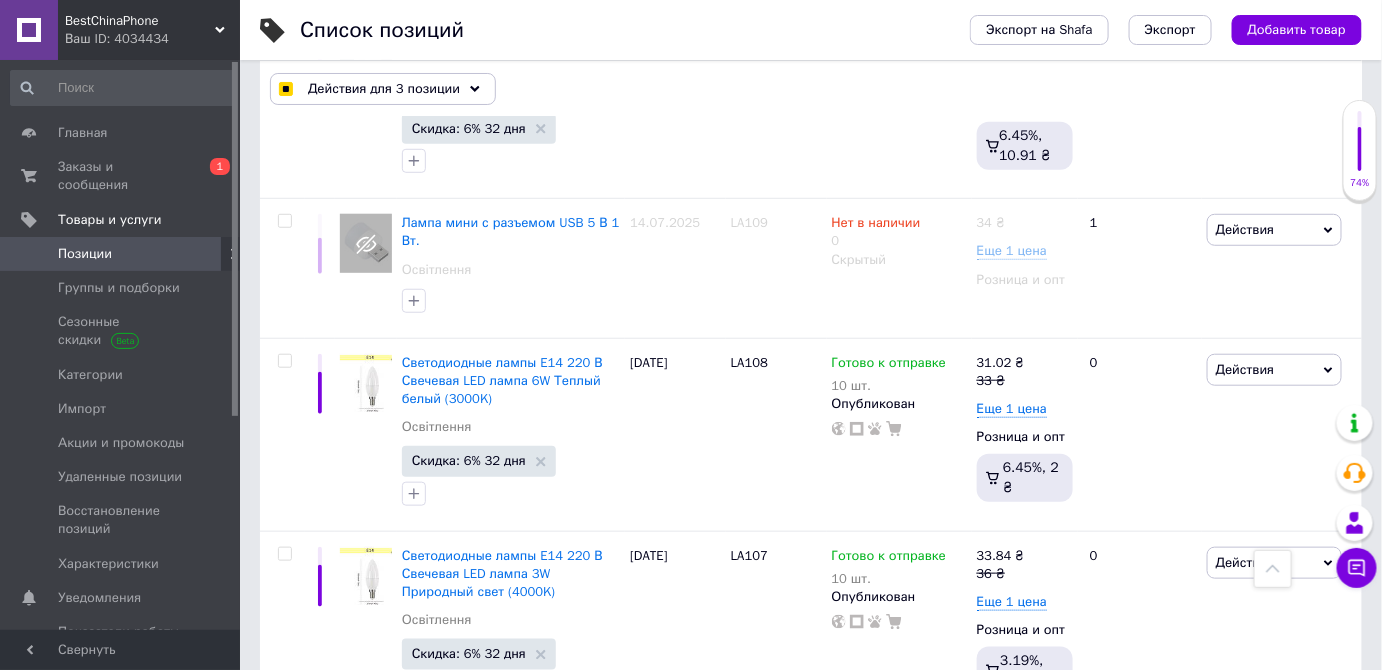 scroll, scrollTop: 3001, scrollLeft: 0, axis: vertical 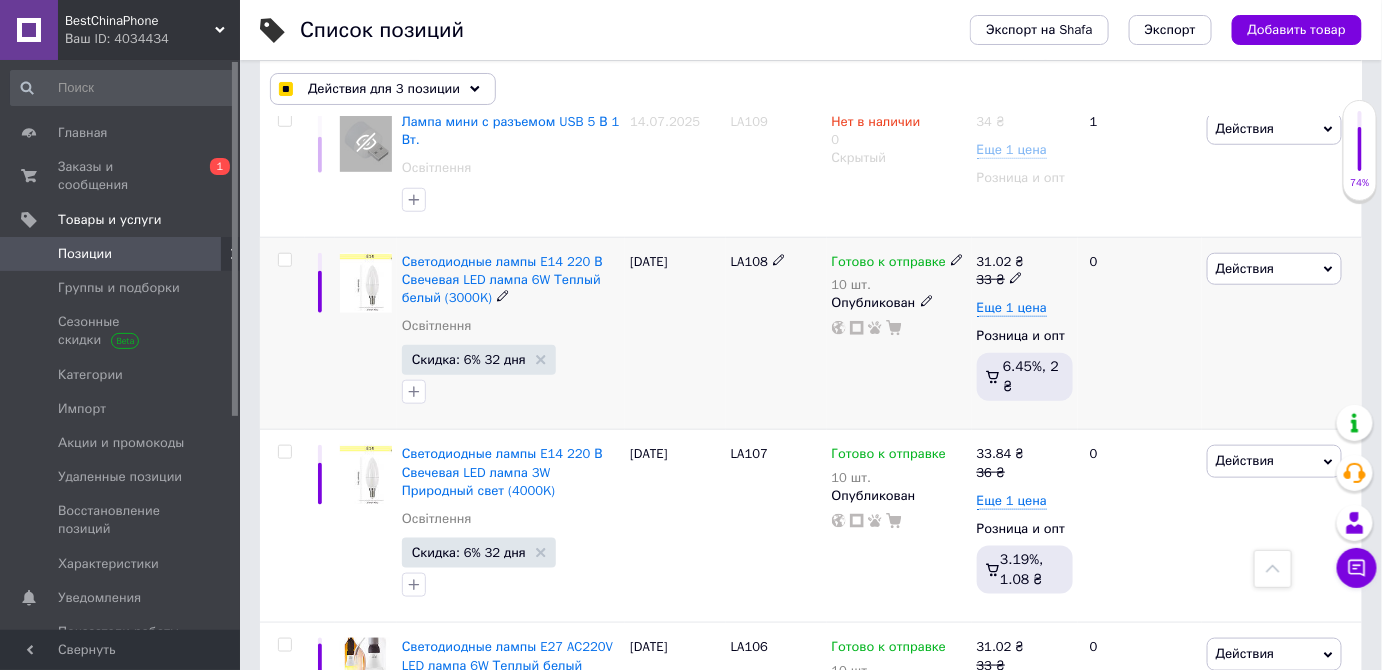 click at bounding box center (284, 260) 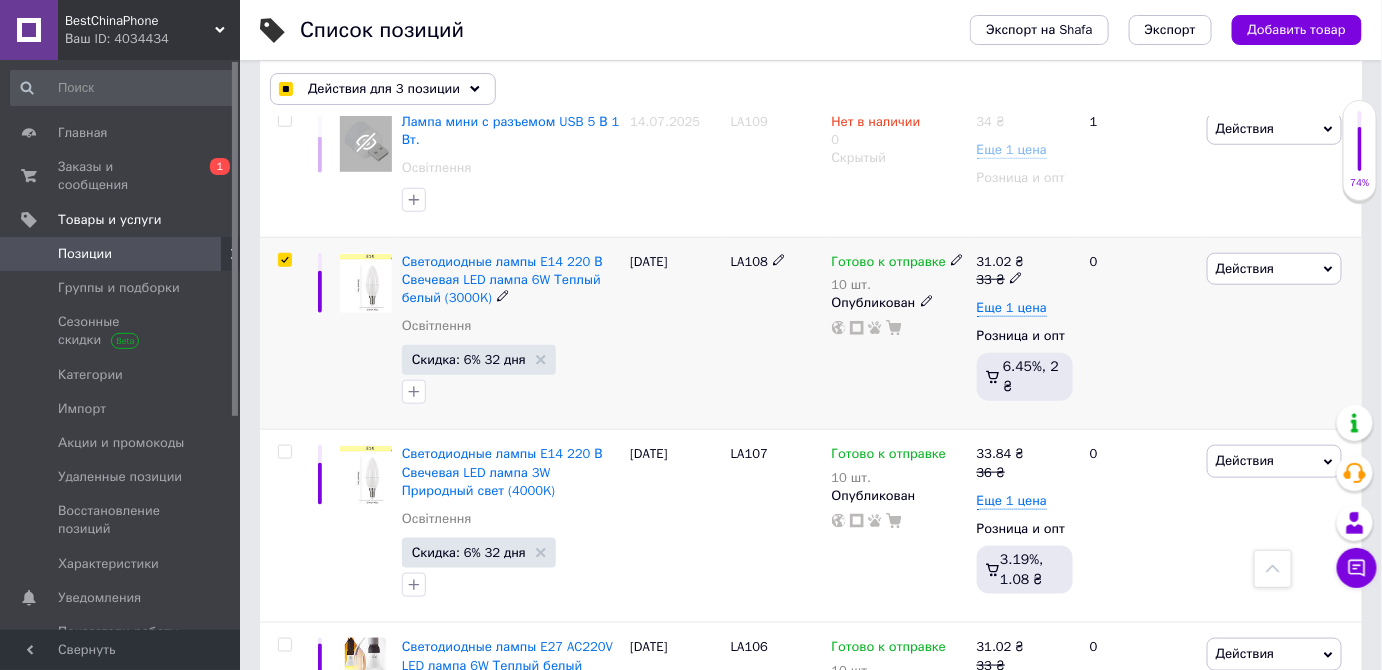 checkbox on "true" 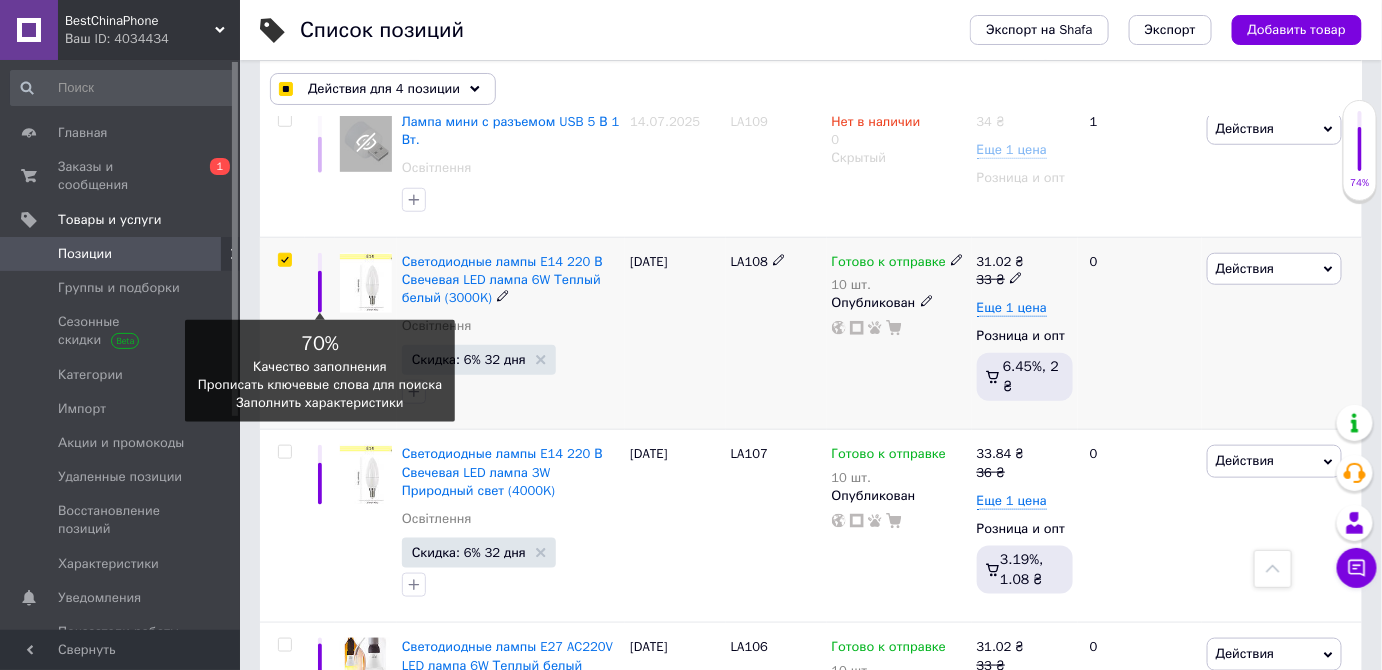 scroll, scrollTop: 3092, scrollLeft: 0, axis: vertical 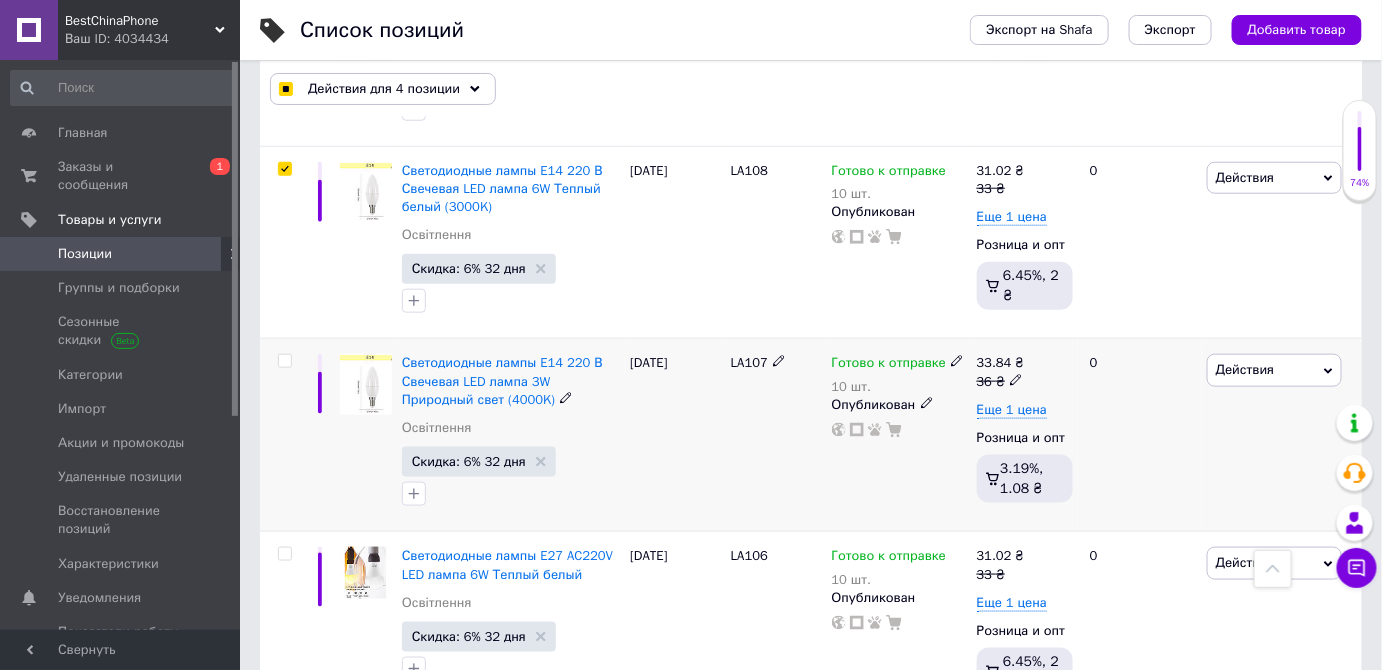 click at bounding box center [284, 361] 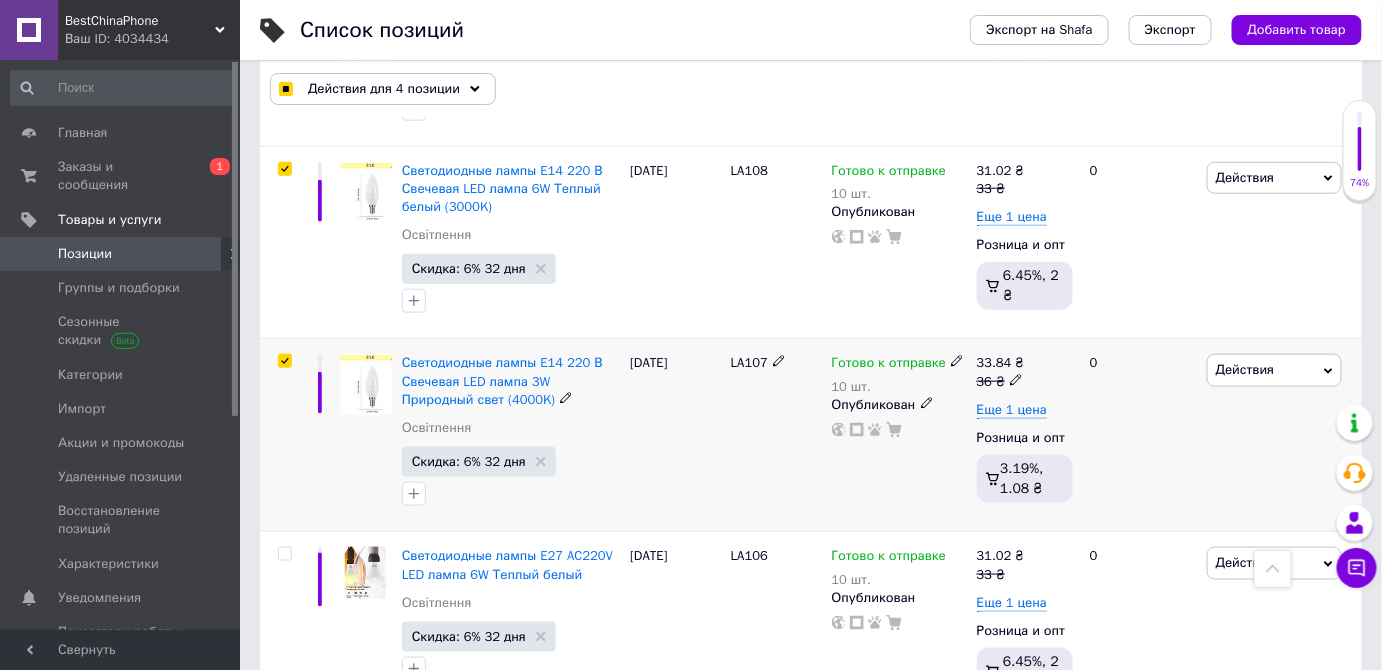 checkbox on "true" 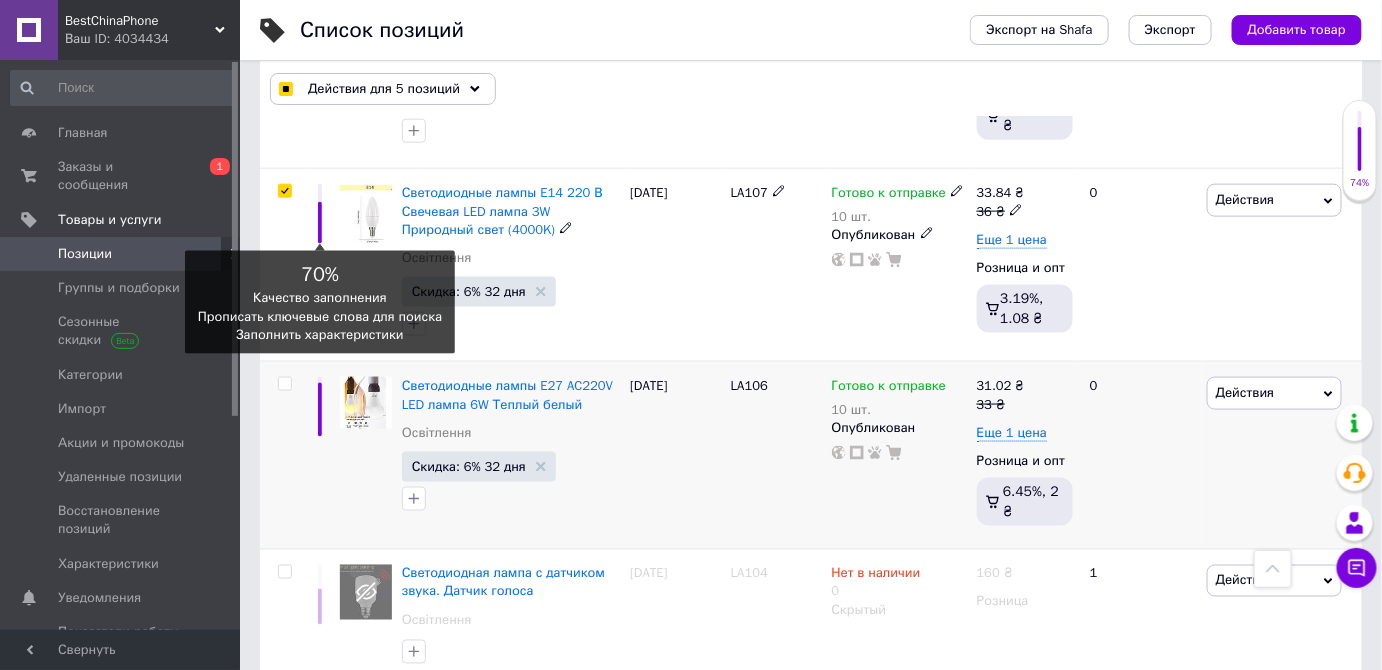 scroll, scrollTop: 3274, scrollLeft: 0, axis: vertical 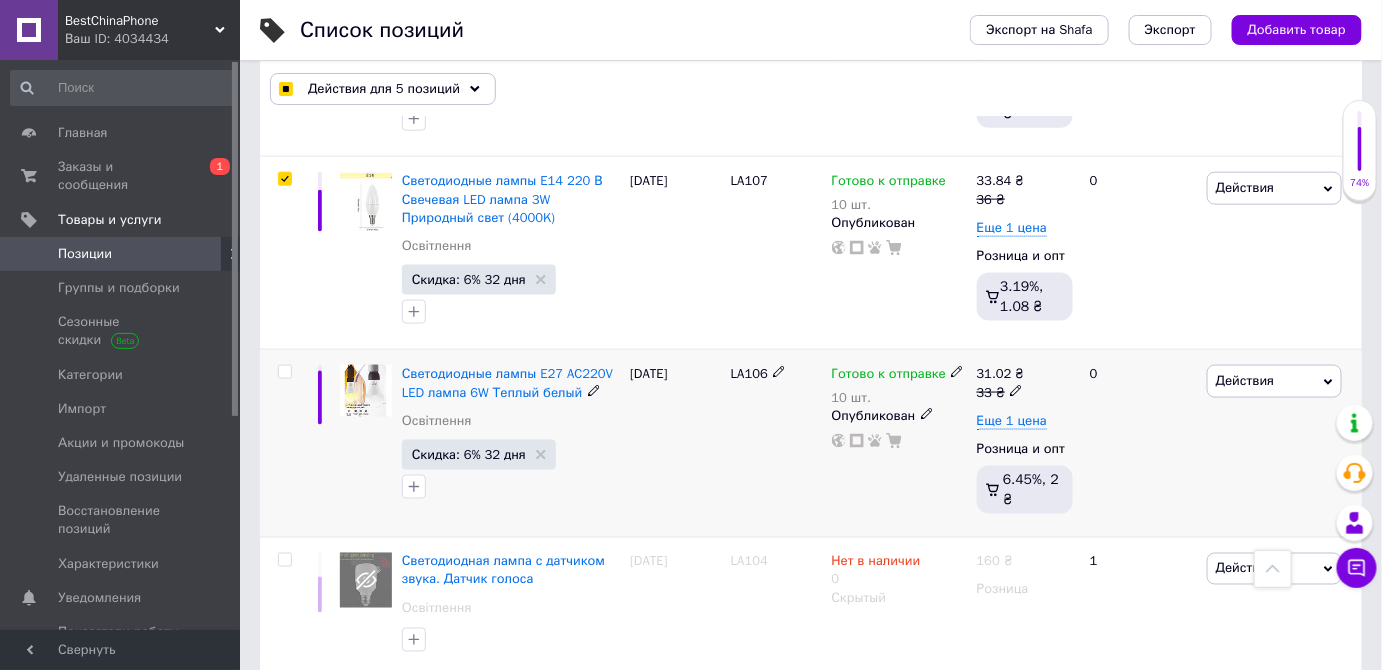 click at bounding box center [284, 372] 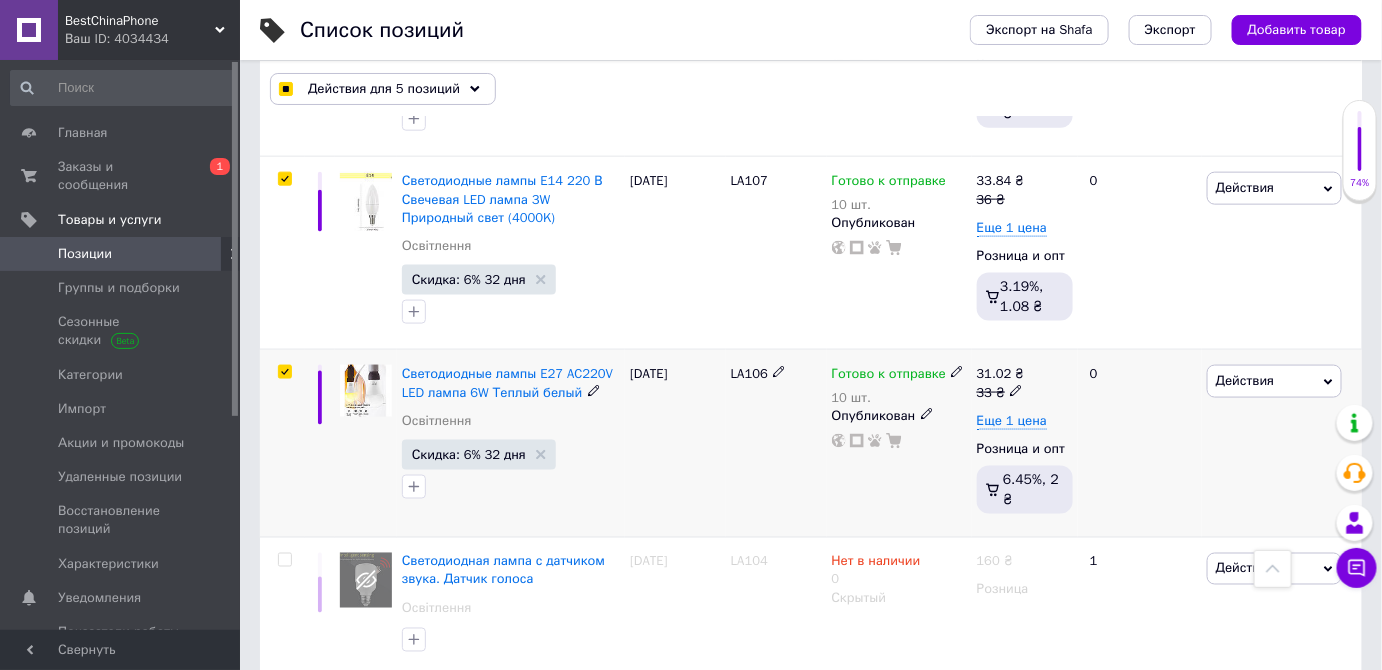 checkbox on "true" 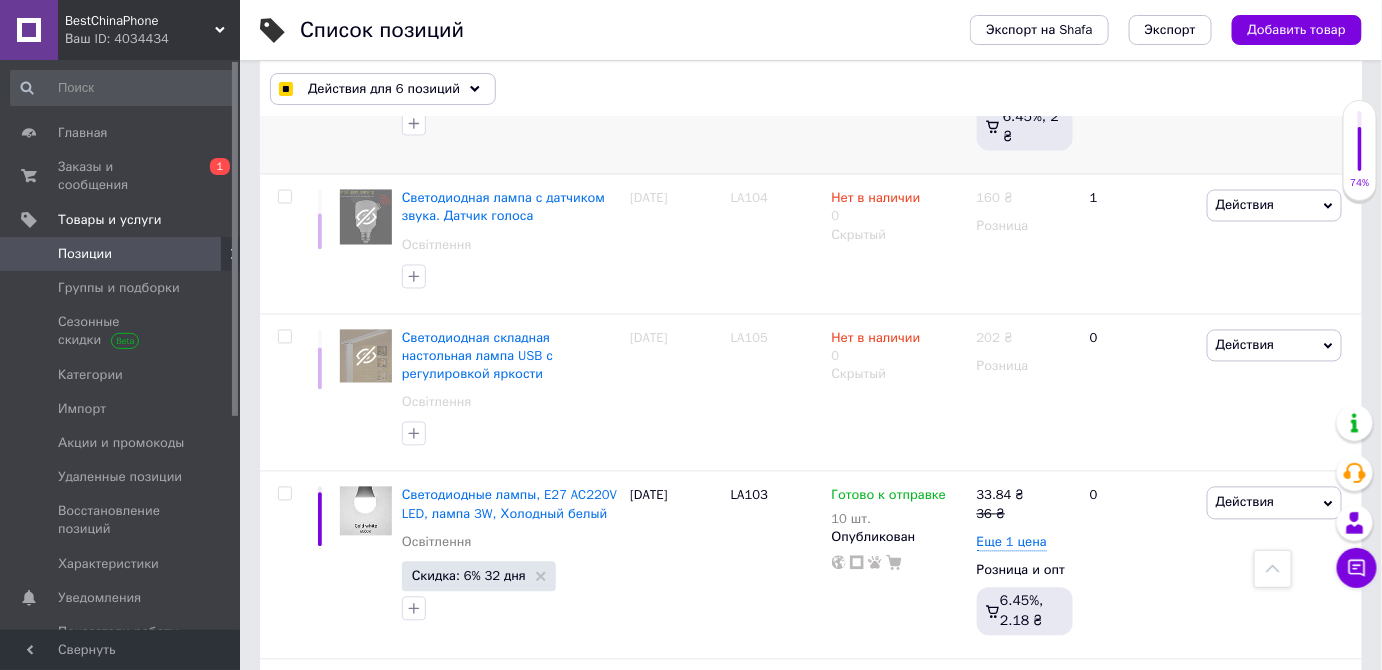 scroll, scrollTop: 3819, scrollLeft: 0, axis: vertical 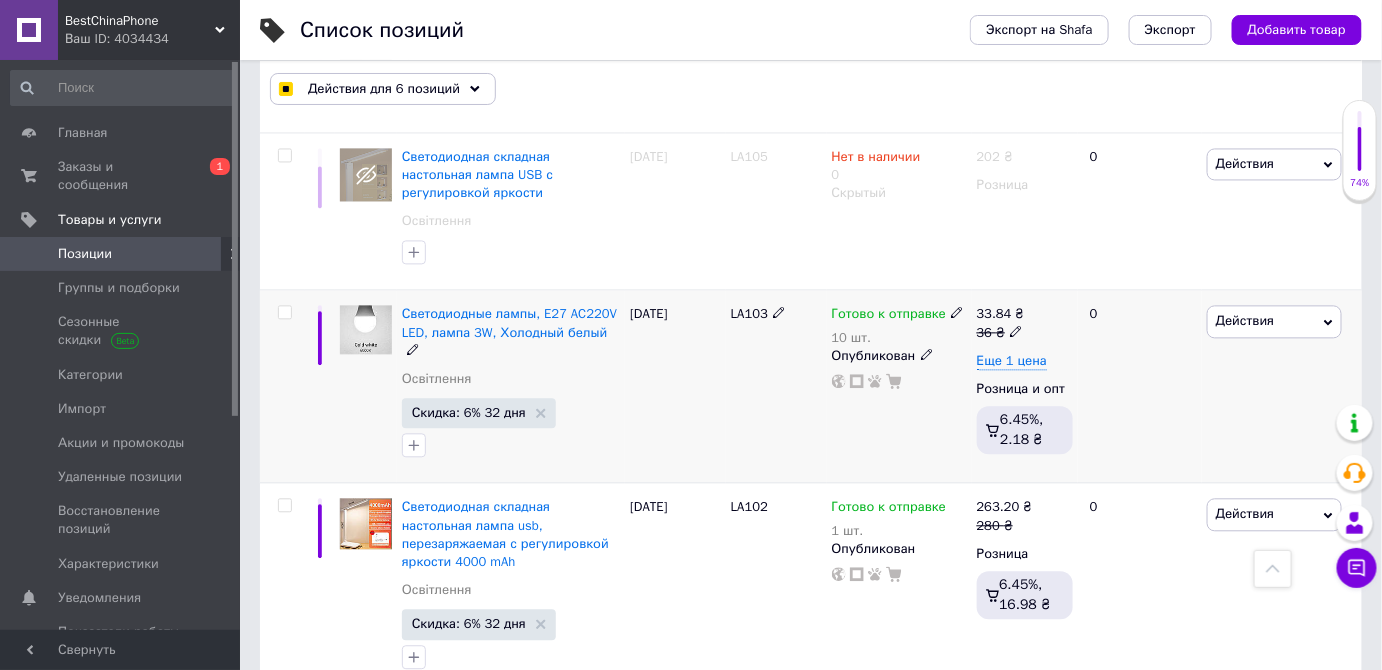 click at bounding box center (284, 312) 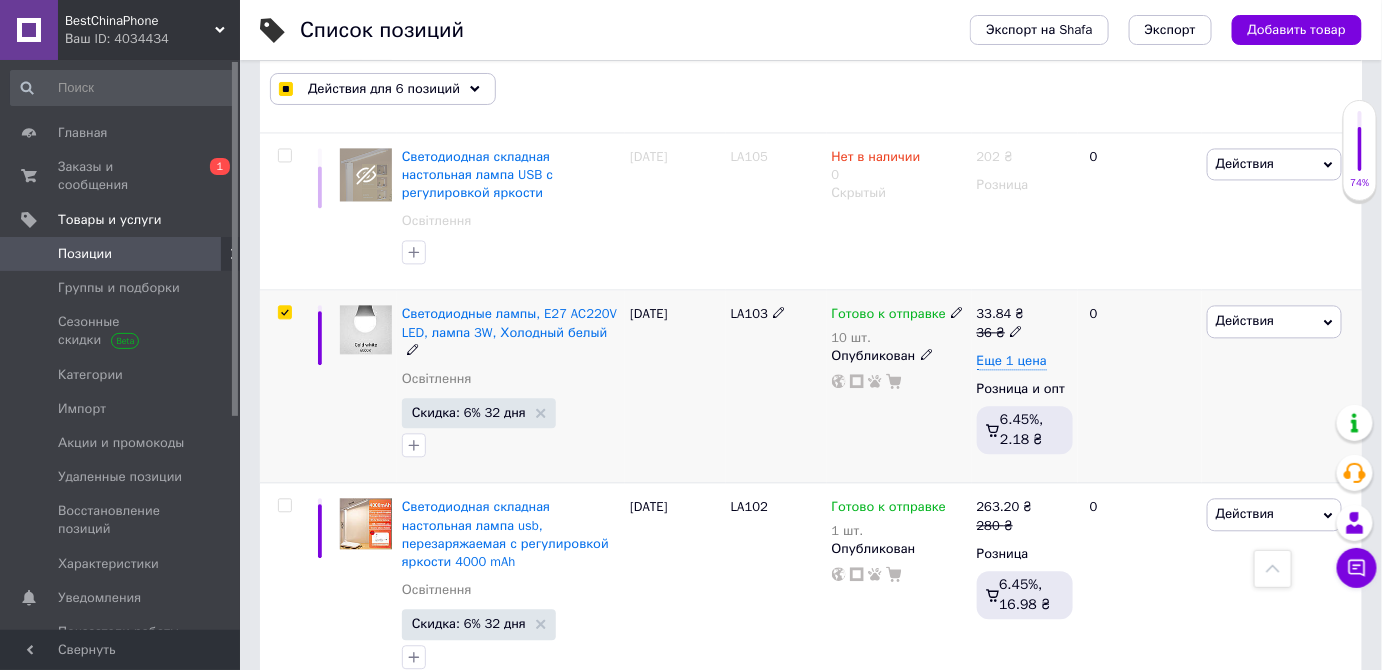 checkbox on "true" 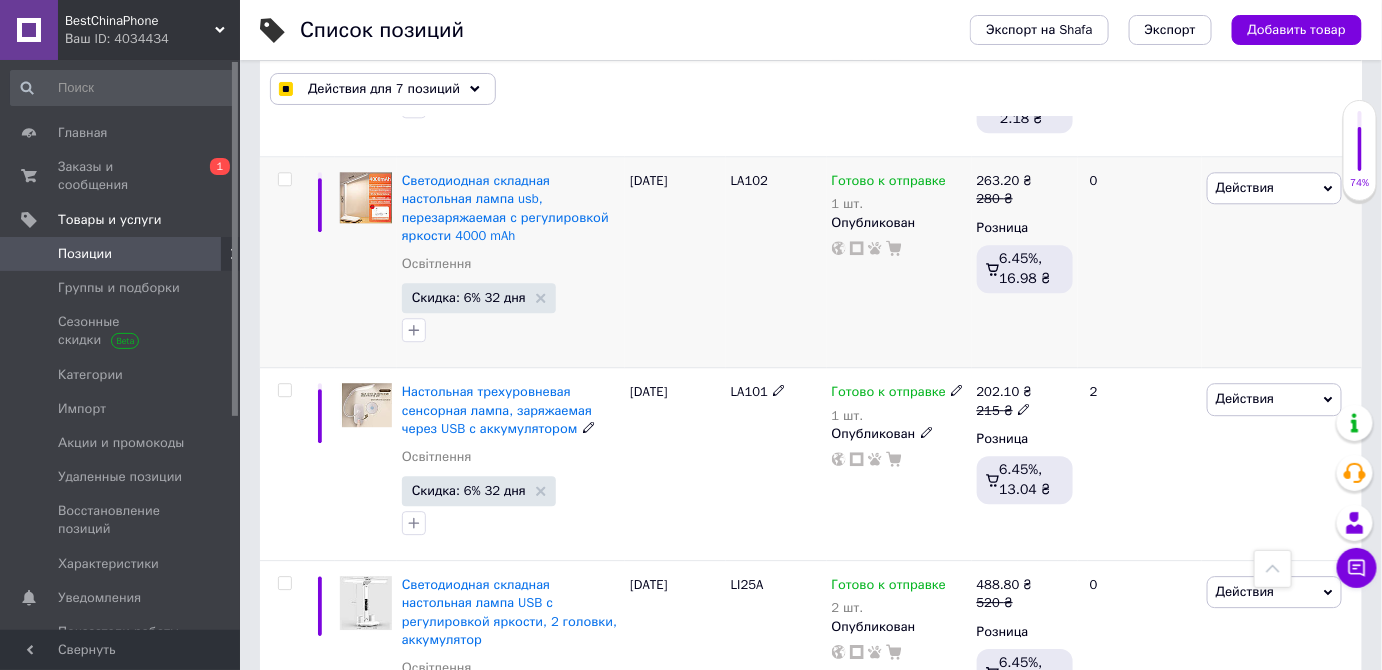 scroll, scrollTop: 4033, scrollLeft: 0, axis: vertical 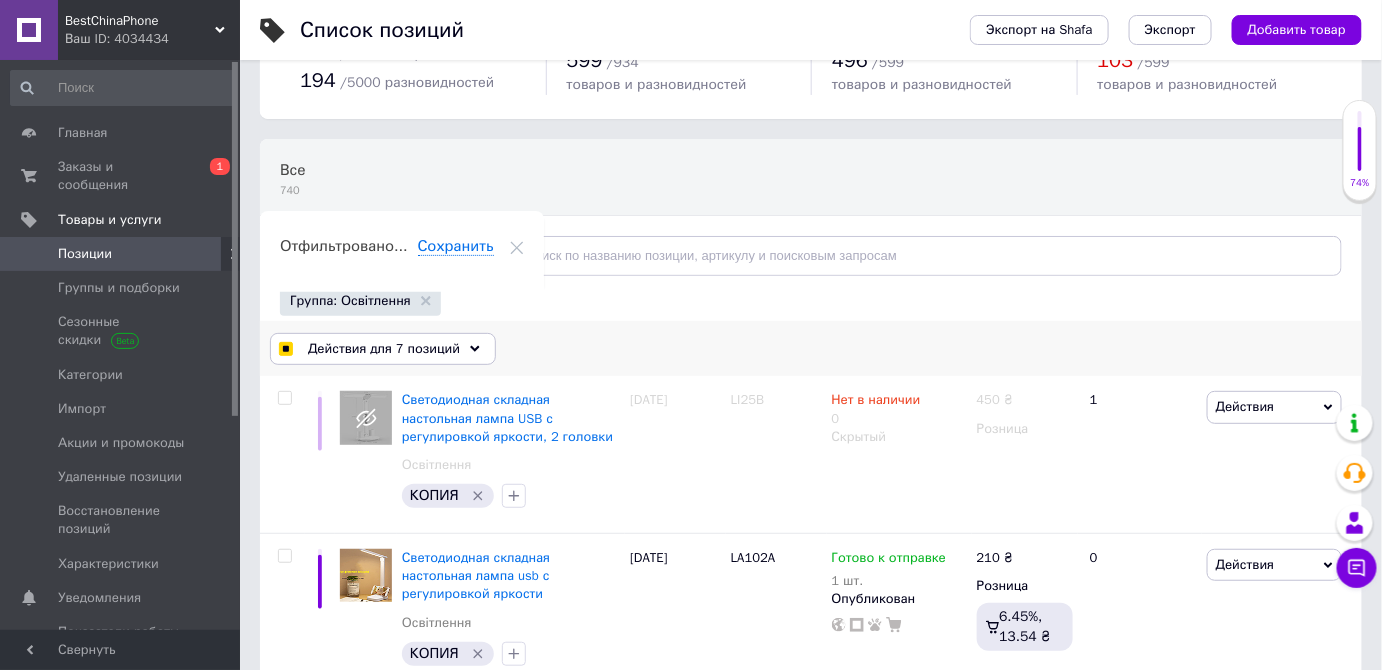 click on "Действия для 7 позиций" at bounding box center (383, 349) 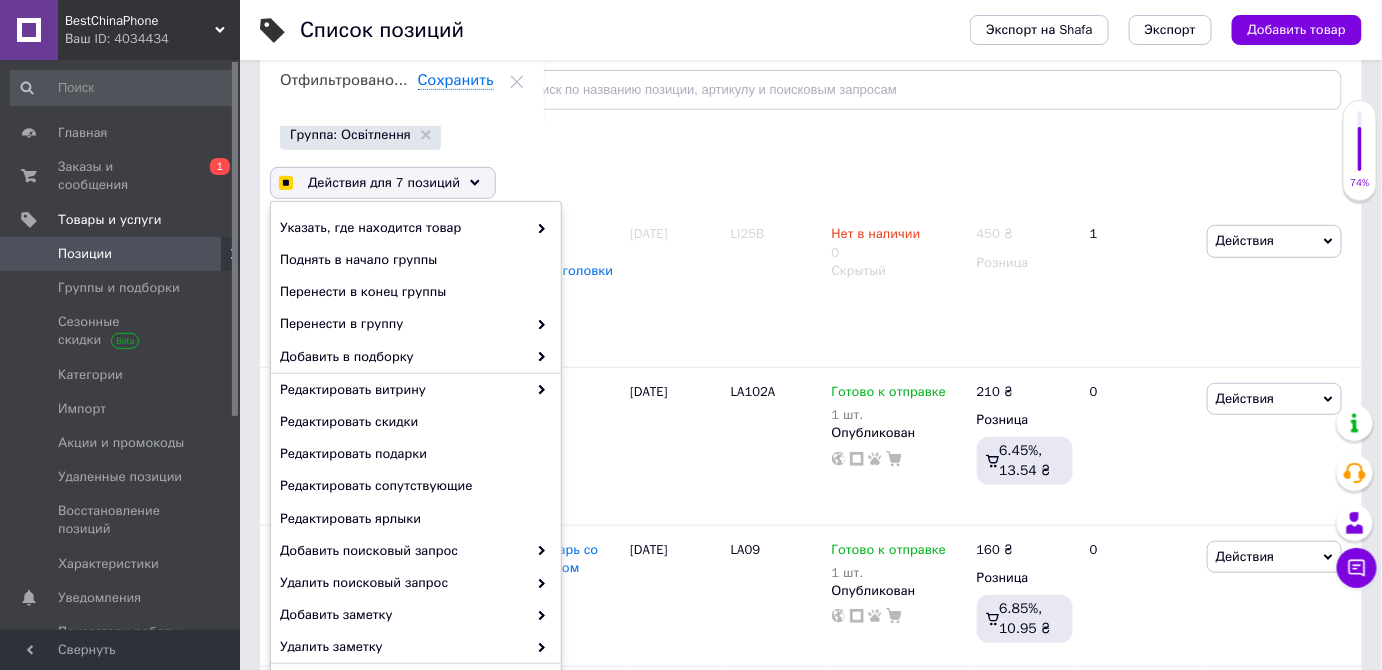 scroll, scrollTop: 272, scrollLeft: 0, axis: vertical 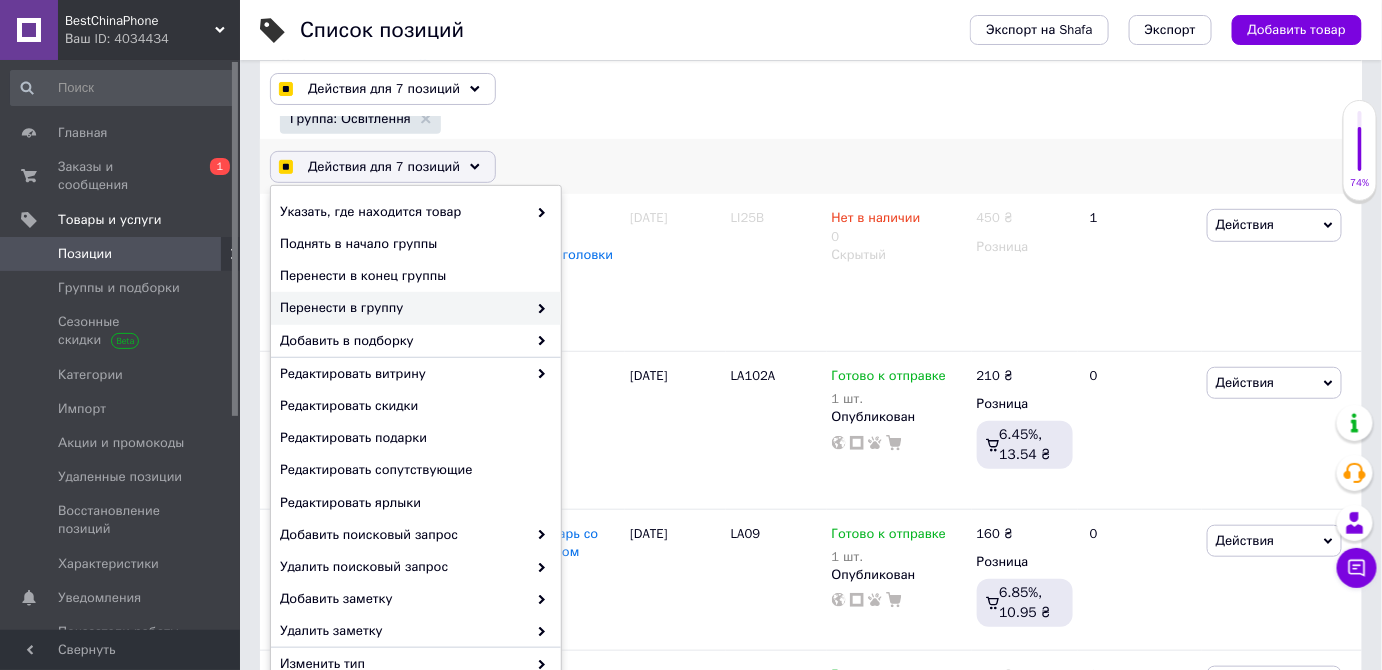 checkbox on "true" 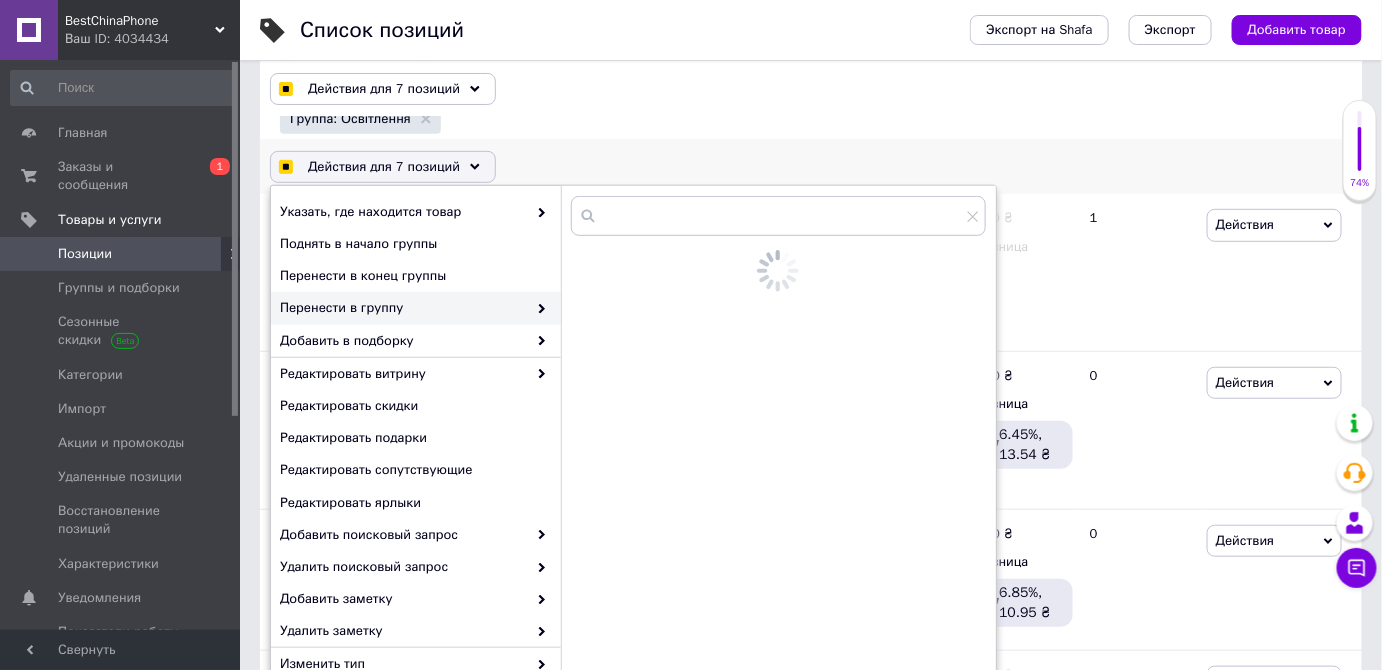 checkbox on "true" 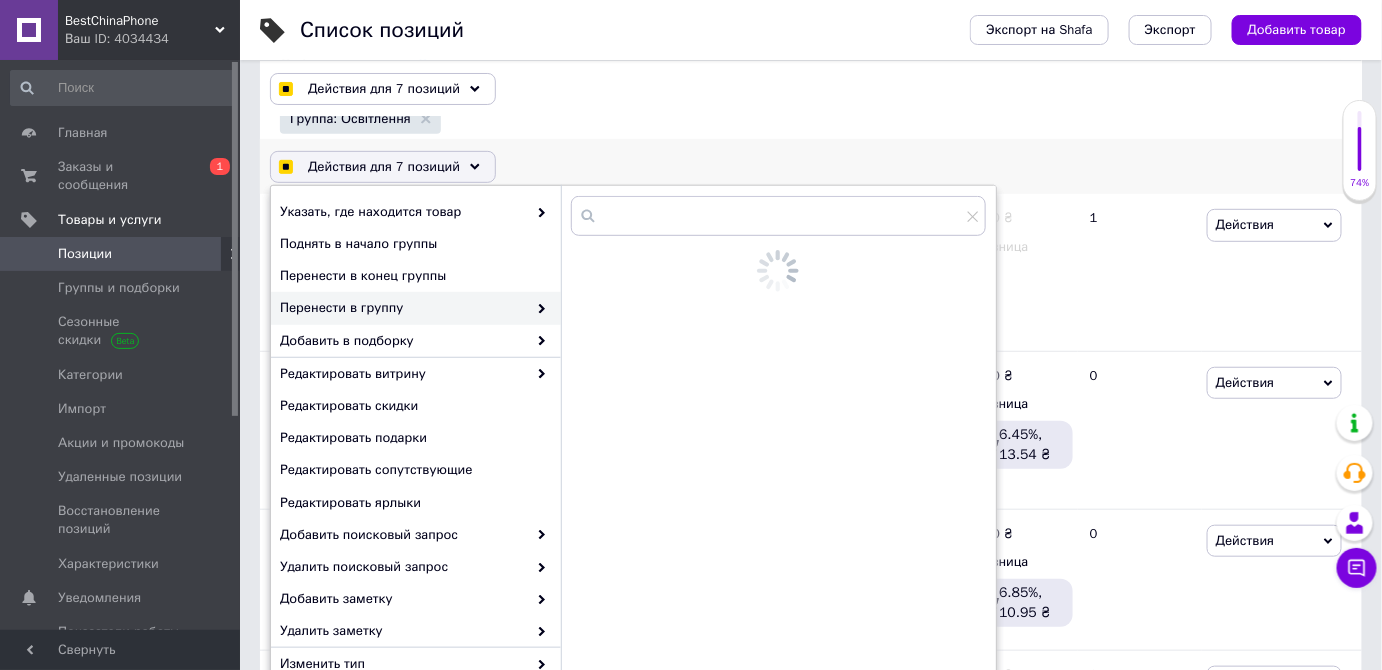 checkbox on "true" 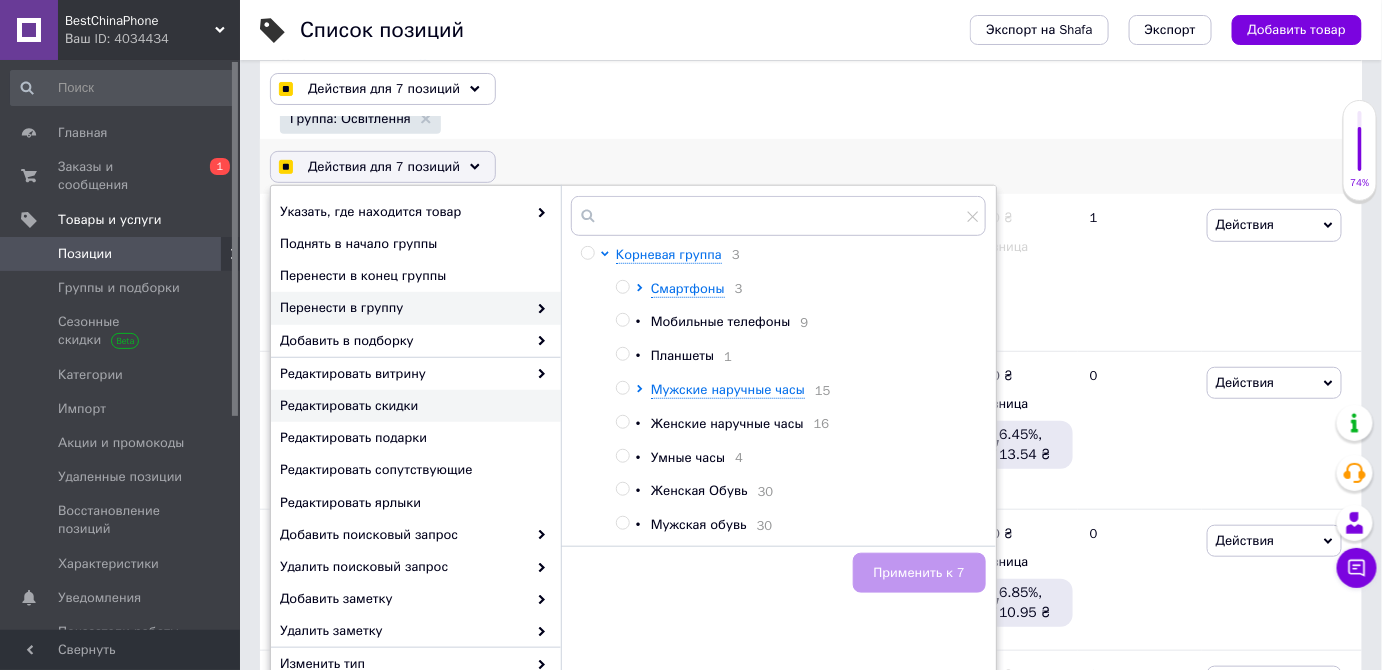 click on "Редактировать скидки" at bounding box center [413, 406] 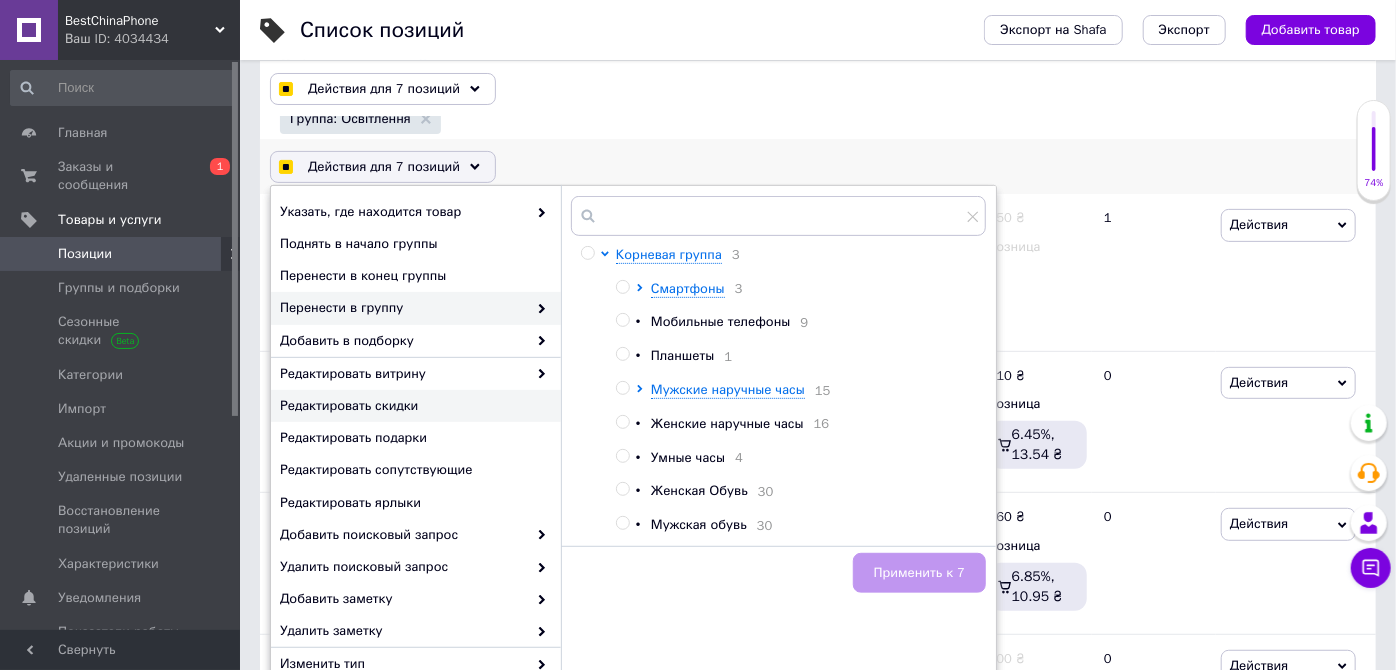 checkbox on "true" 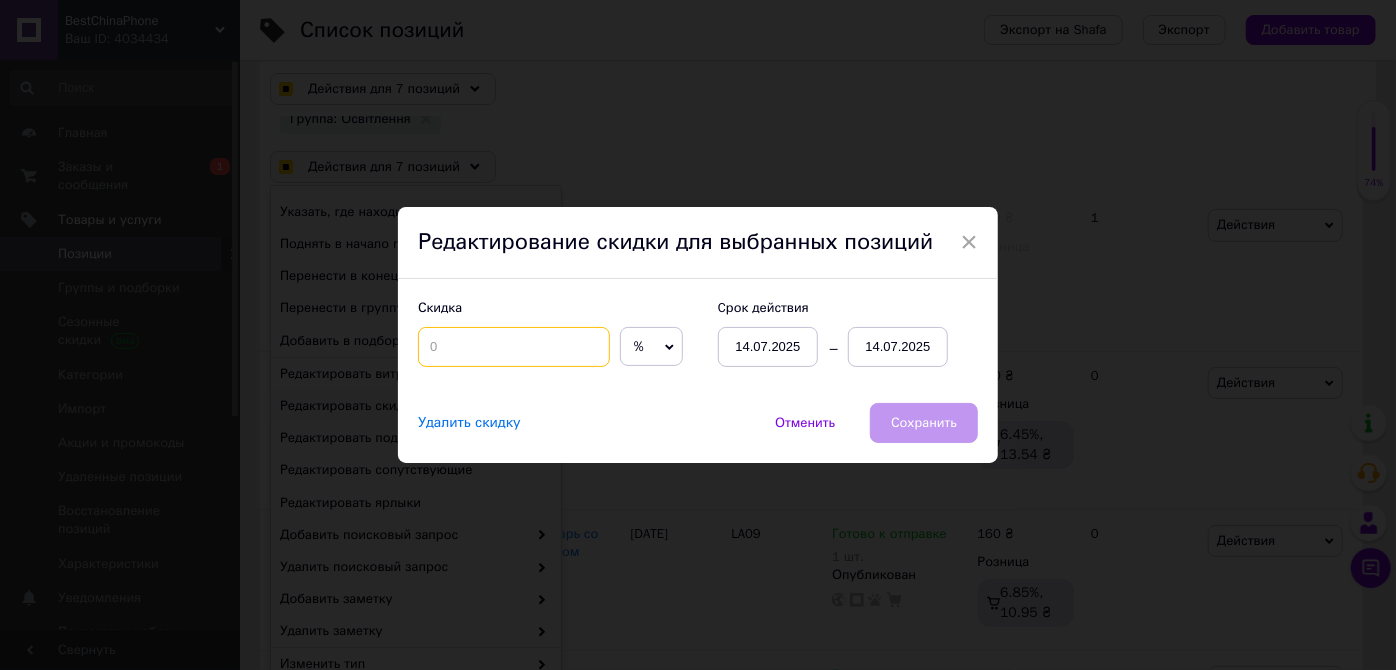 click at bounding box center (514, 347) 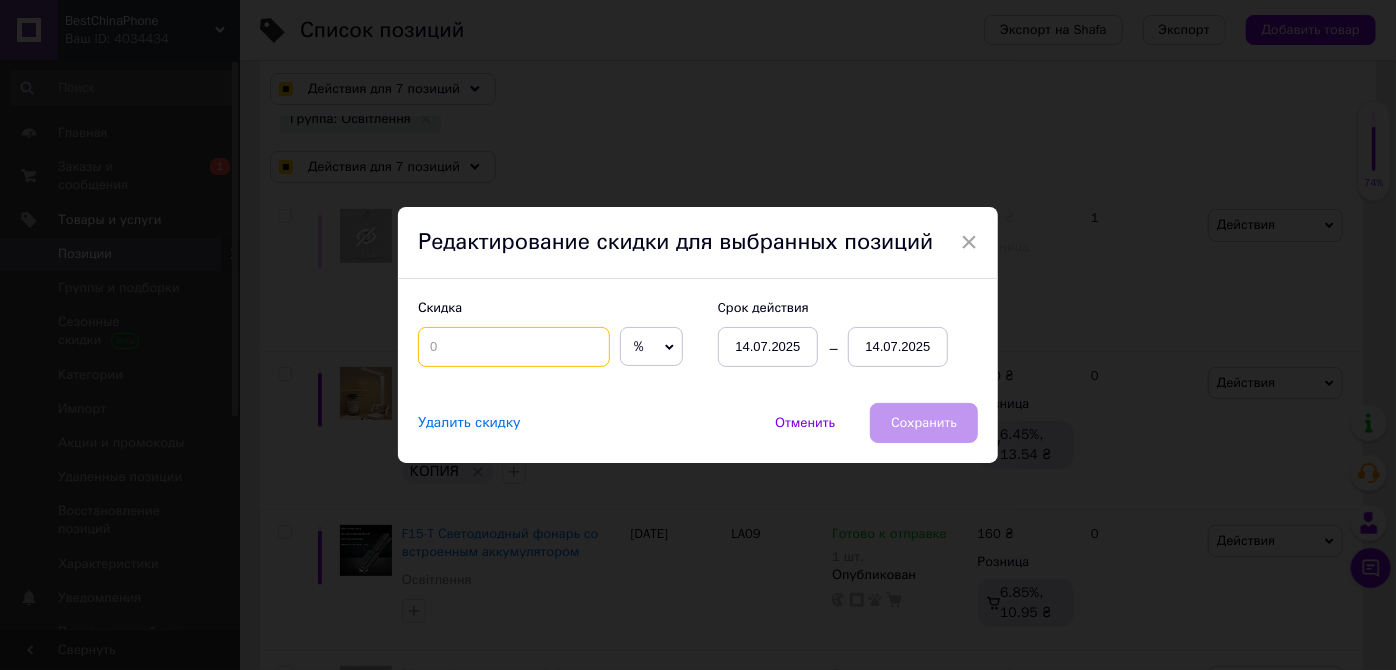 checkbox on "true" 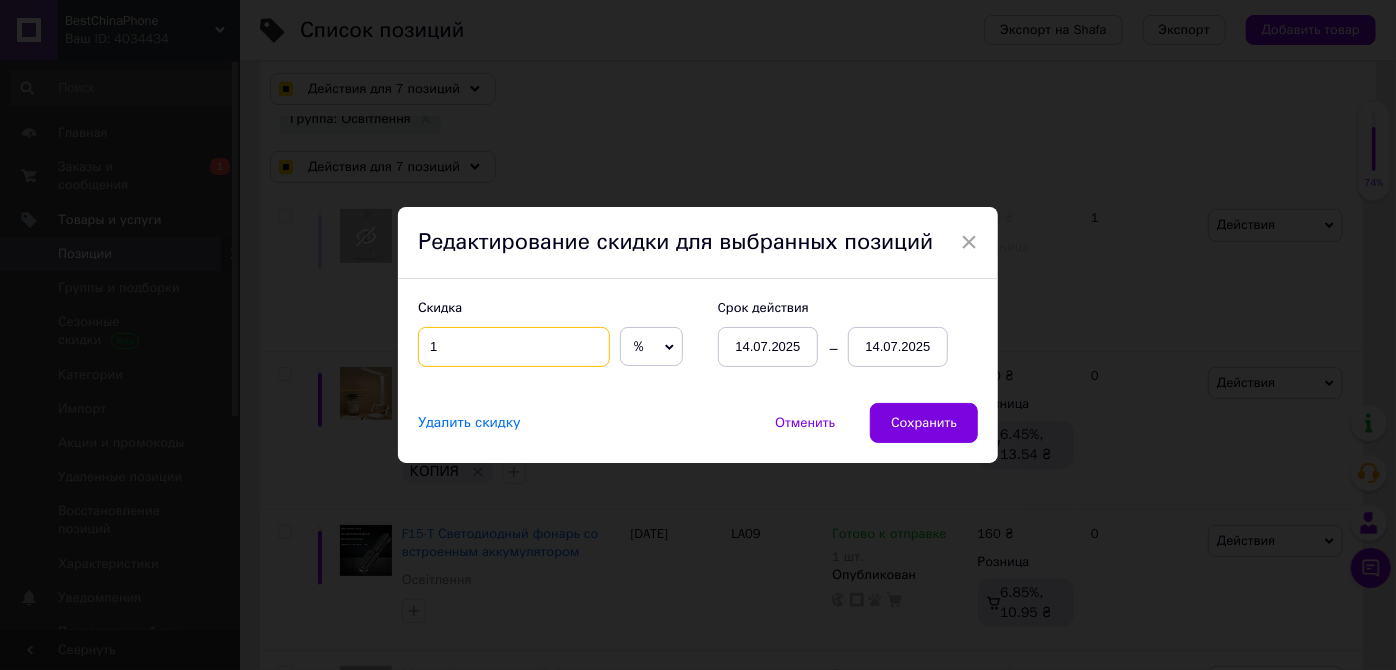 checkbox on "true" 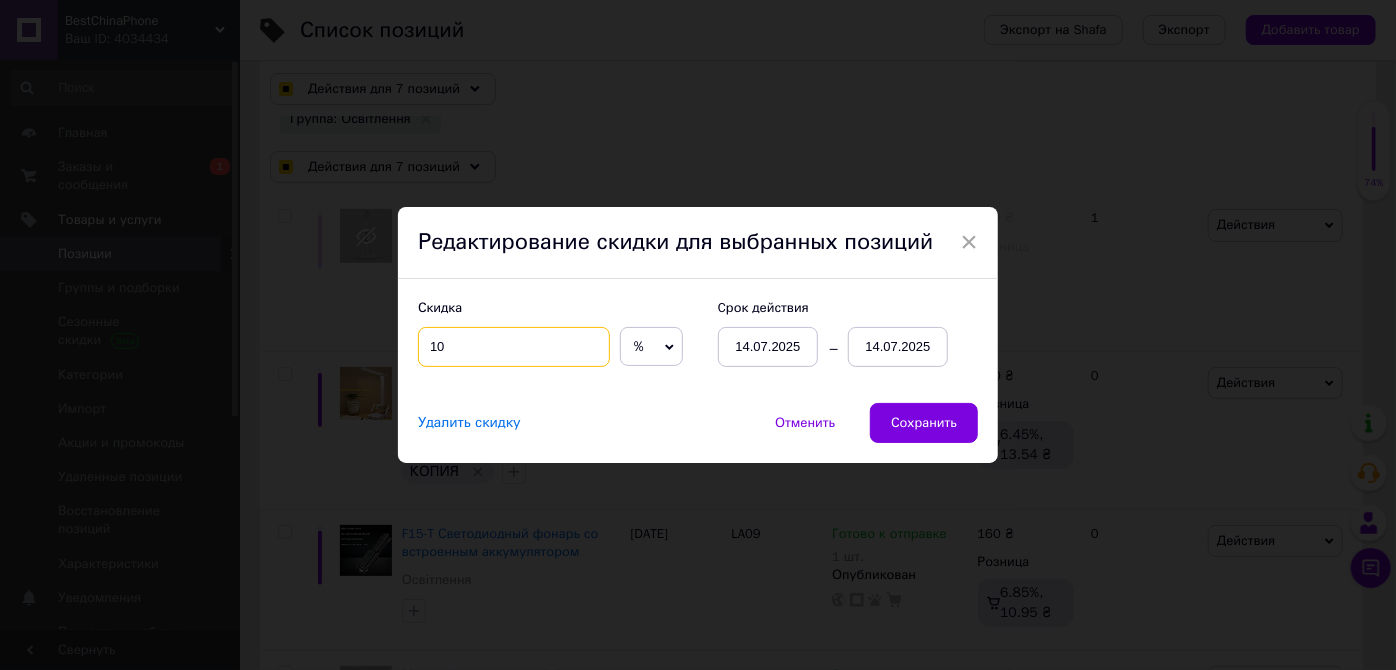 type on "10" 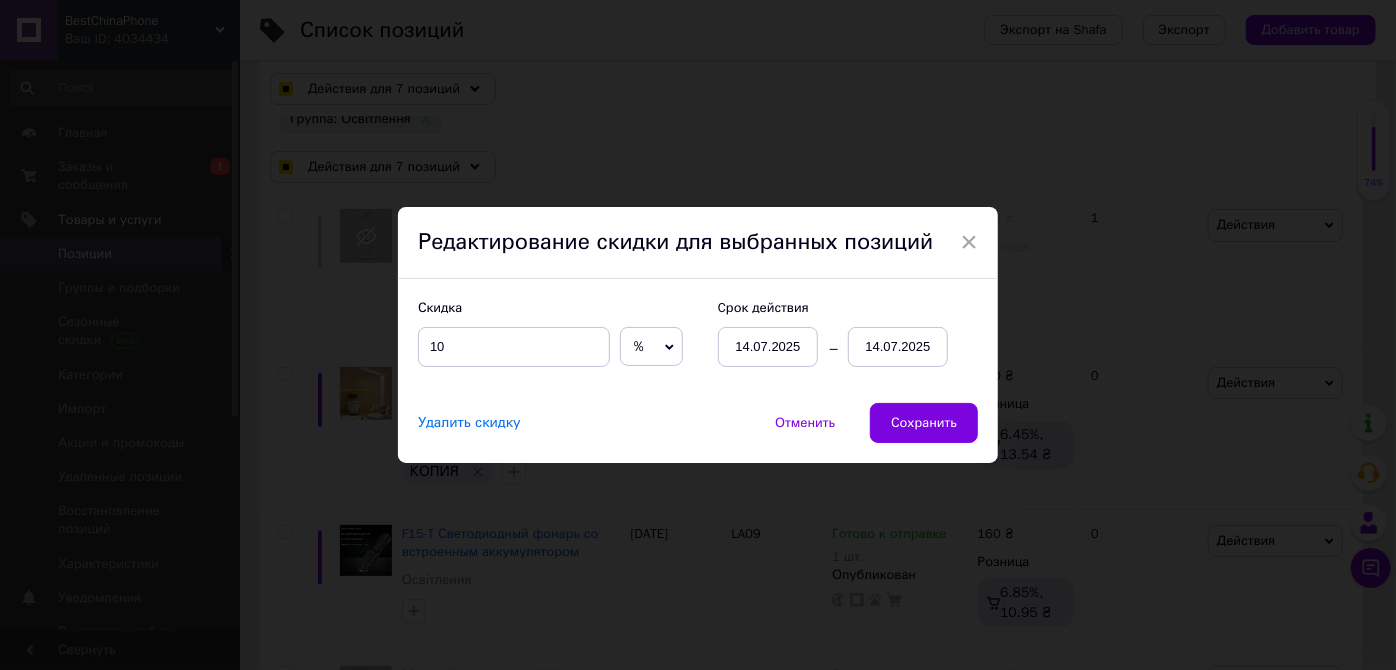click on "14.07.2025" at bounding box center [898, 347] 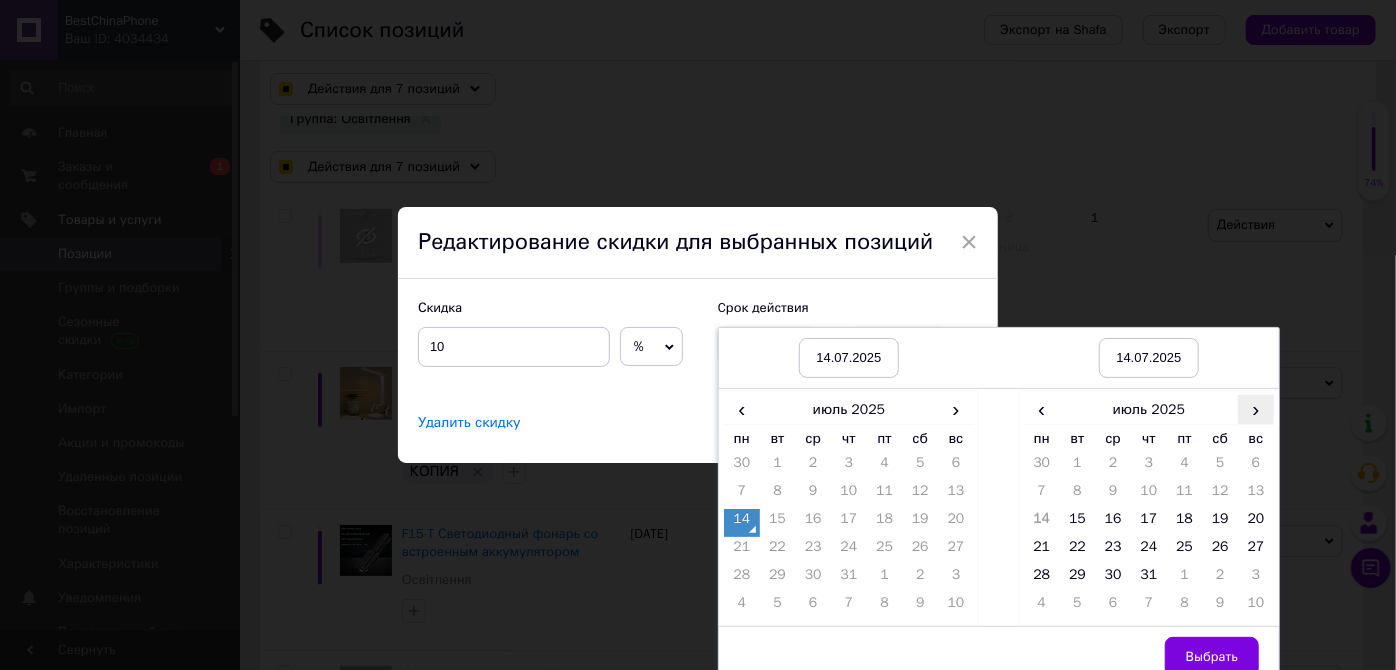 click on "›" at bounding box center (1256, 409) 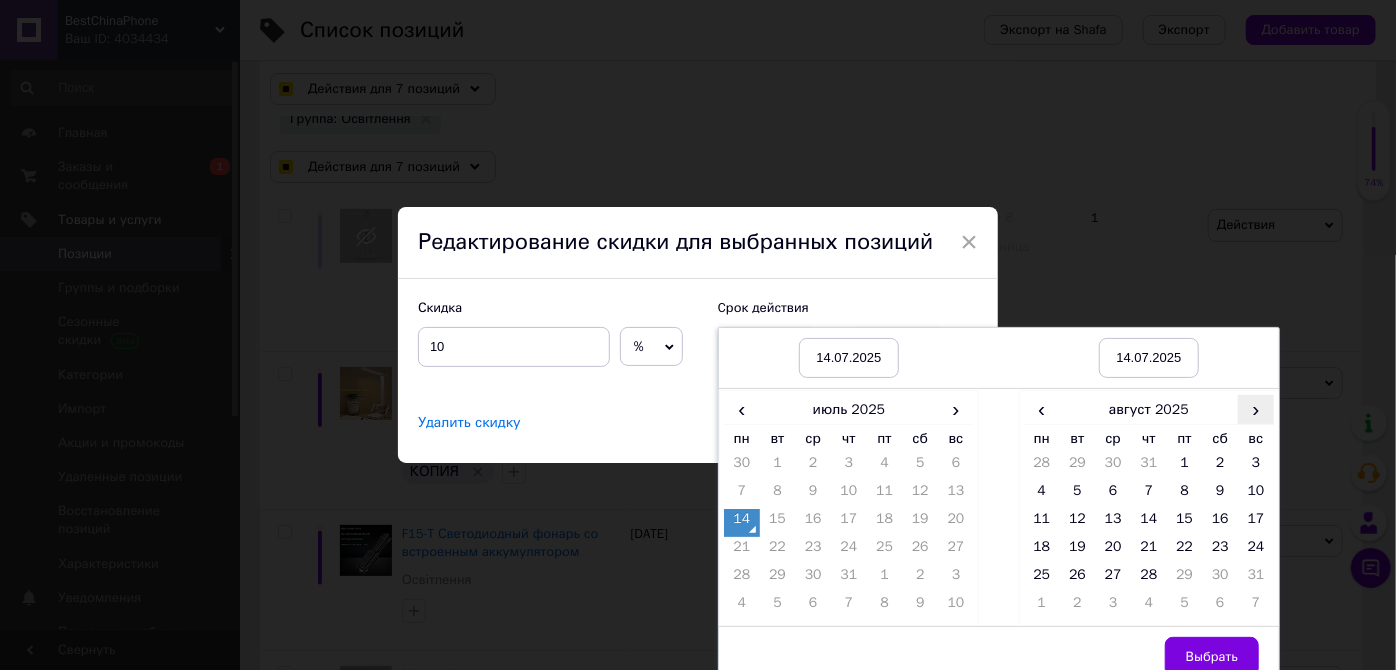checkbox on "true" 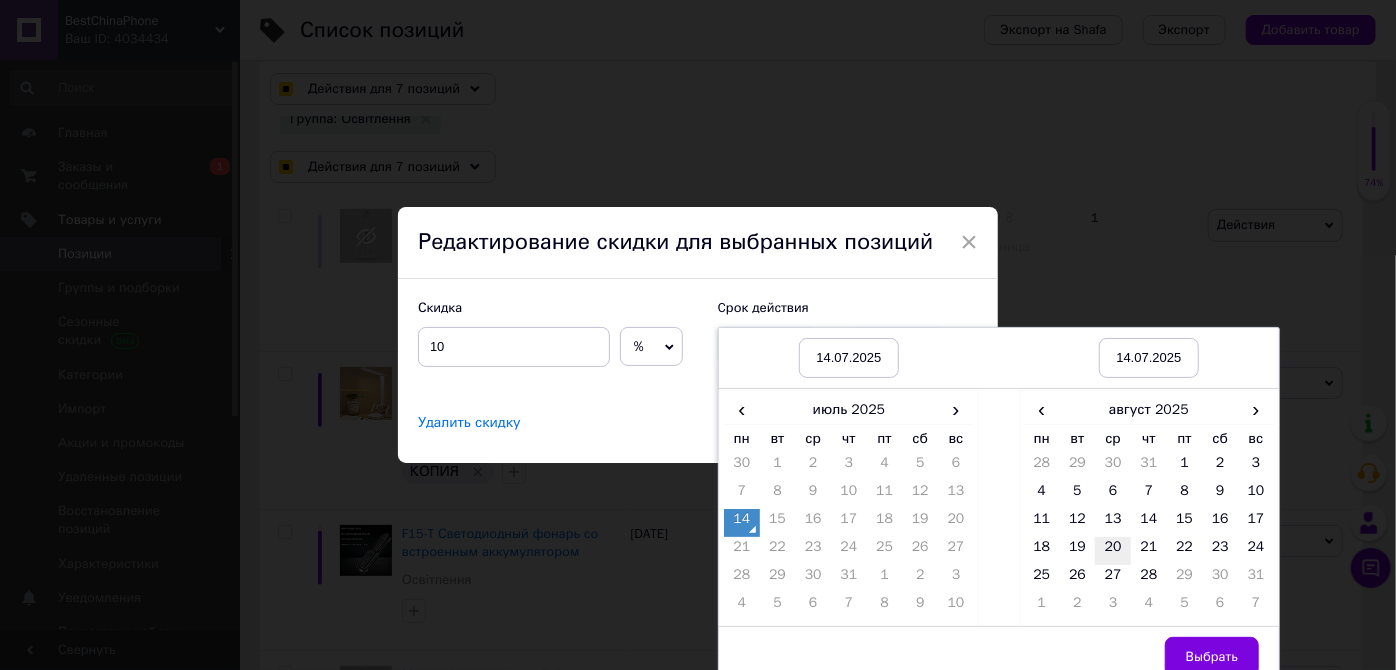 click on "20" at bounding box center [1113, 551] 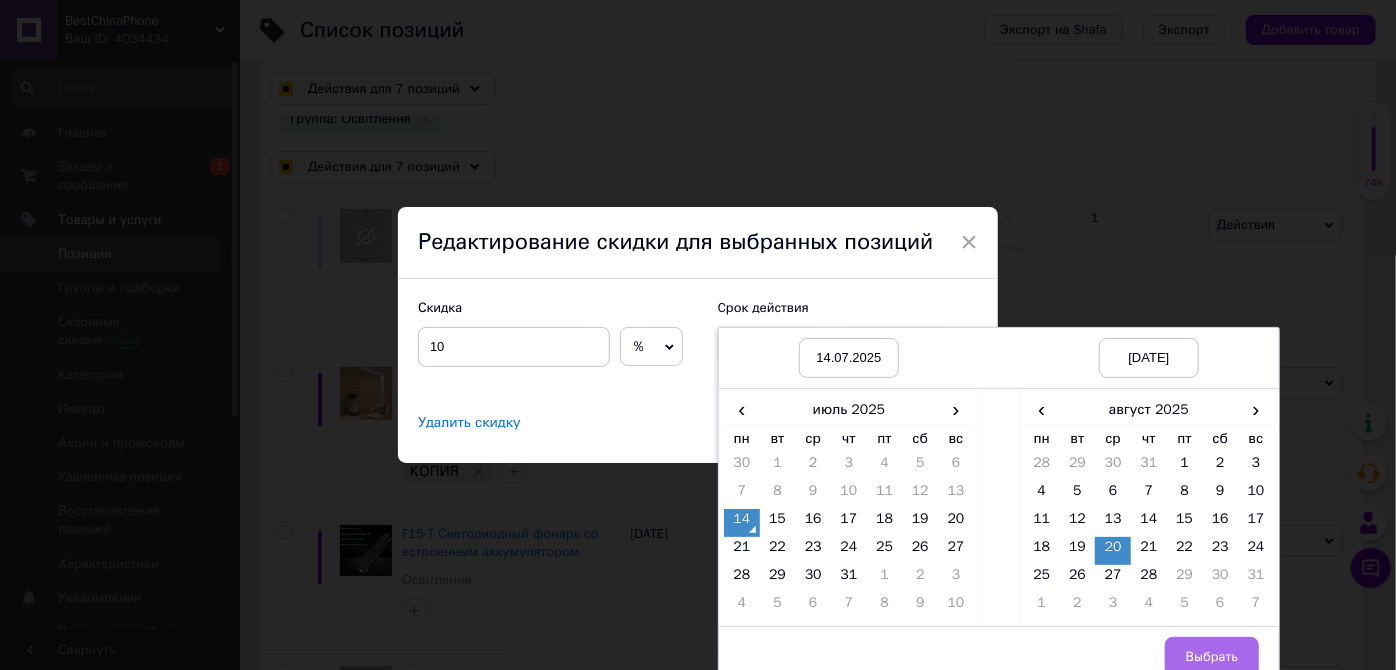 click on "Выбрать" at bounding box center [1212, 657] 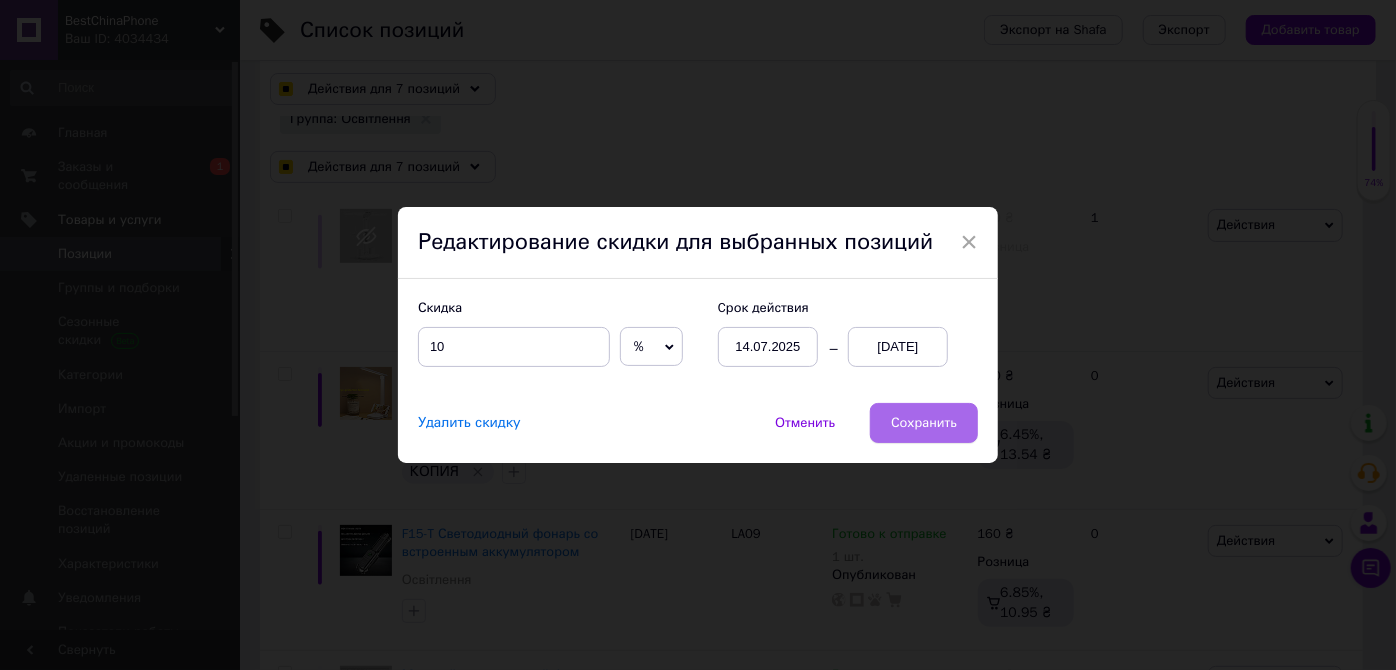 click on "Сохранить" at bounding box center (924, 423) 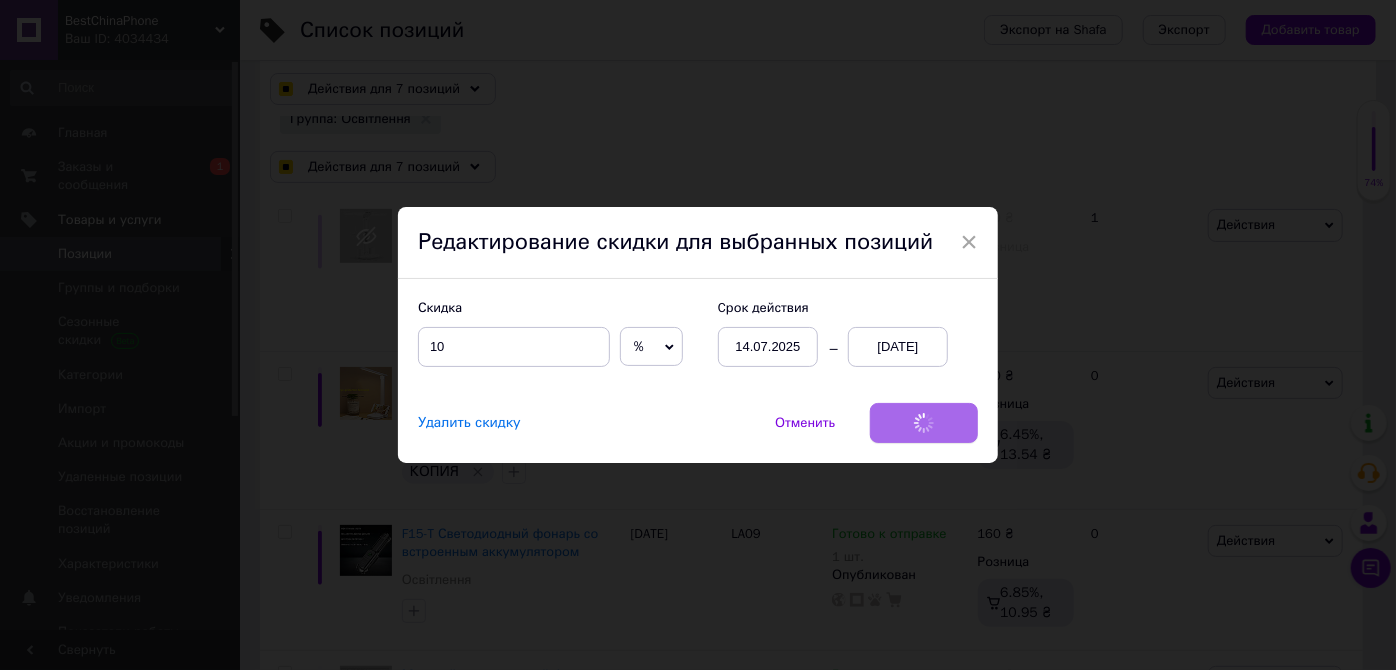 checkbox on "true" 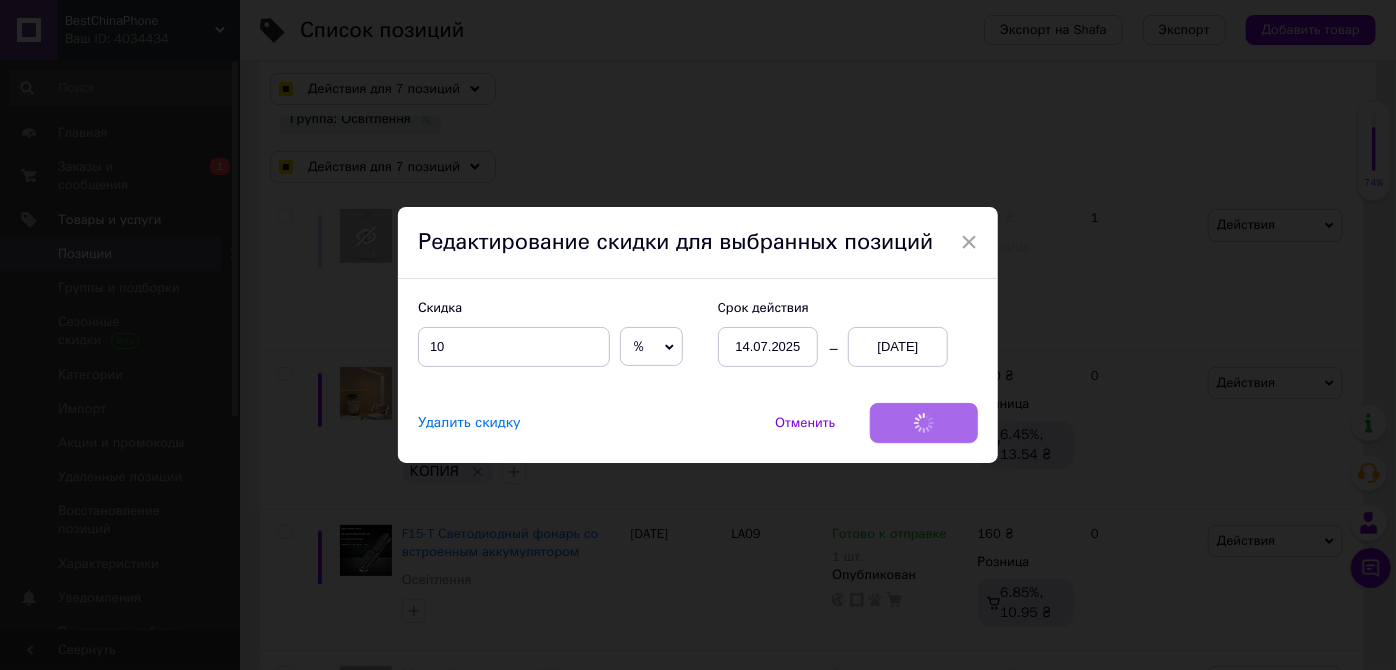 checkbox on "true" 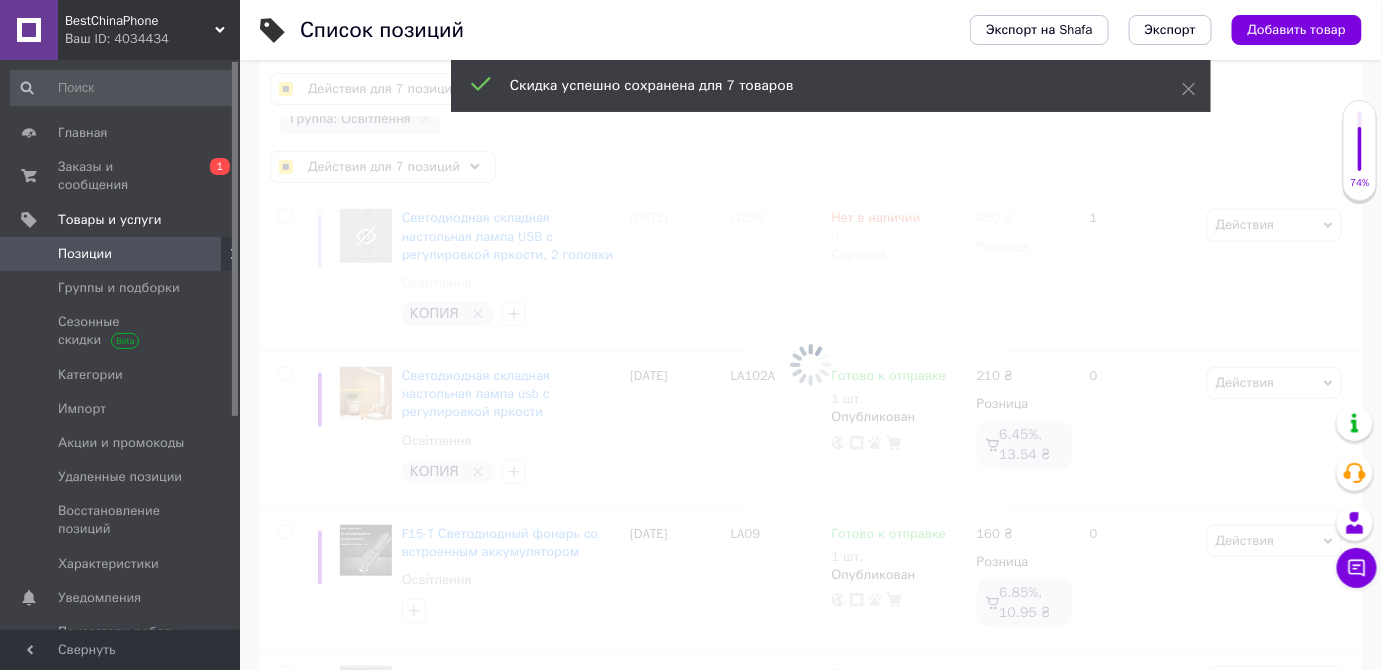 checkbox on "false" 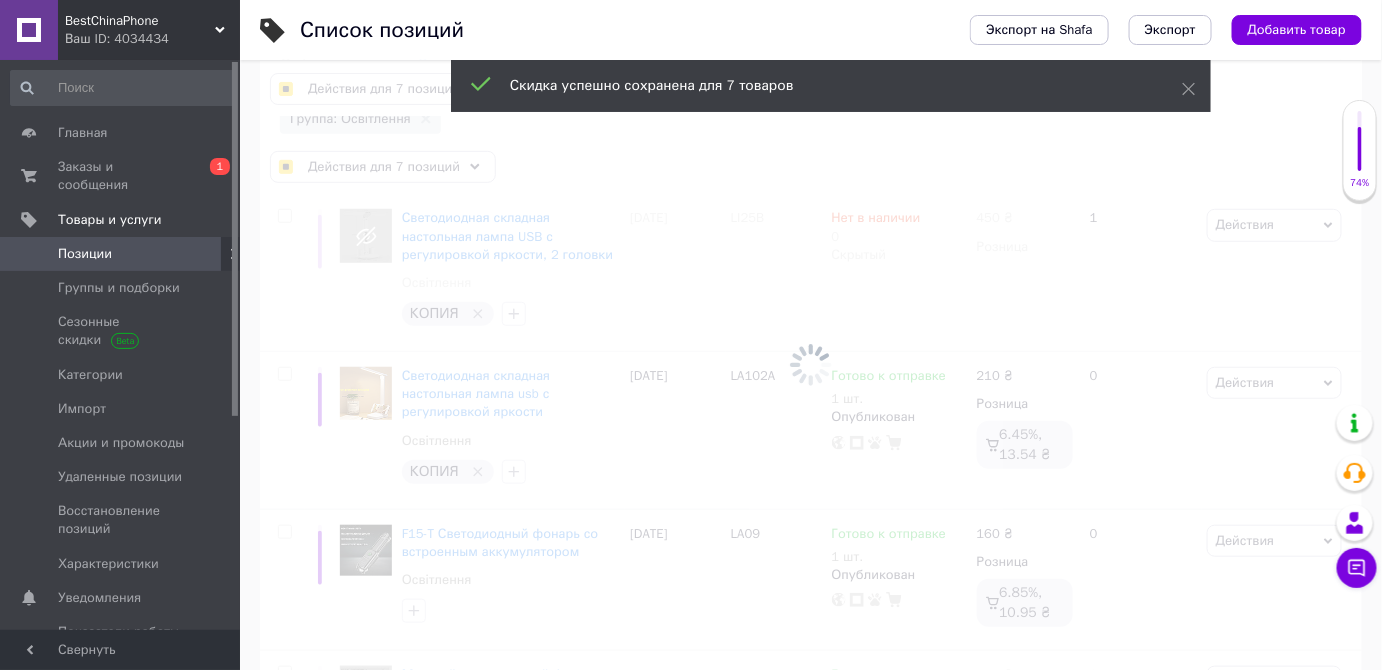 checkbox on "false" 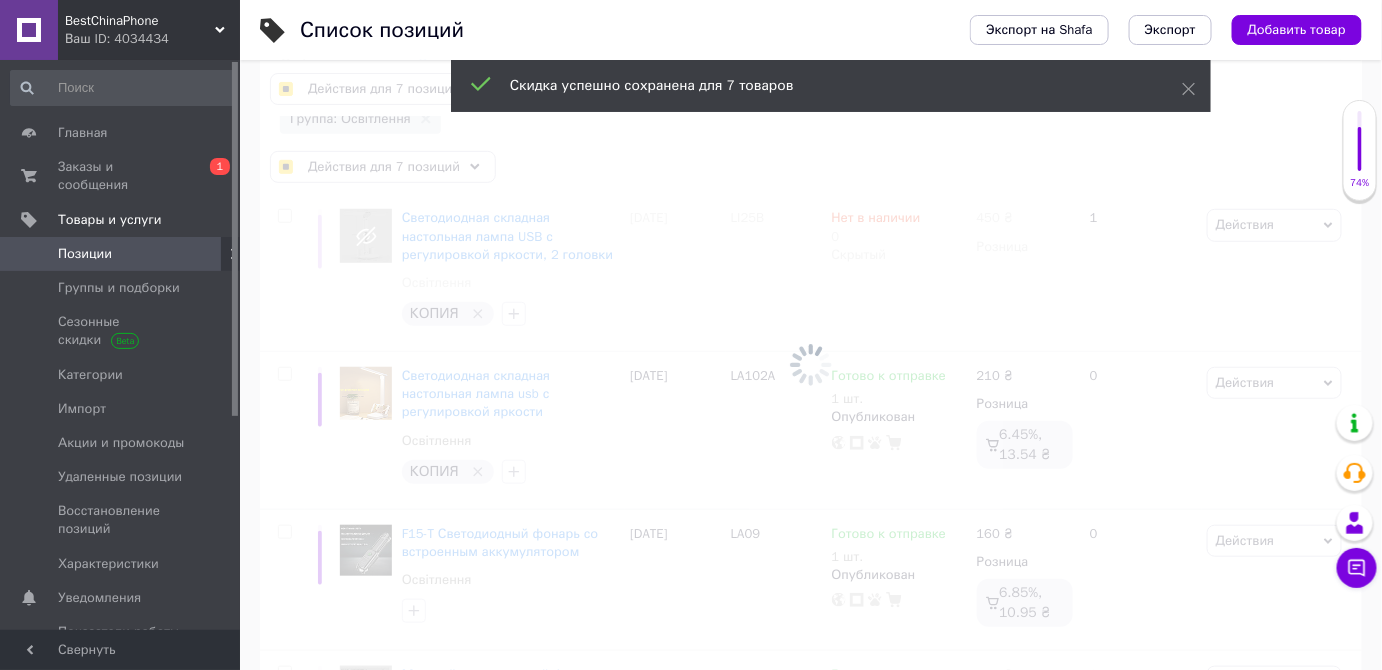 checkbox on "false" 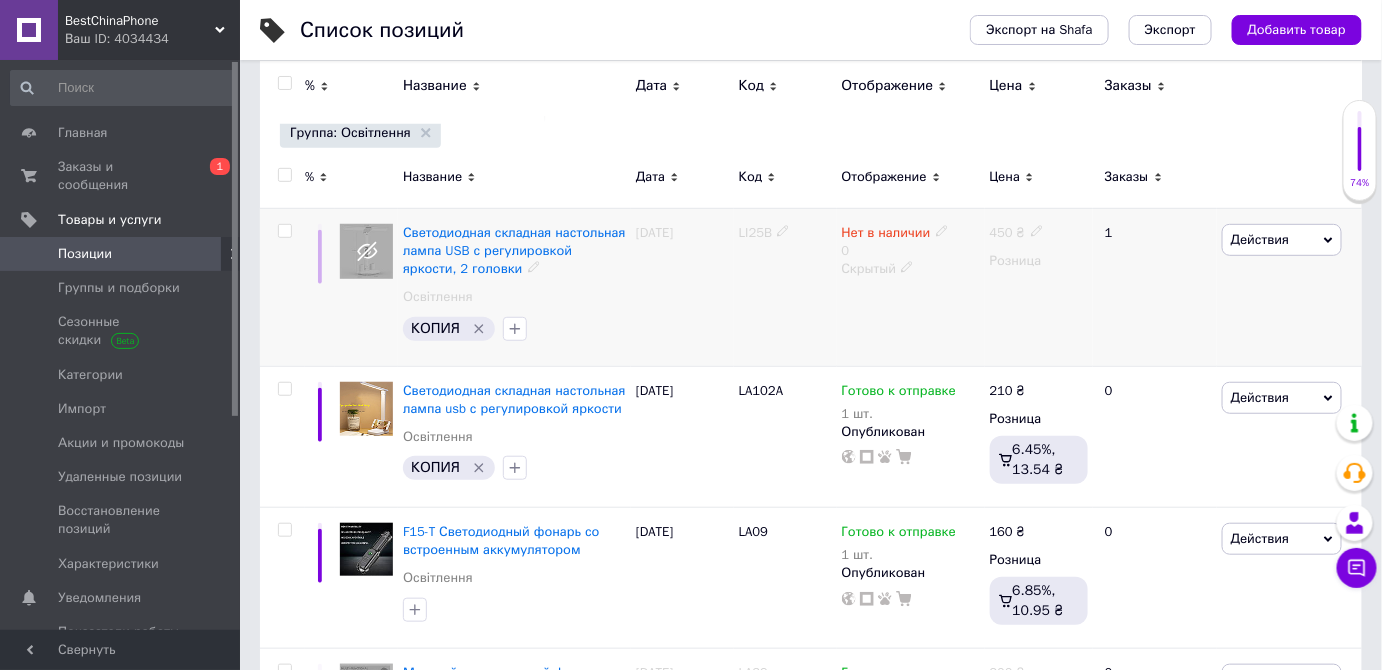 scroll, scrollTop: 0, scrollLeft: 0, axis: both 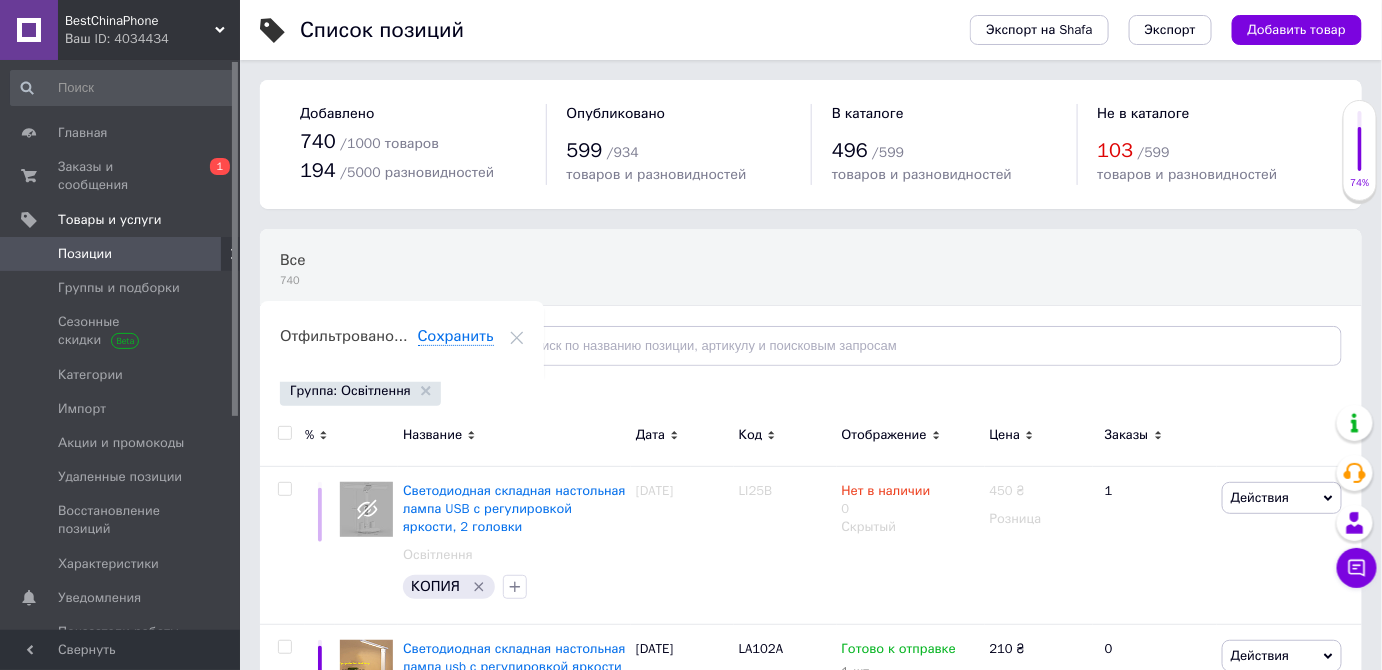 click 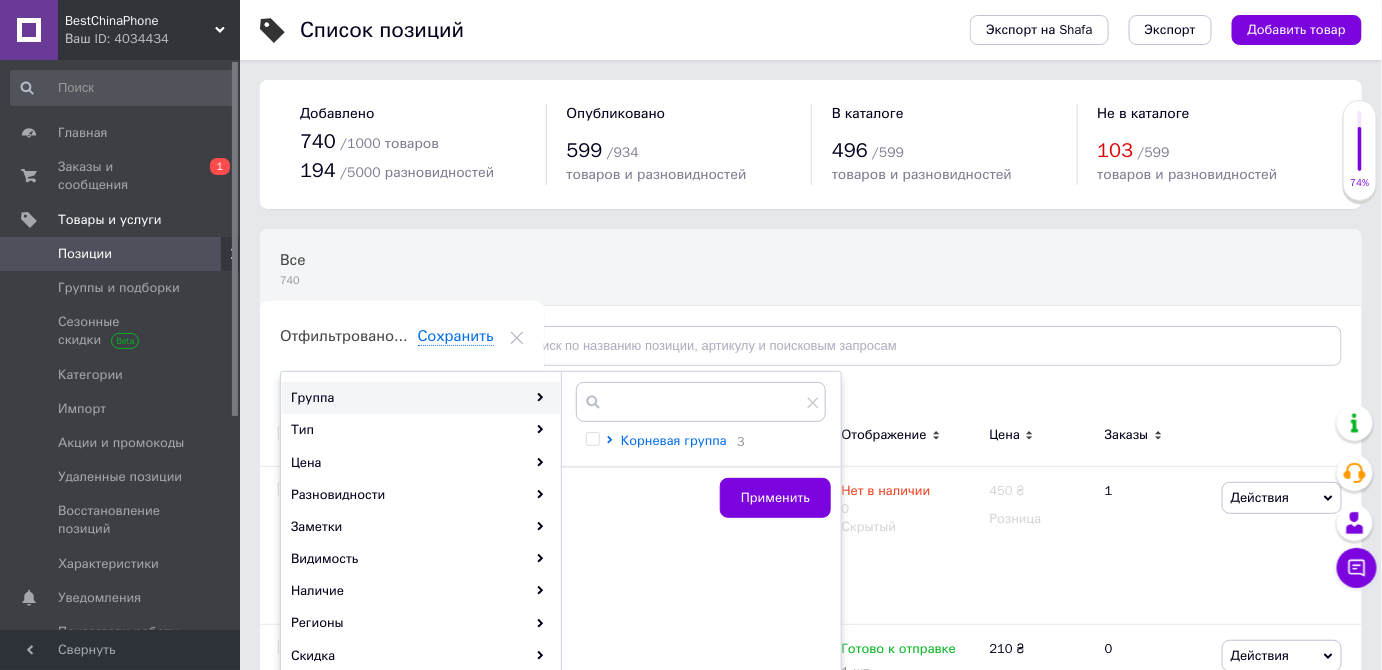 click 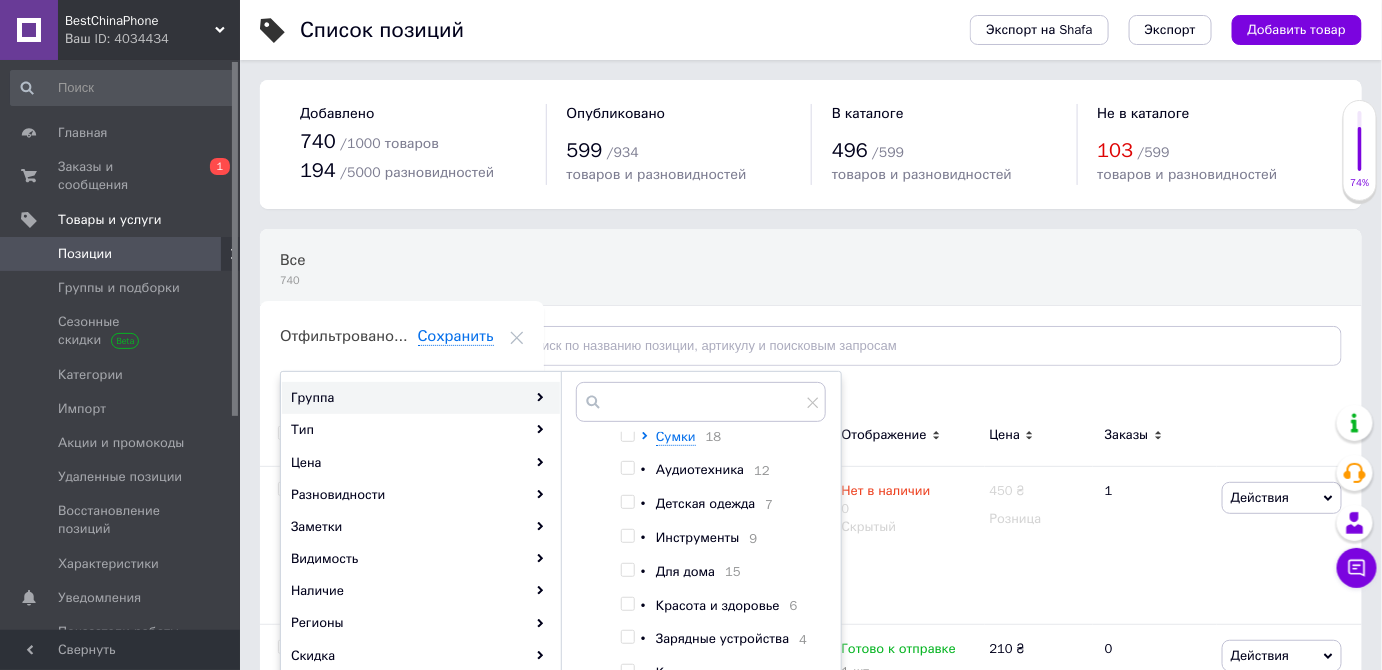 scroll, scrollTop: 570, scrollLeft: 0, axis: vertical 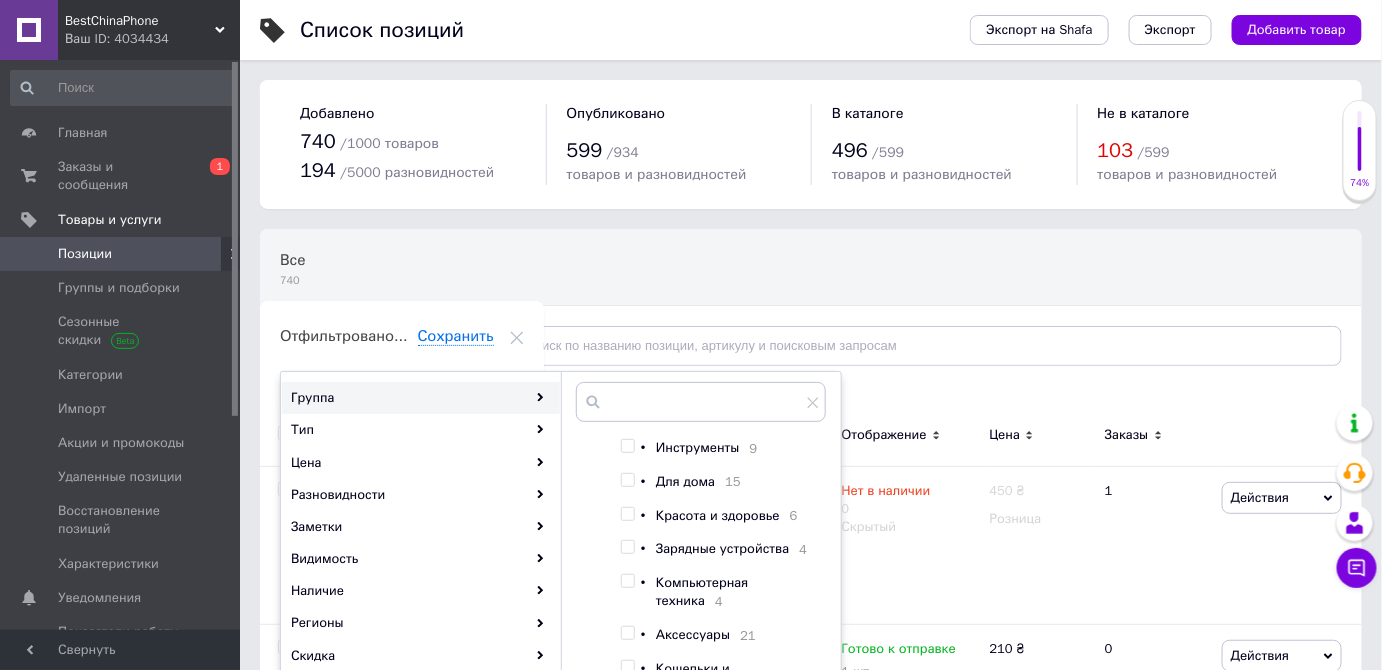 click at bounding box center (627, 480) 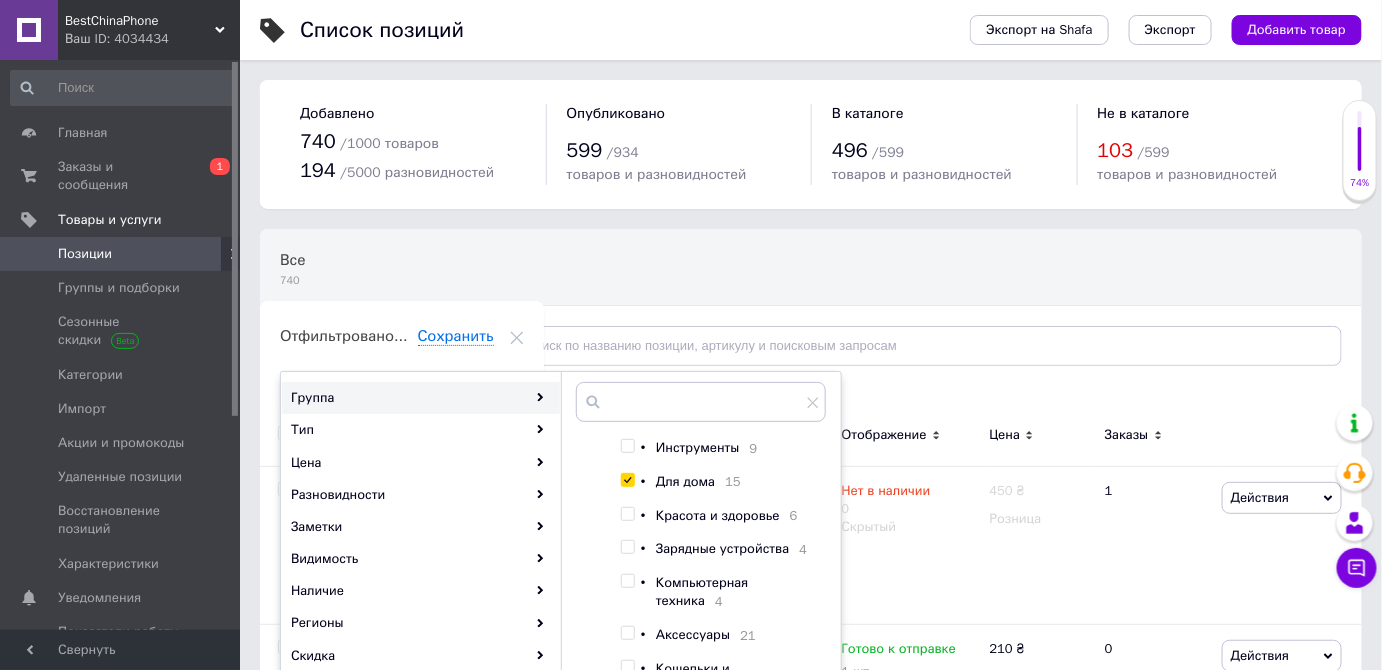 checkbox on "true" 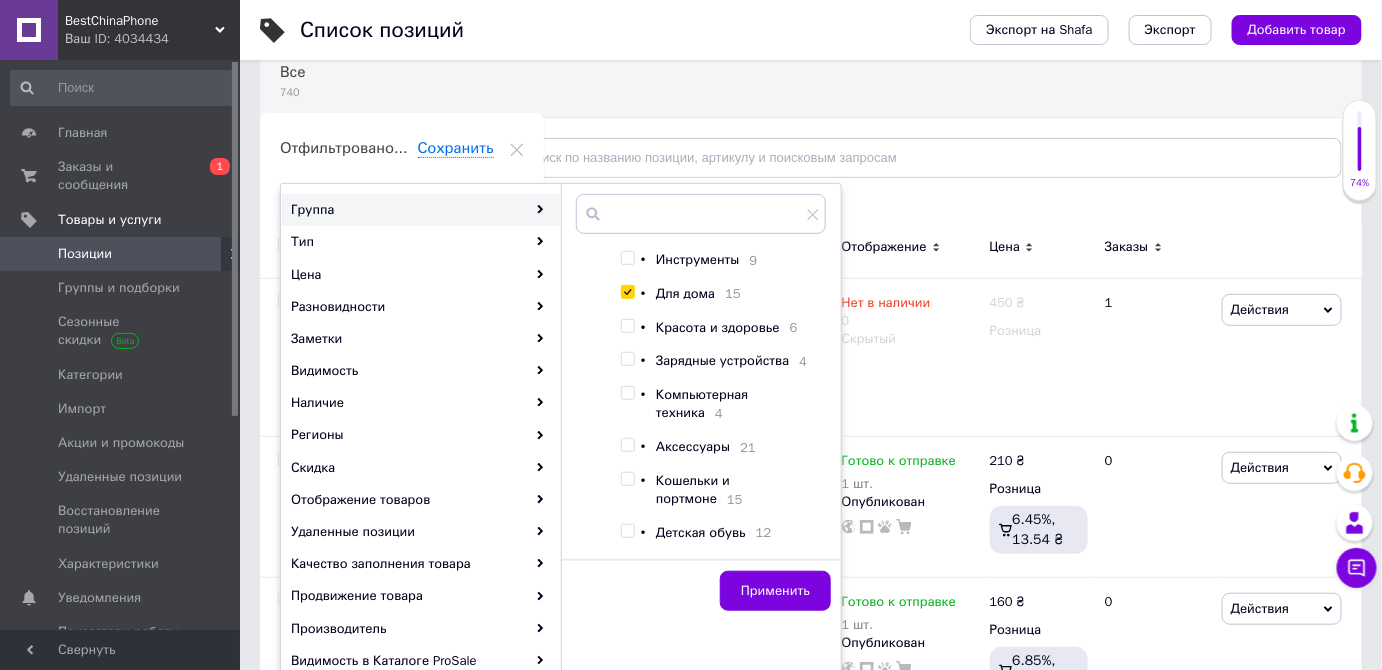 scroll, scrollTop: 272, scrollLeft: 0, axis: vertical 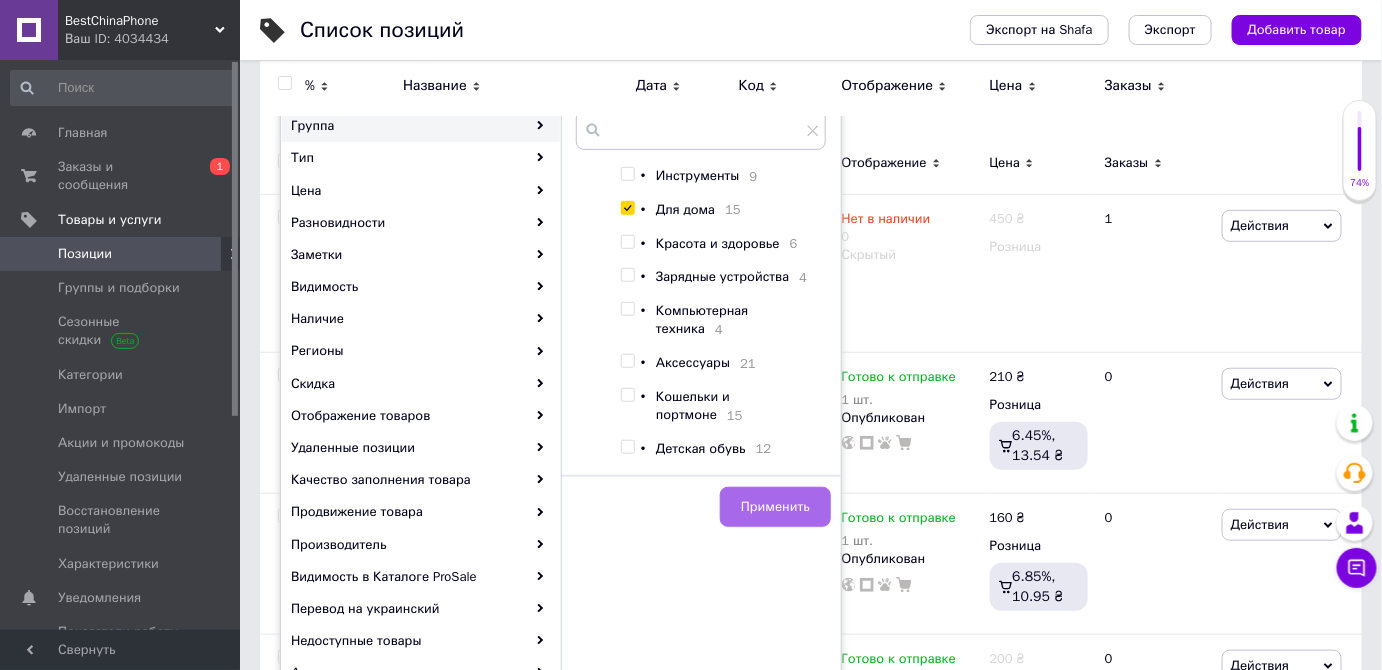 click on "Применить" at bounding box center [775, 507] 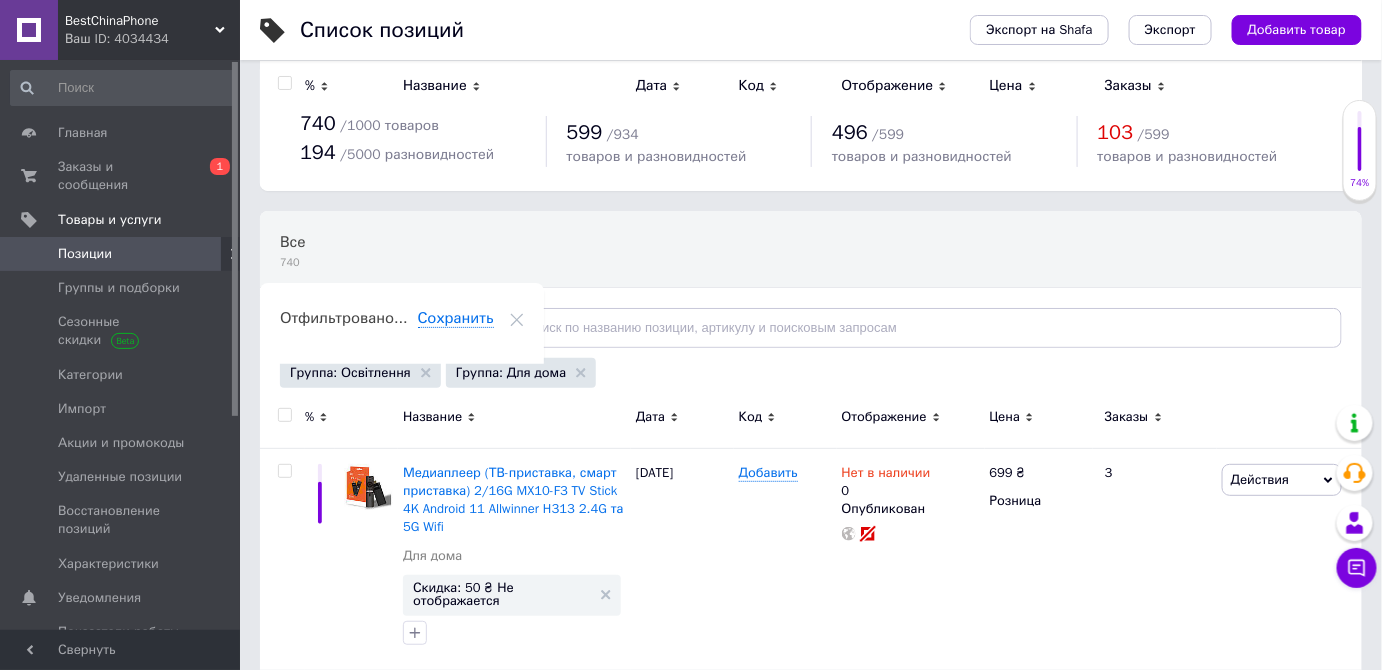 scroll, scrollTop: 0, scrollLeft: 0, axis: both 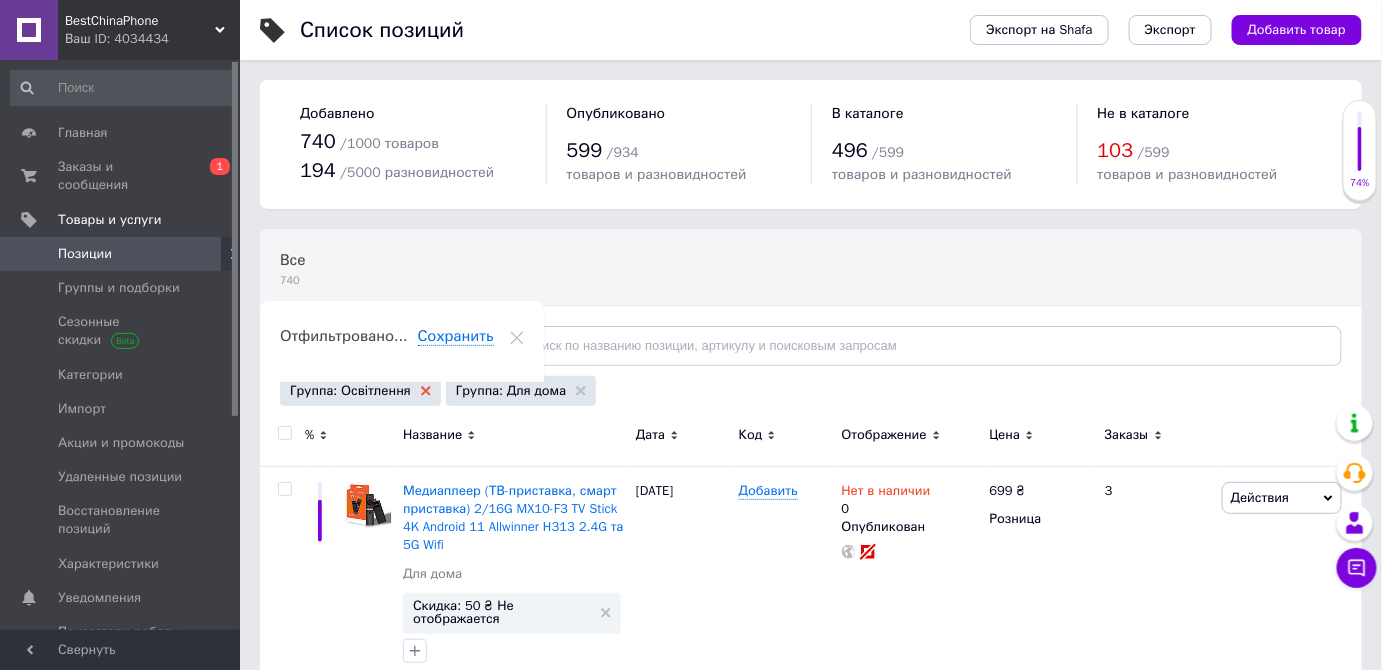 click 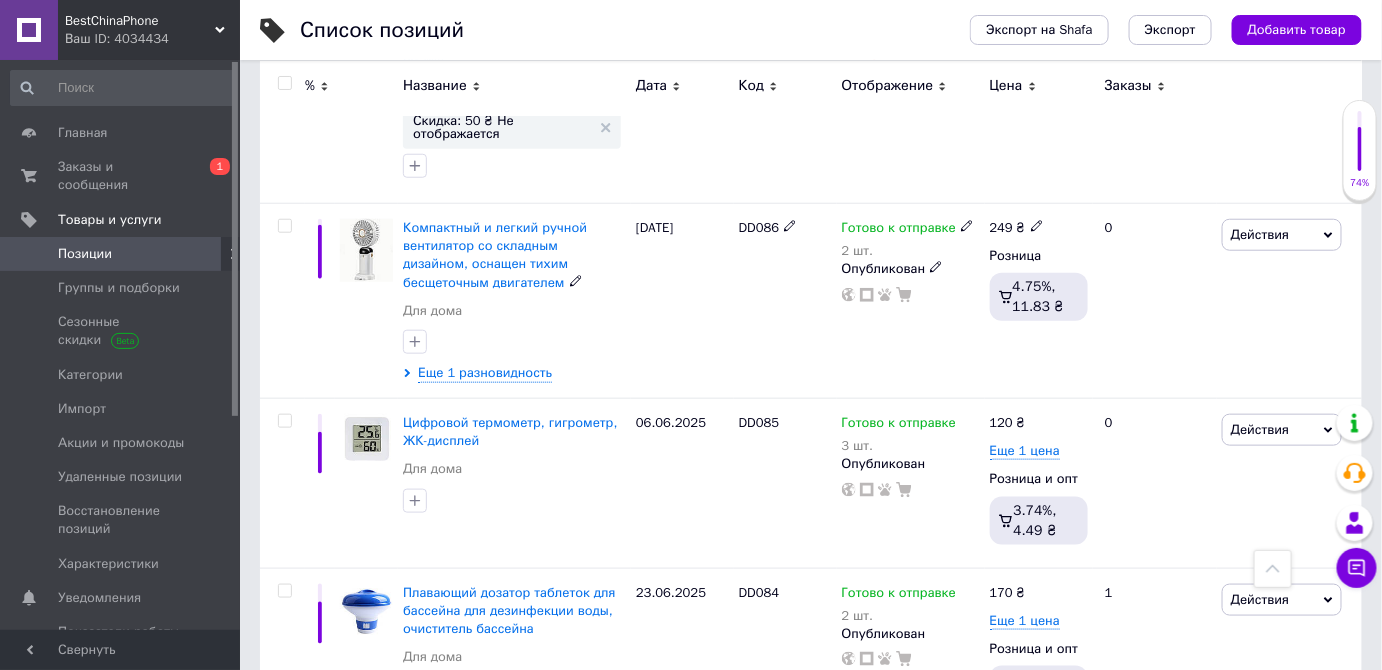 scroll, scrollTop: 454, scrollLeft: 0, axis: vertical 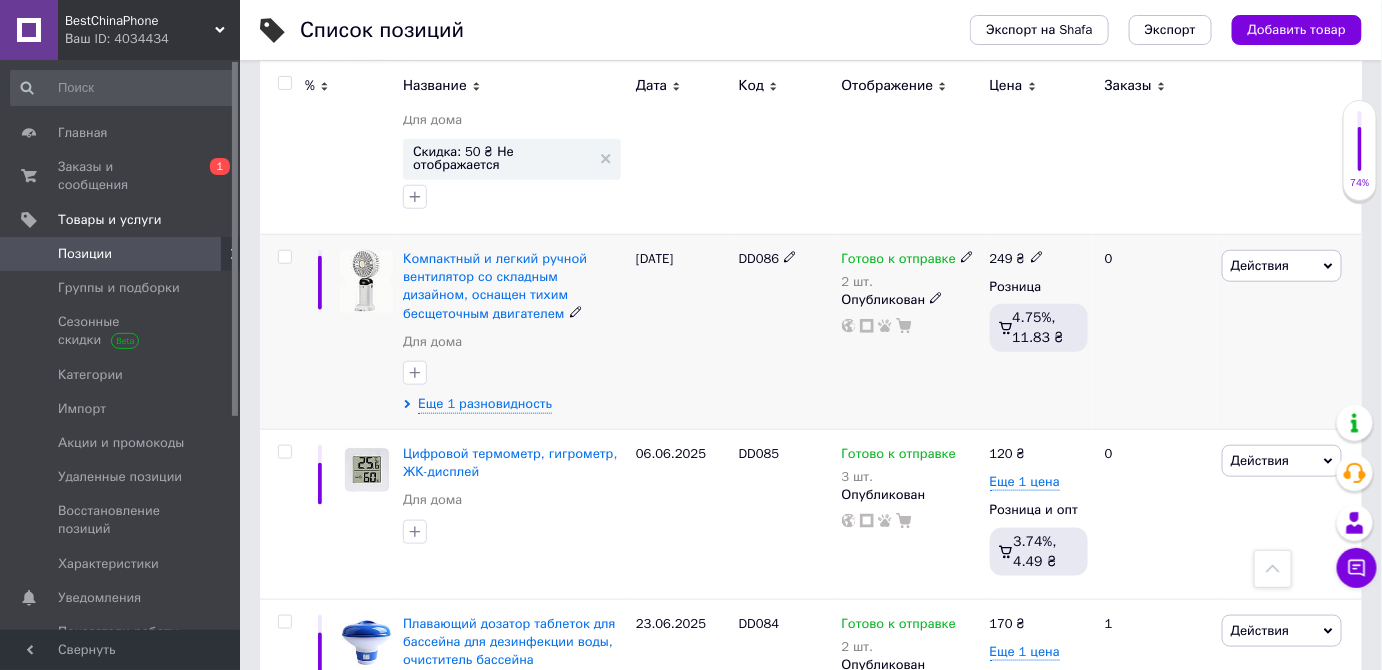 click 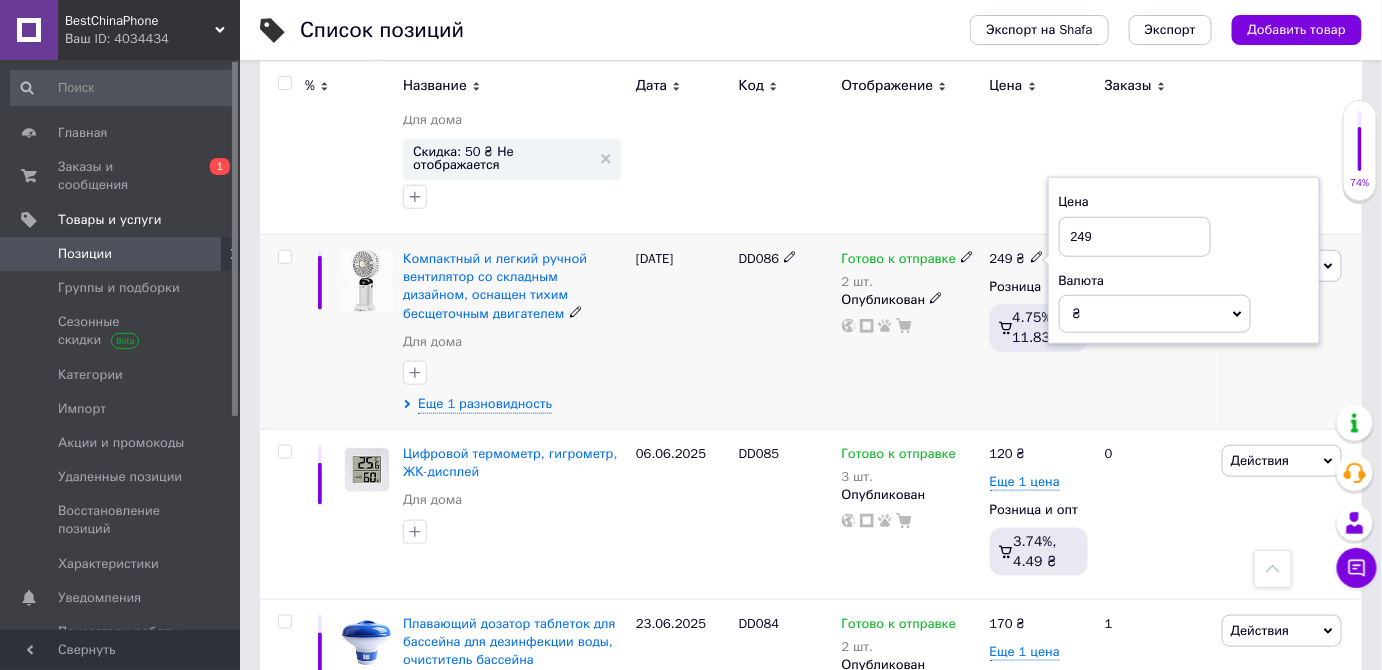 click on "249" at bounding box center [1135, 237] 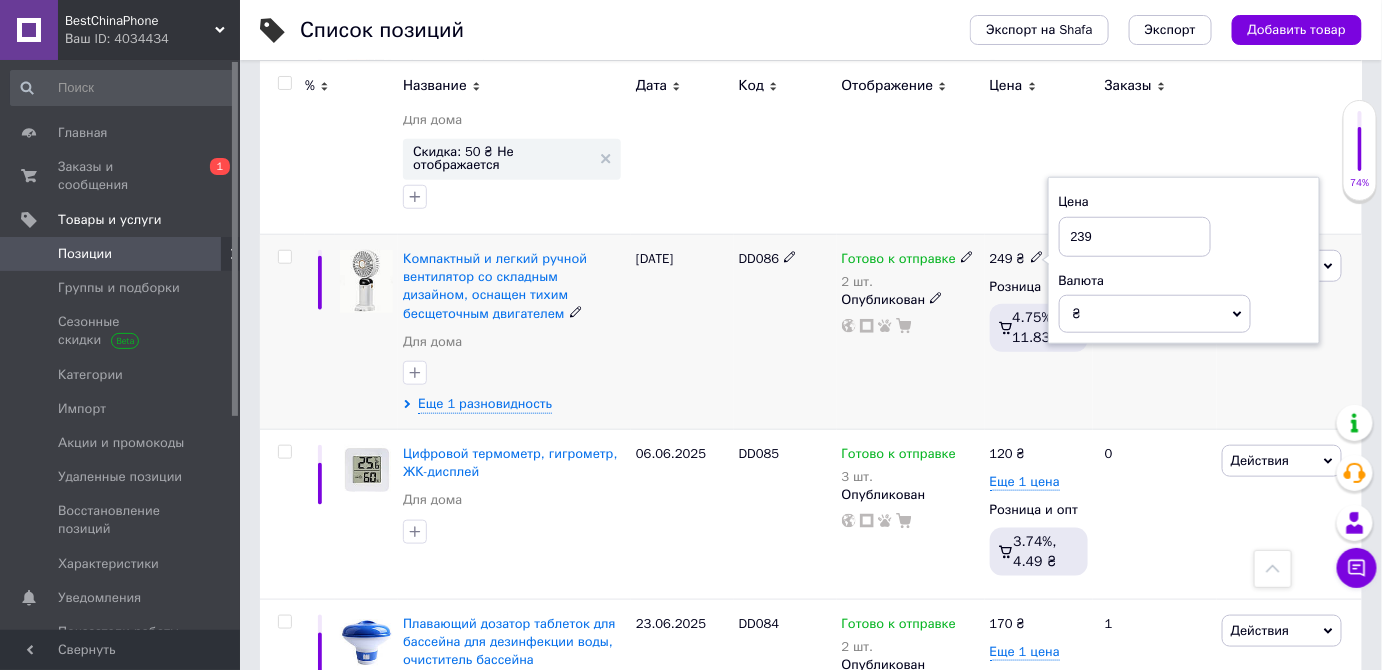 type on "239" 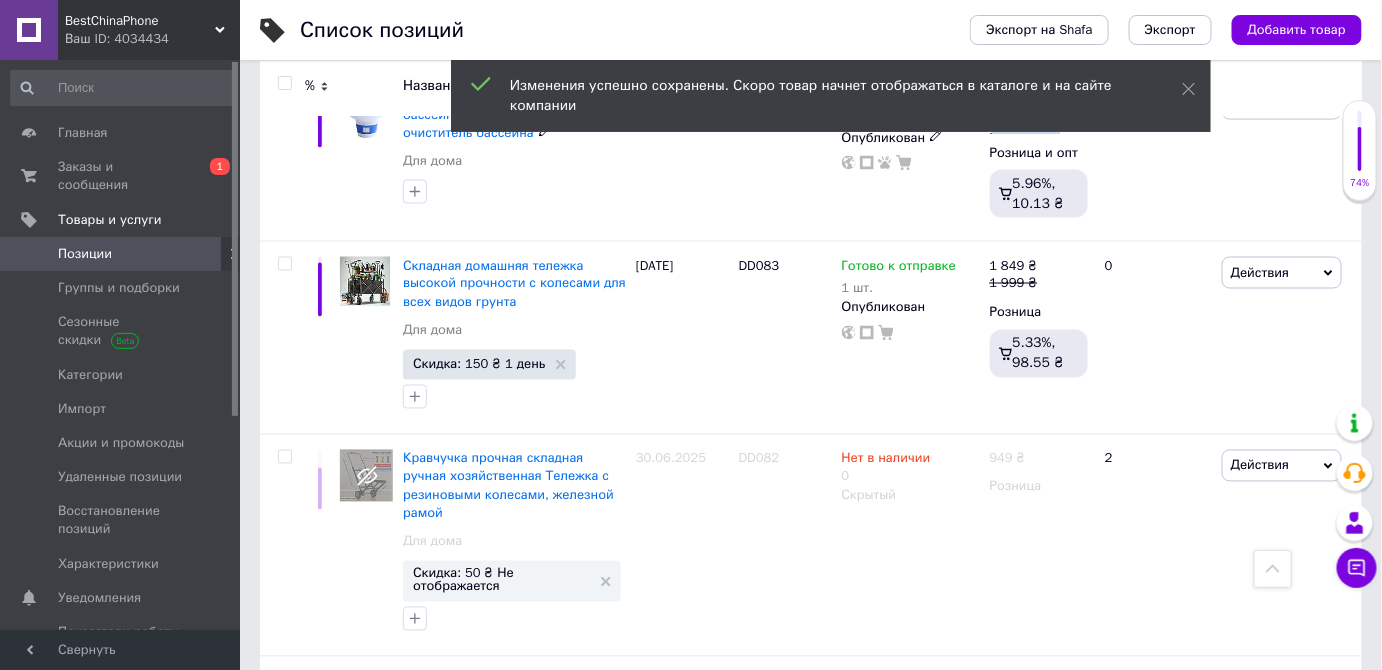 scroll, scrollTop: 1000, scrollLeft: 0, axis: vertical 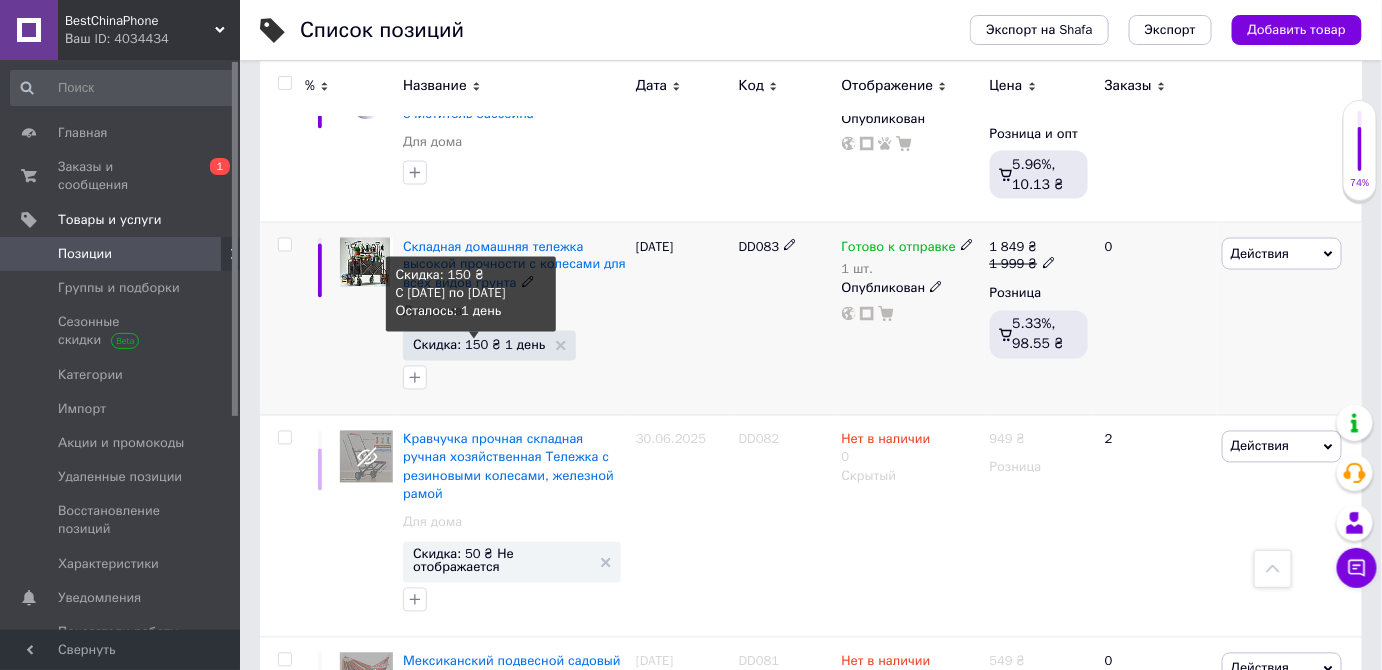 click on "Скидка: 150 ₴ 1 день" at bounding box center [479, 345] 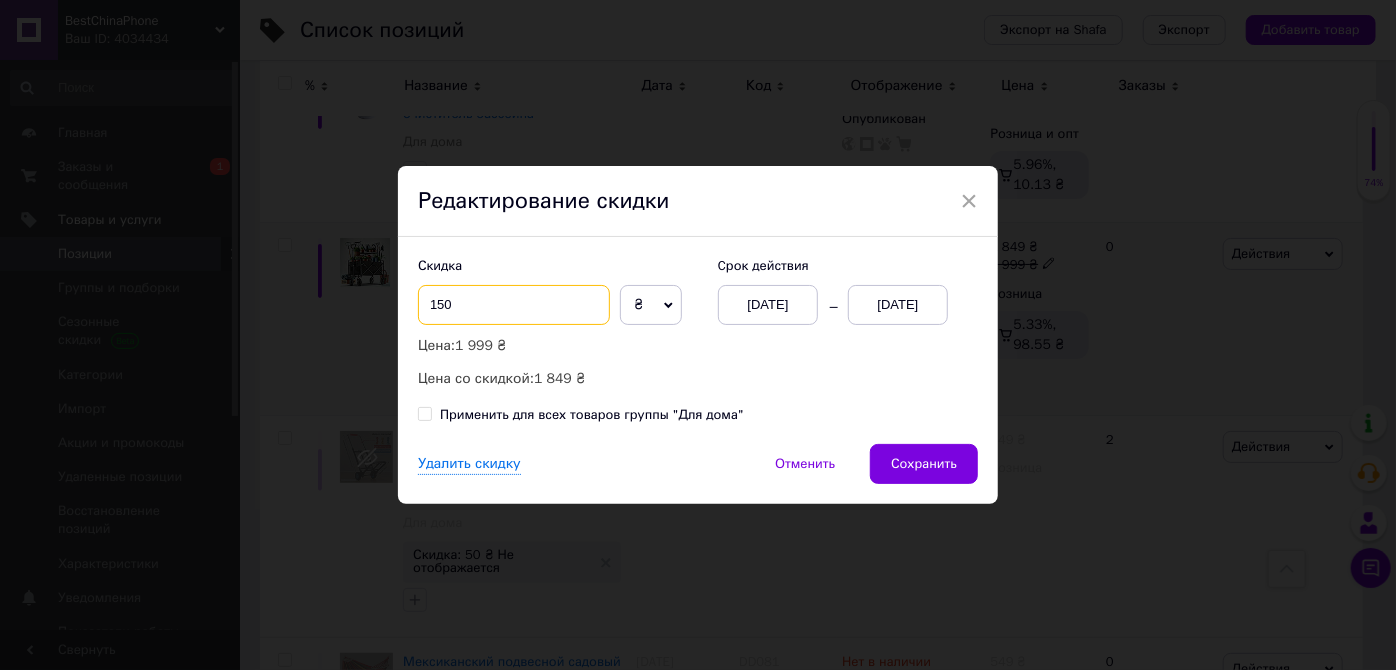 drag, startPoint x: 471, startPoint y: 308, endPoint x: 435, endPoint y: 310, distance: 36.05551 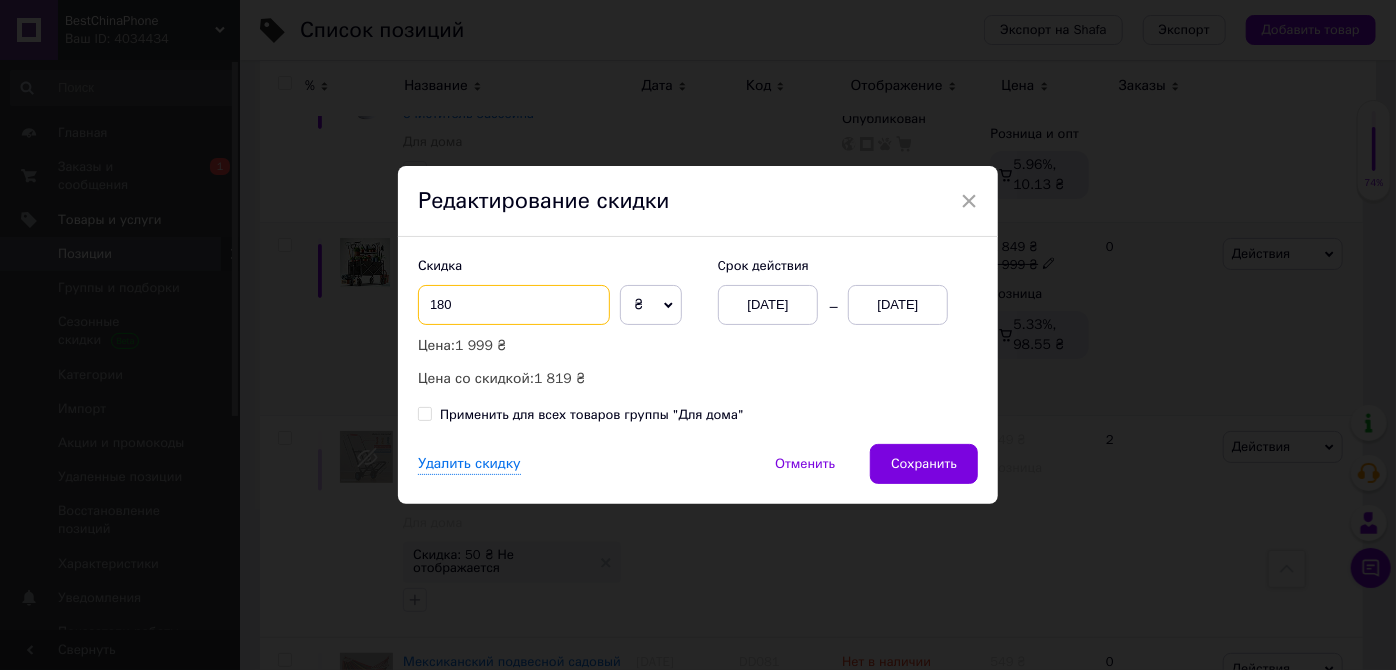 type on "180" 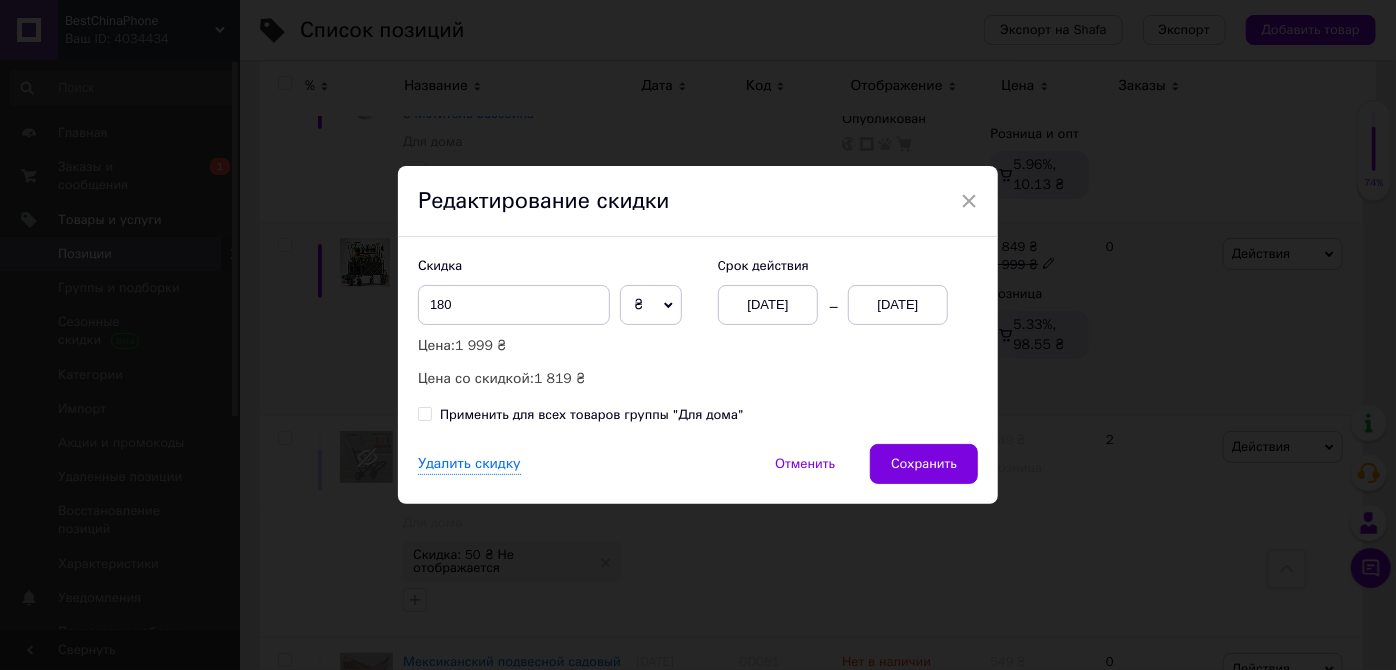 click on "15.07.2025" at bounding box center [898, 305] 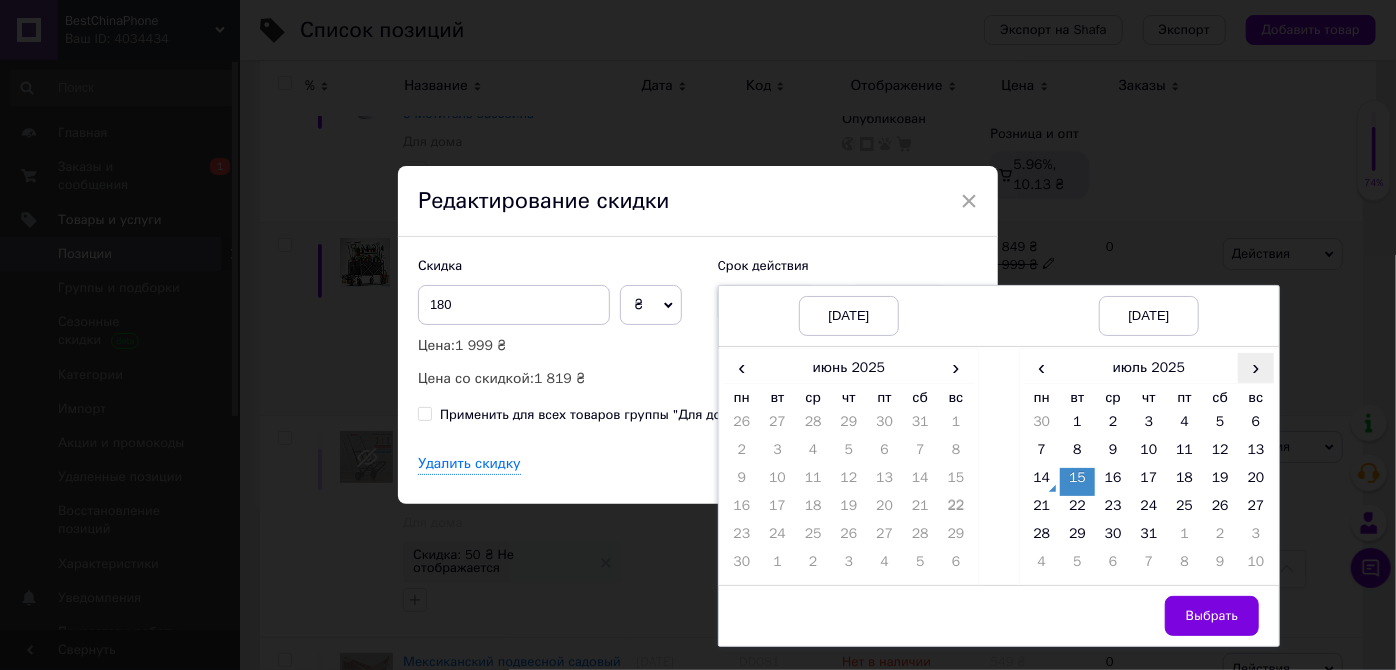 click on "›" at bounding box center (1256, 367) 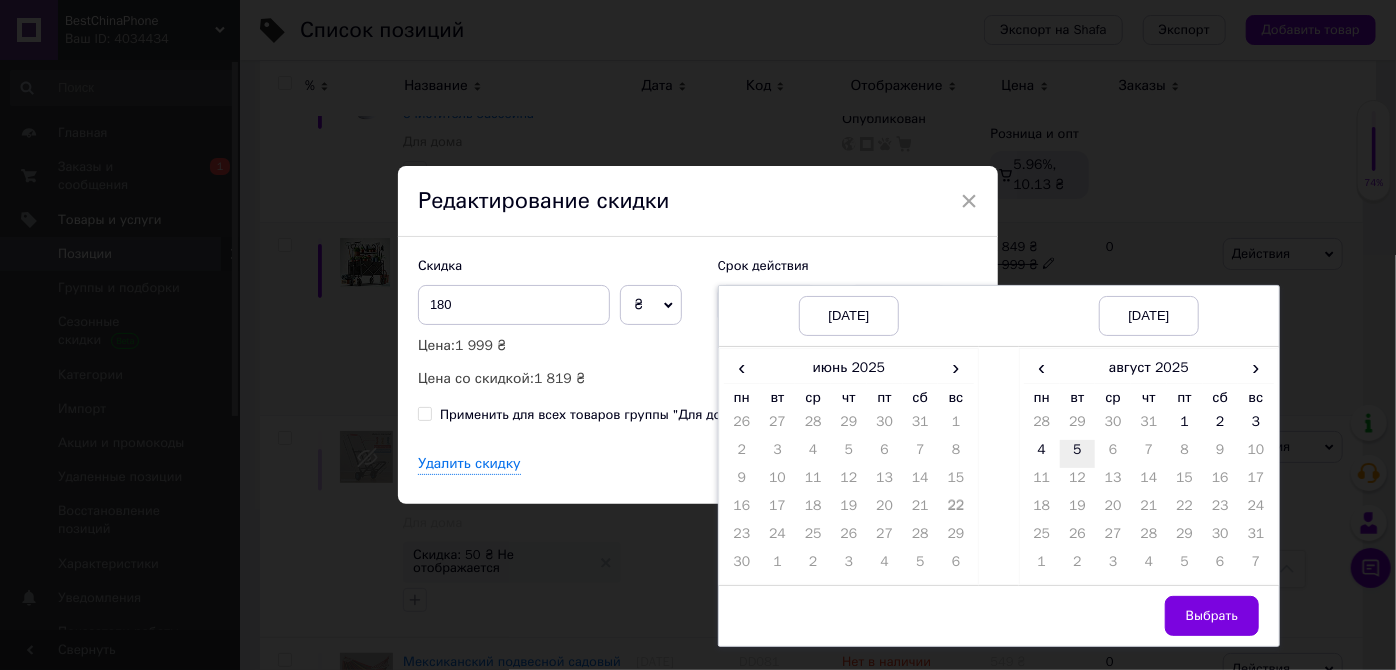click on "5" at bounding box center (1078, 454) 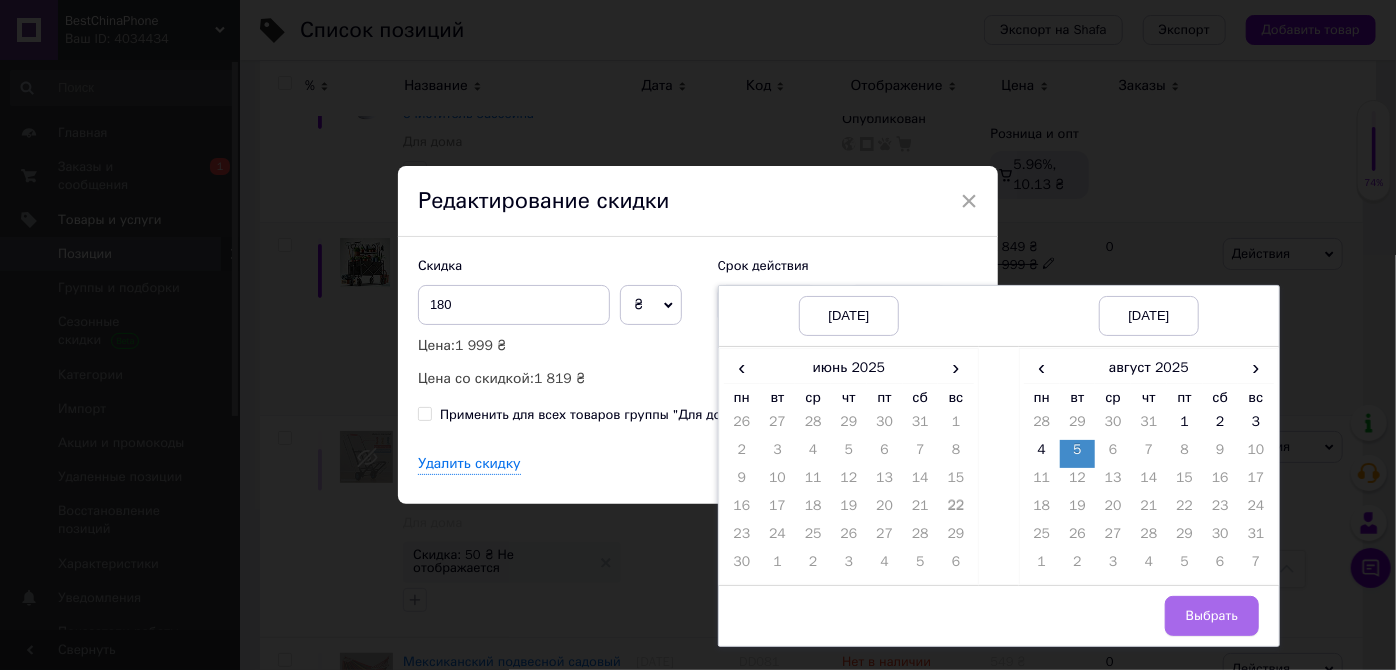 click on "Выбрать" at bounding box center [1212, 616] 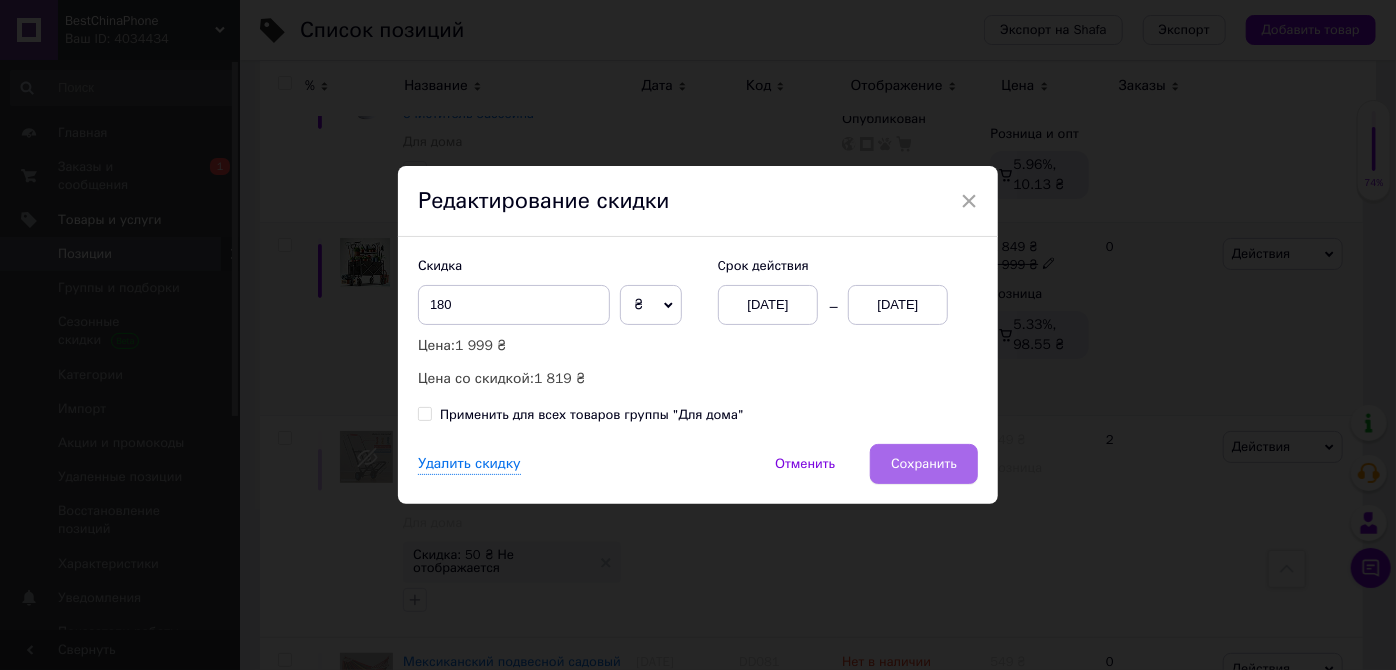 click on "Сохранить" at bounding box center (924, 464) 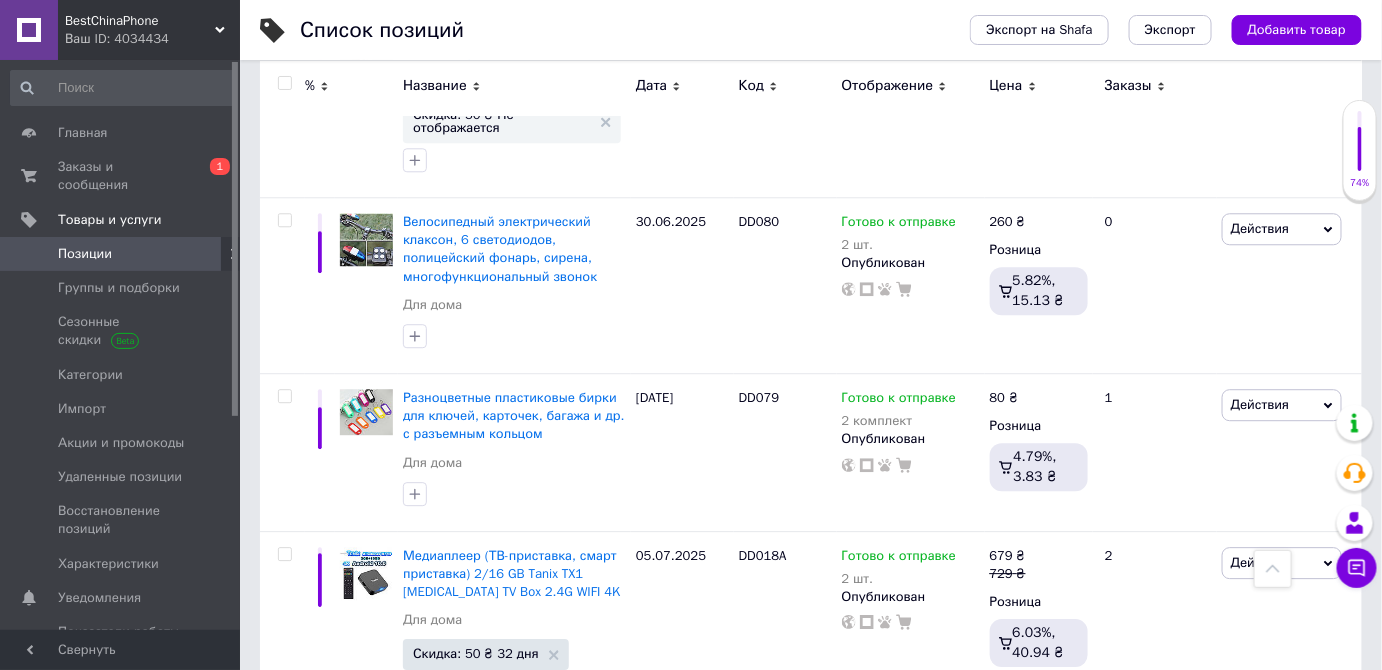 scroll, scrollTop: 1636, scrollLeft: 0, axis: vertical 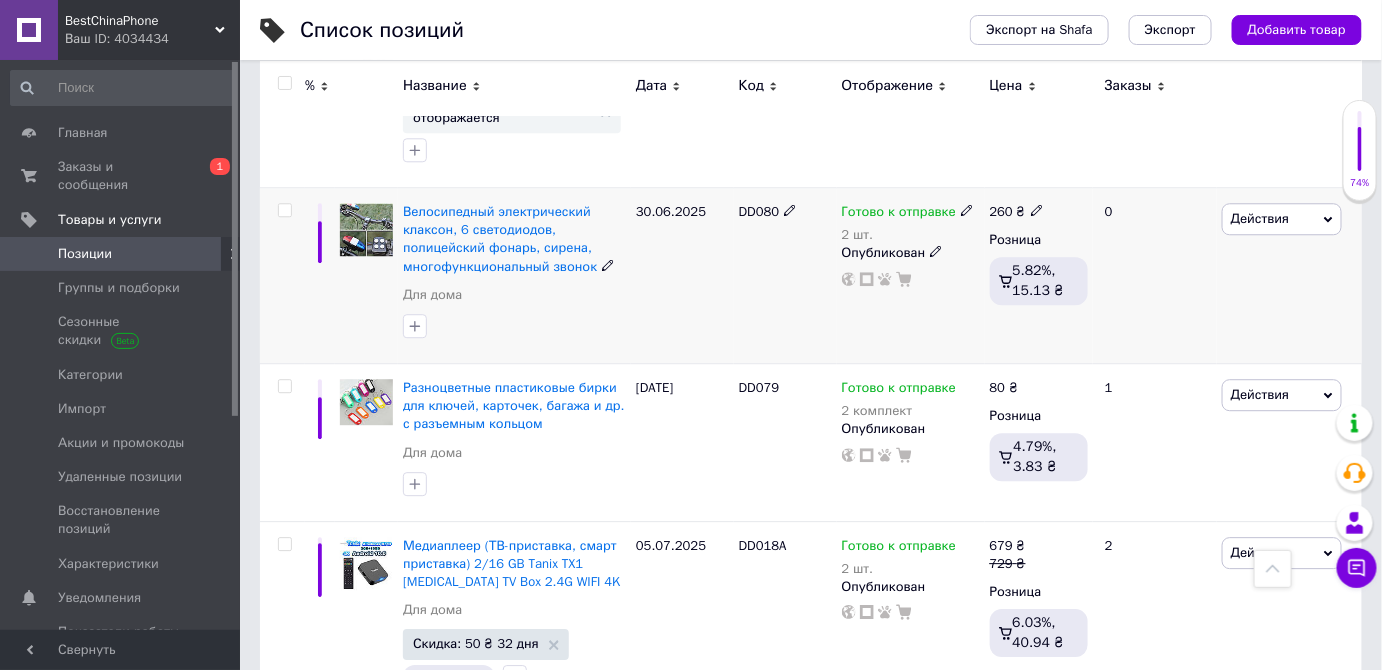 click at bounding box center (284, 210) 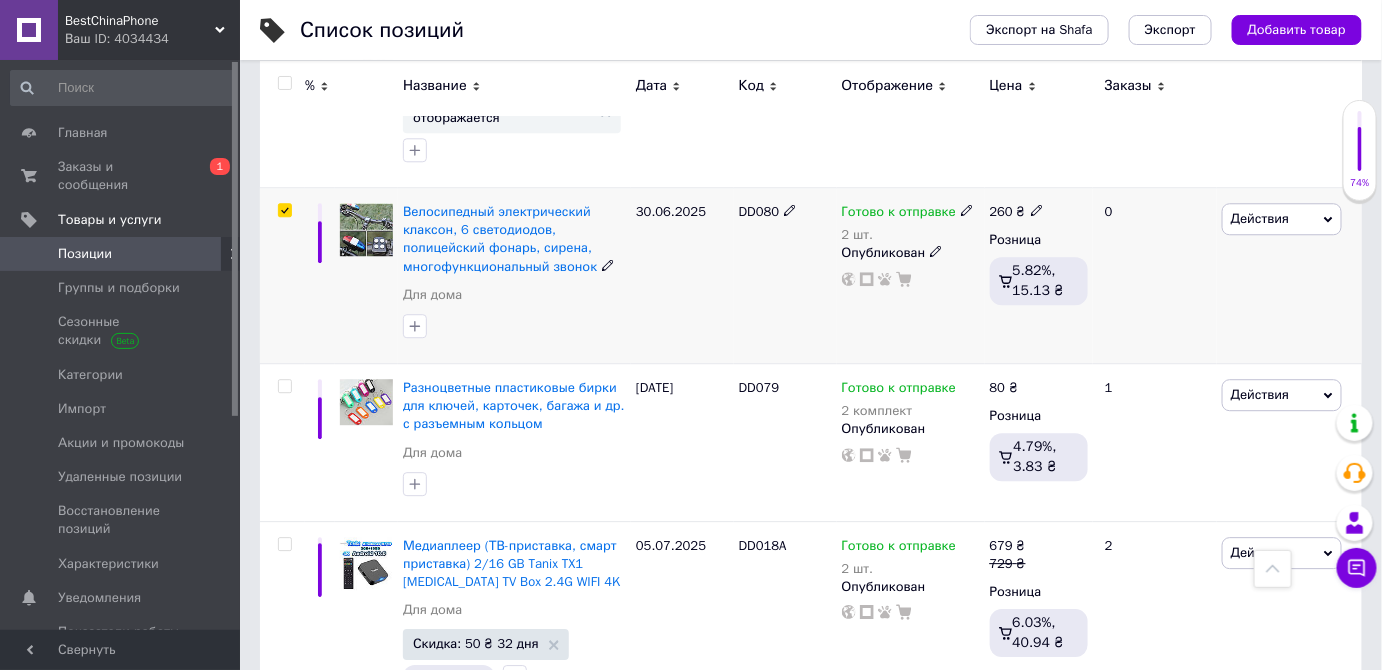 checkbox on "true" 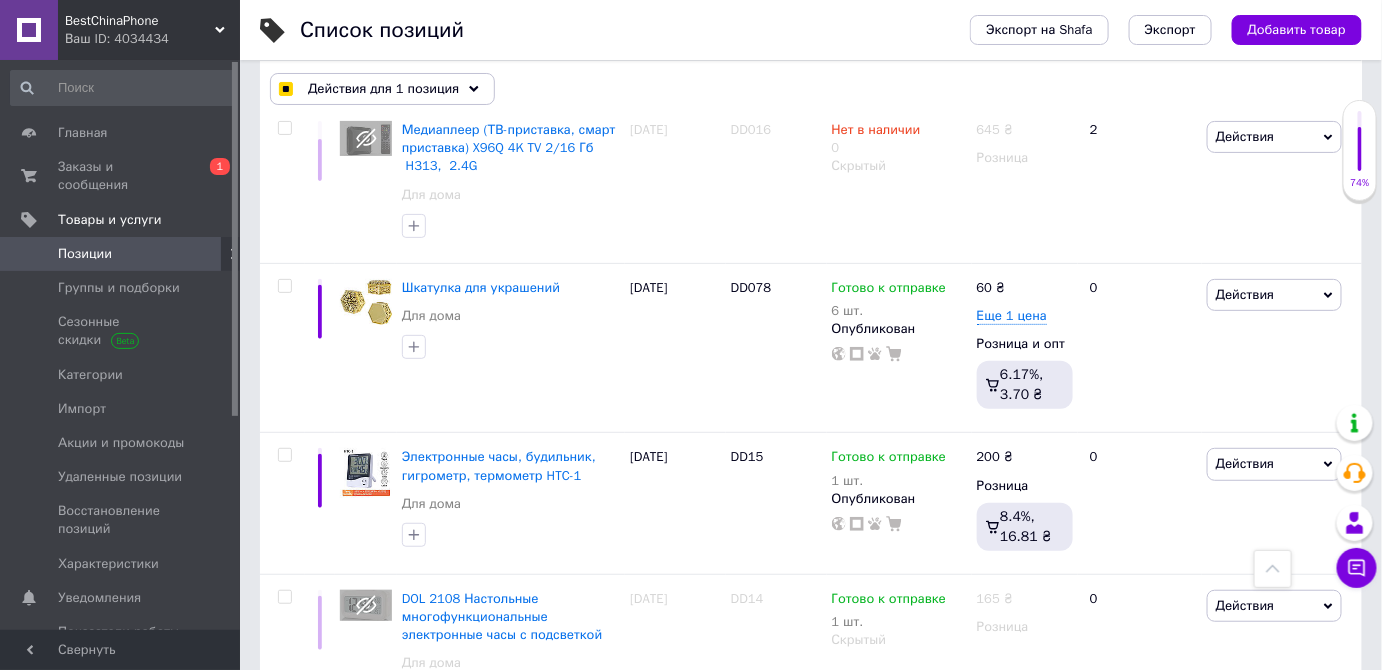 scroll, scrollTop: 2635, scrollLeft: 0, axis: vertical 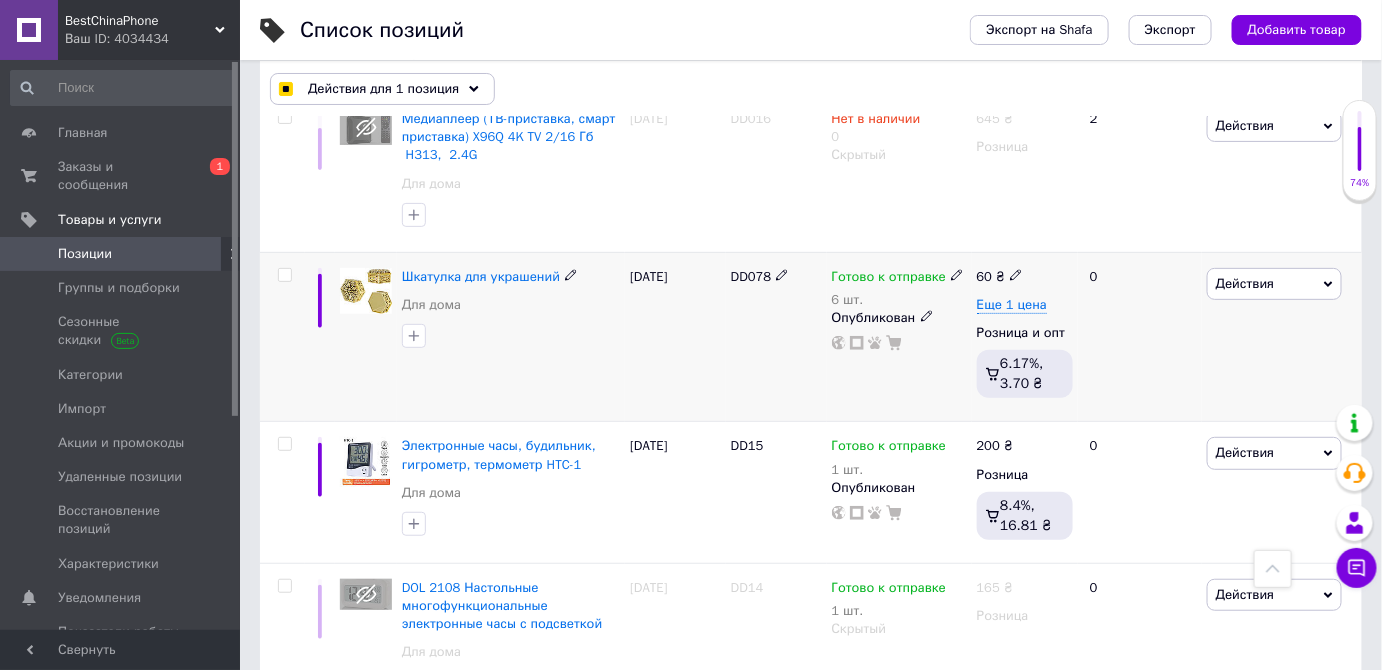 click at bounding box center (284, 275) 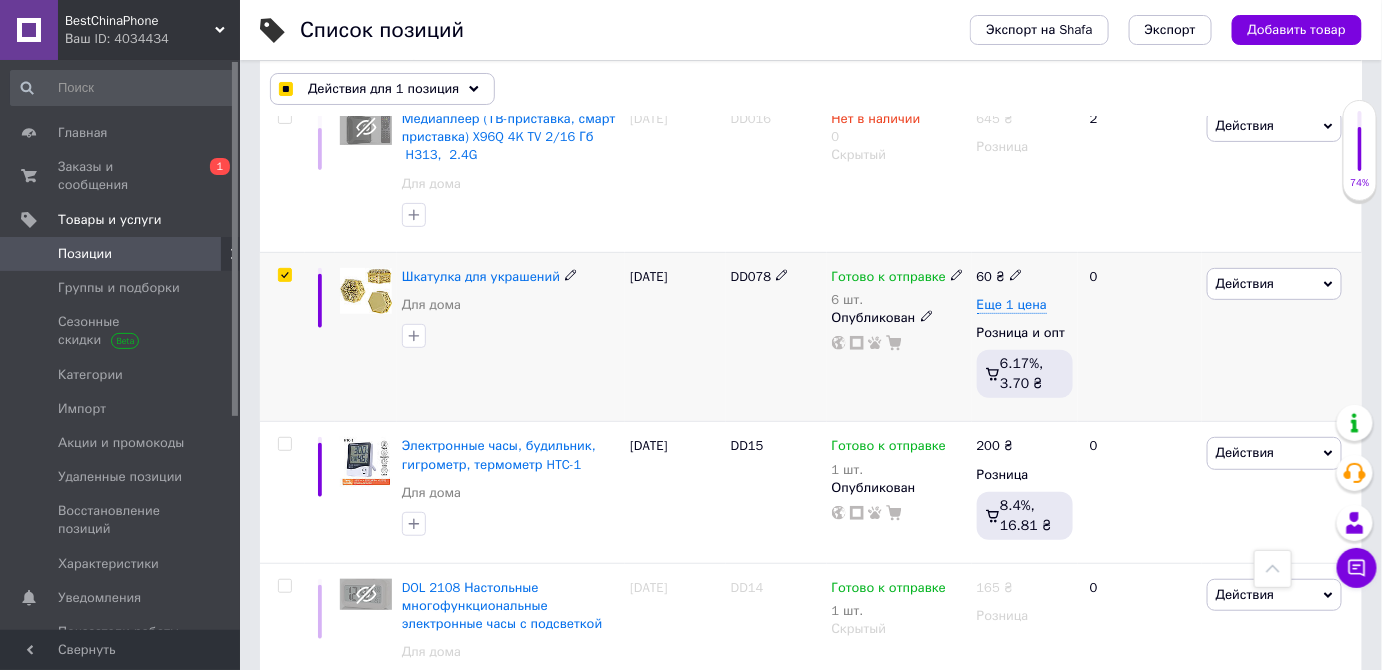 checkbox on "true" 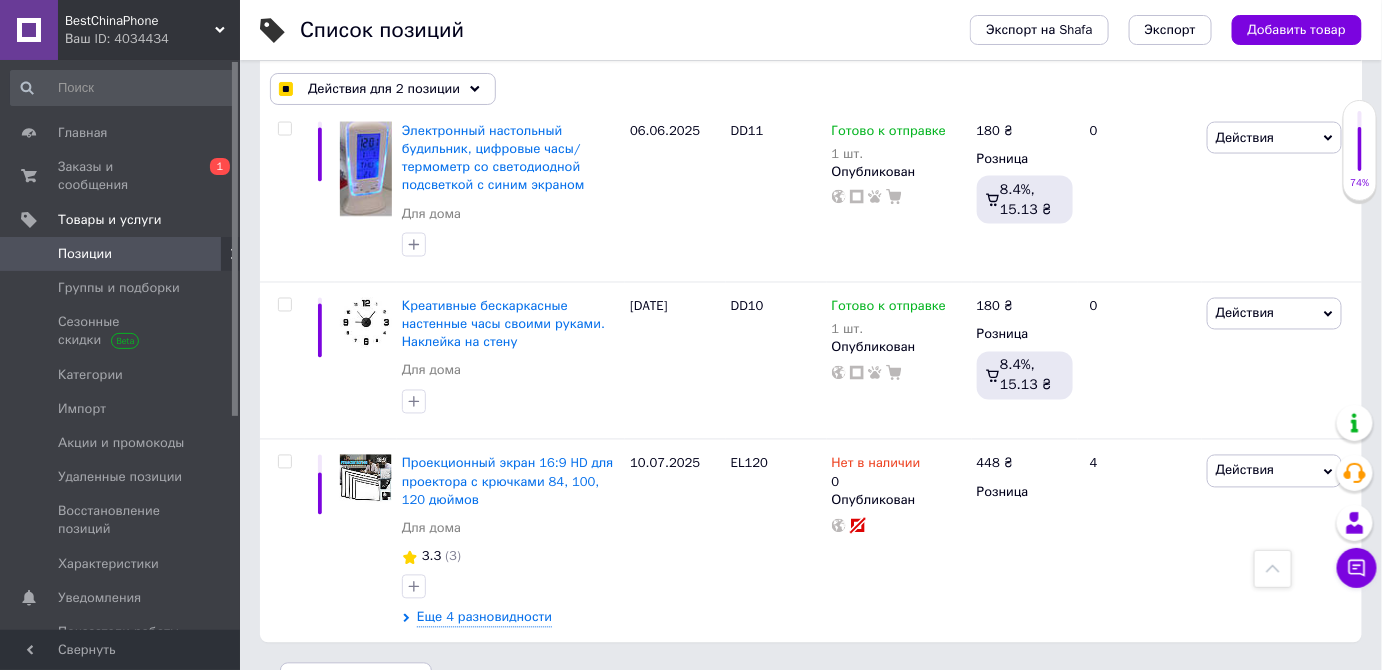 scroll, scrollTop: 3581, scrollLeft: 0, axis: vertical 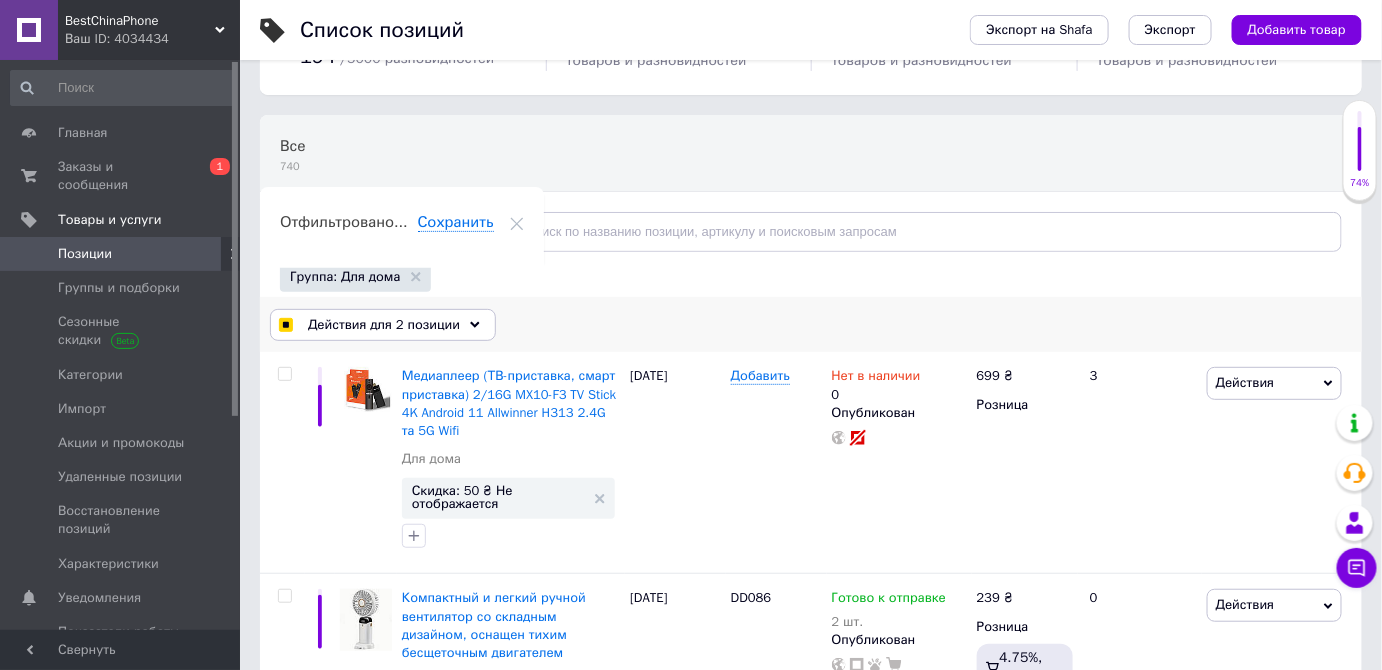 click 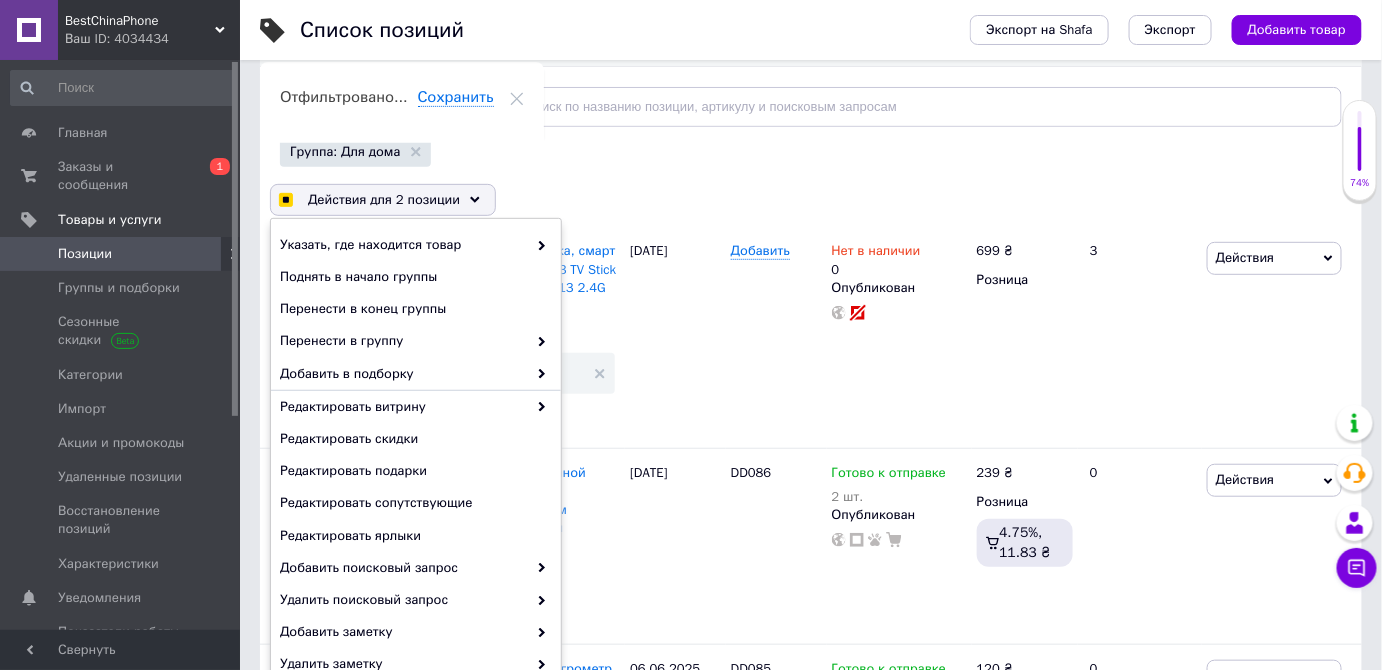 scroll, scrollTop: 386, scrollLeft: 0, axis: vertical 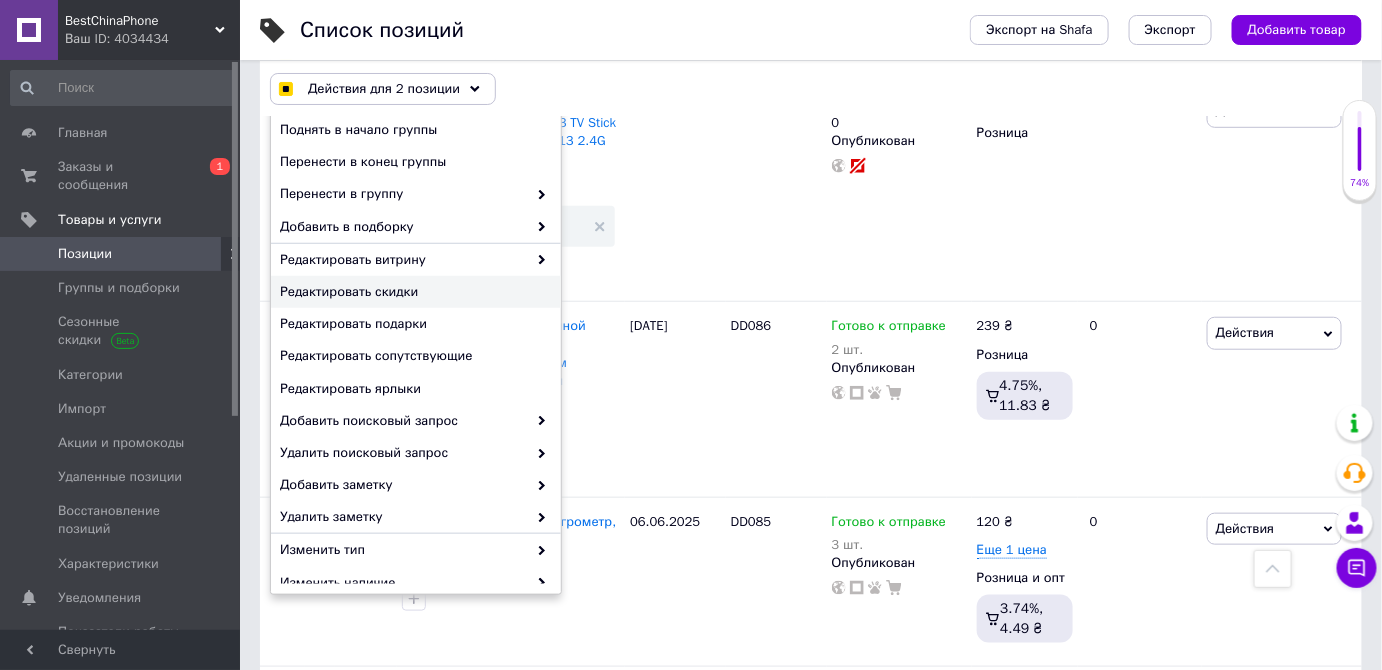 click on "Редактировать скидки" at bounding box center (413, 292) 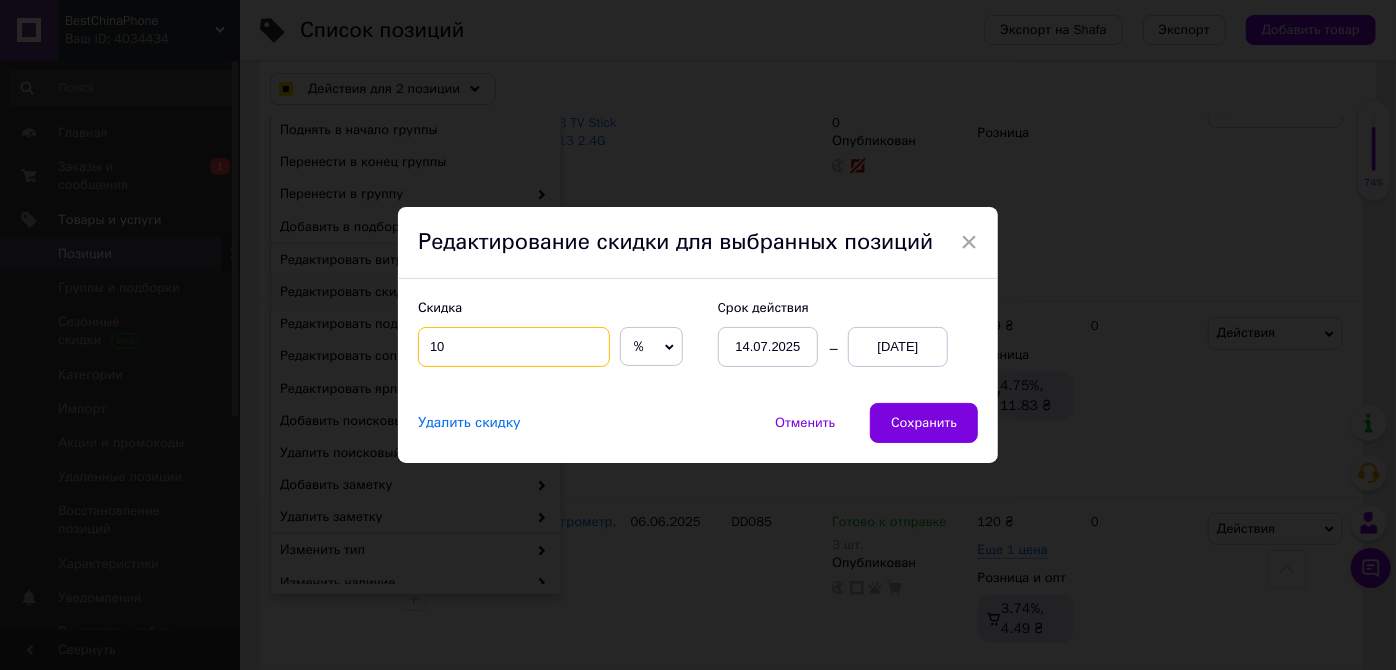 drag, startPoint x: 461, startPoint y: 347, endPoint x: 416, endPoint y: 347, distance: 45 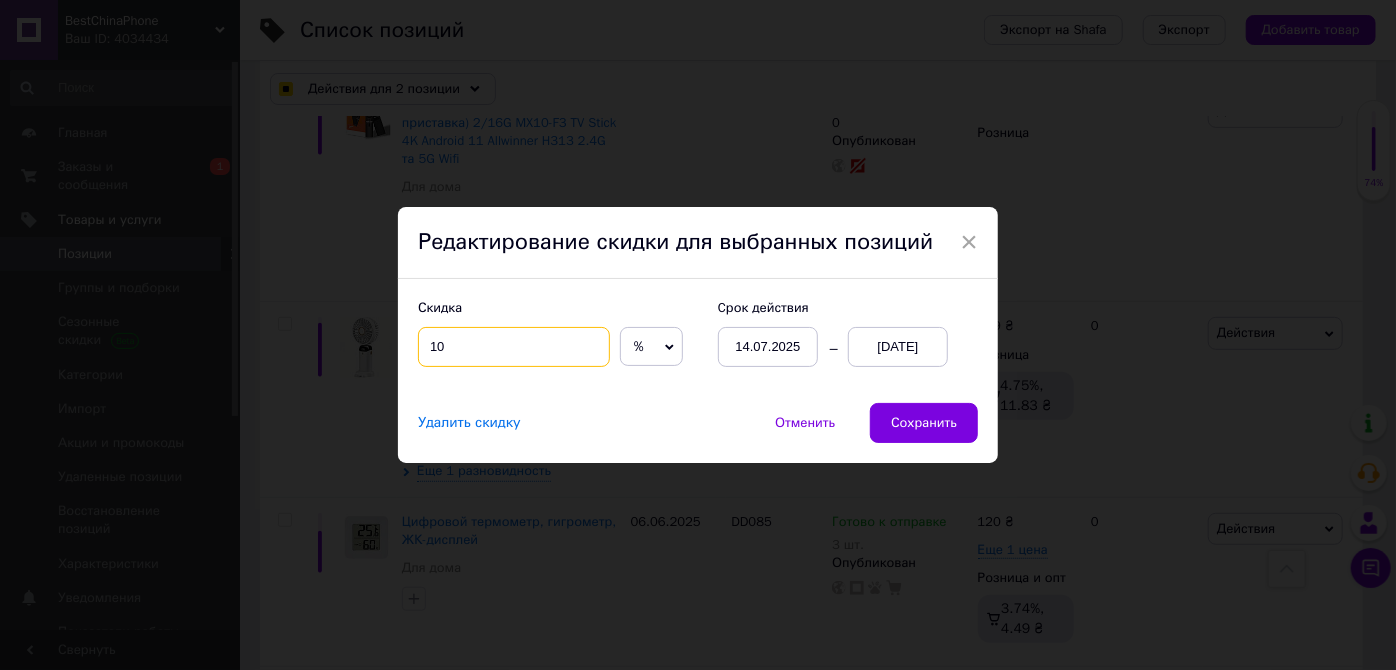 checkbox on "true" 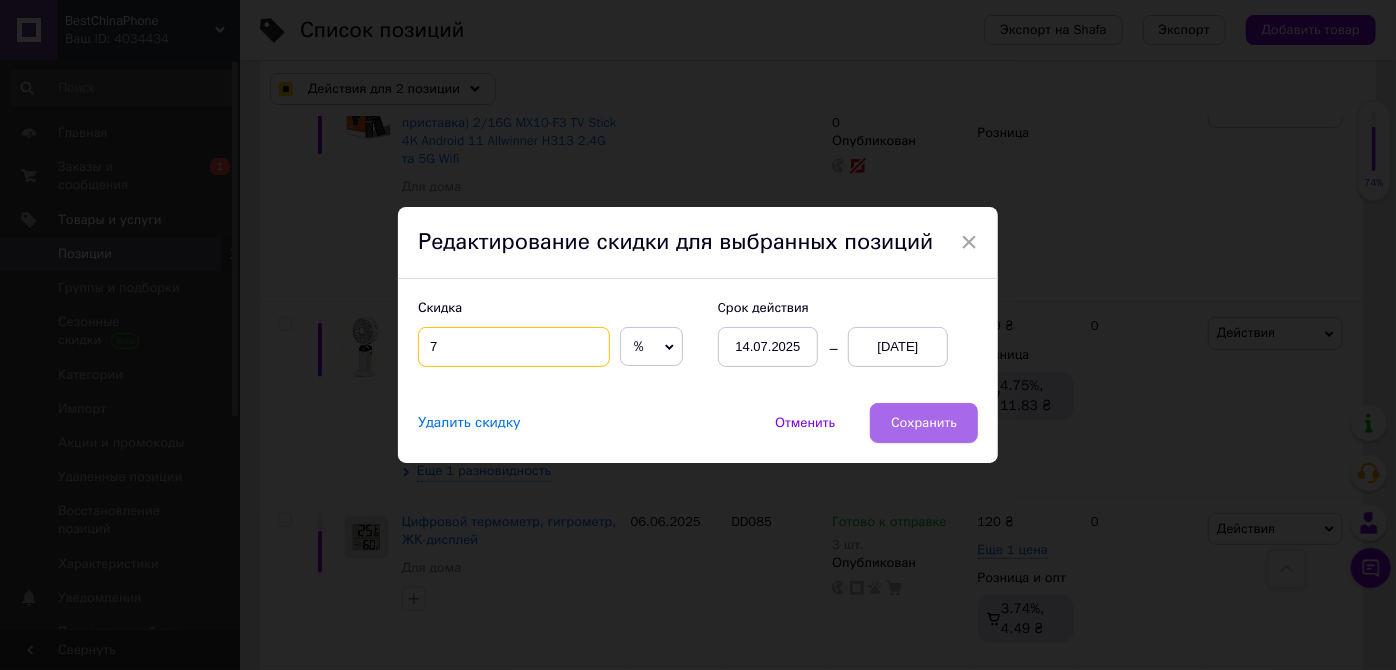 type on "7" 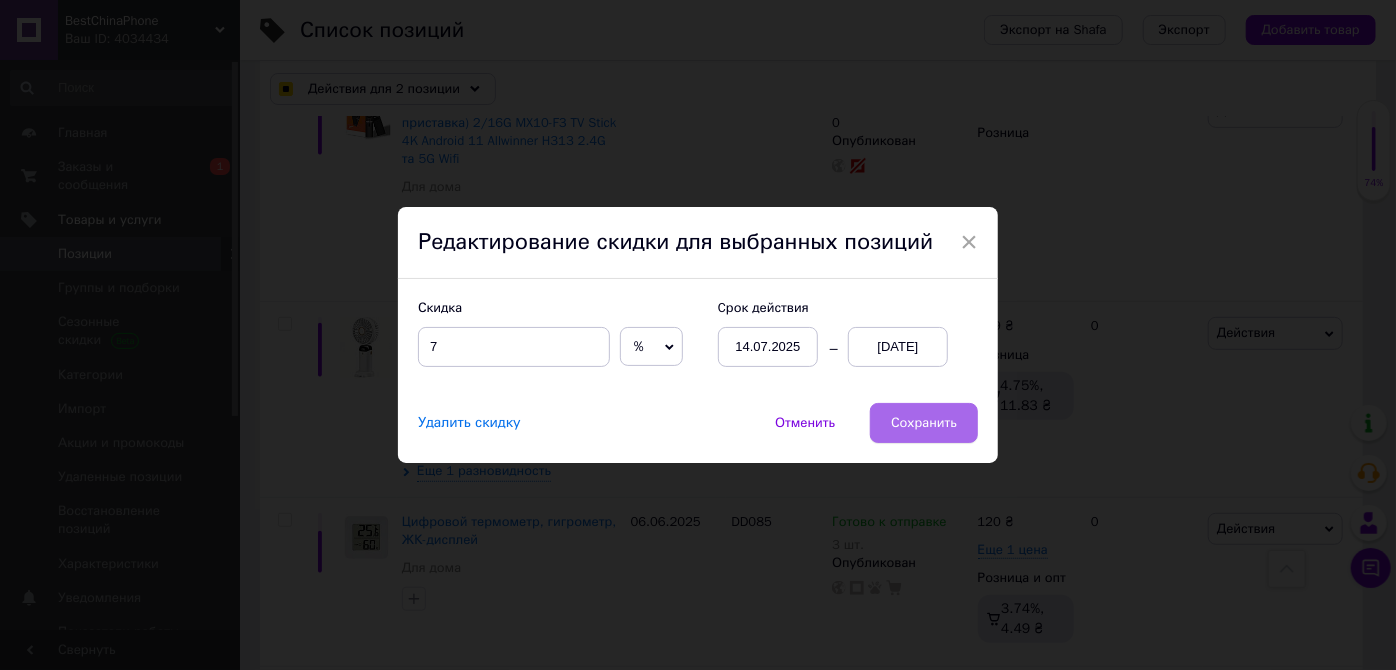 click on "Сохранить" at bounding box center (924, 423) 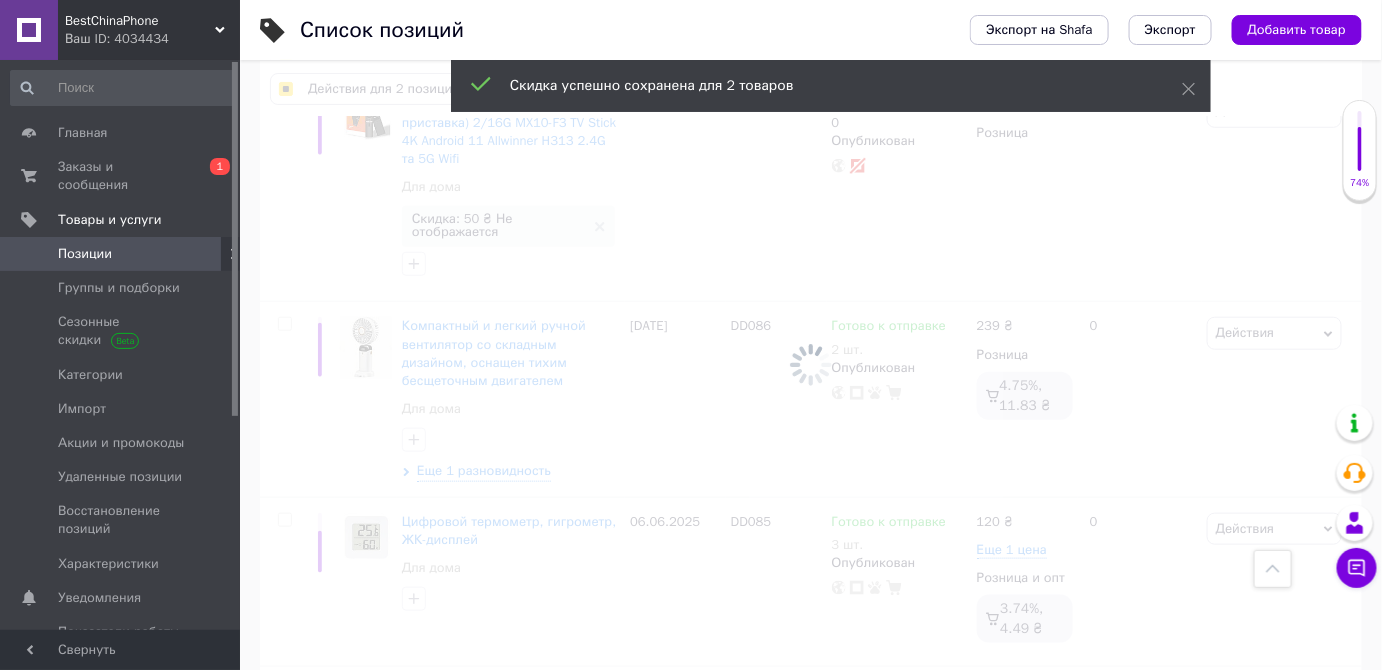 checkbox on "false" 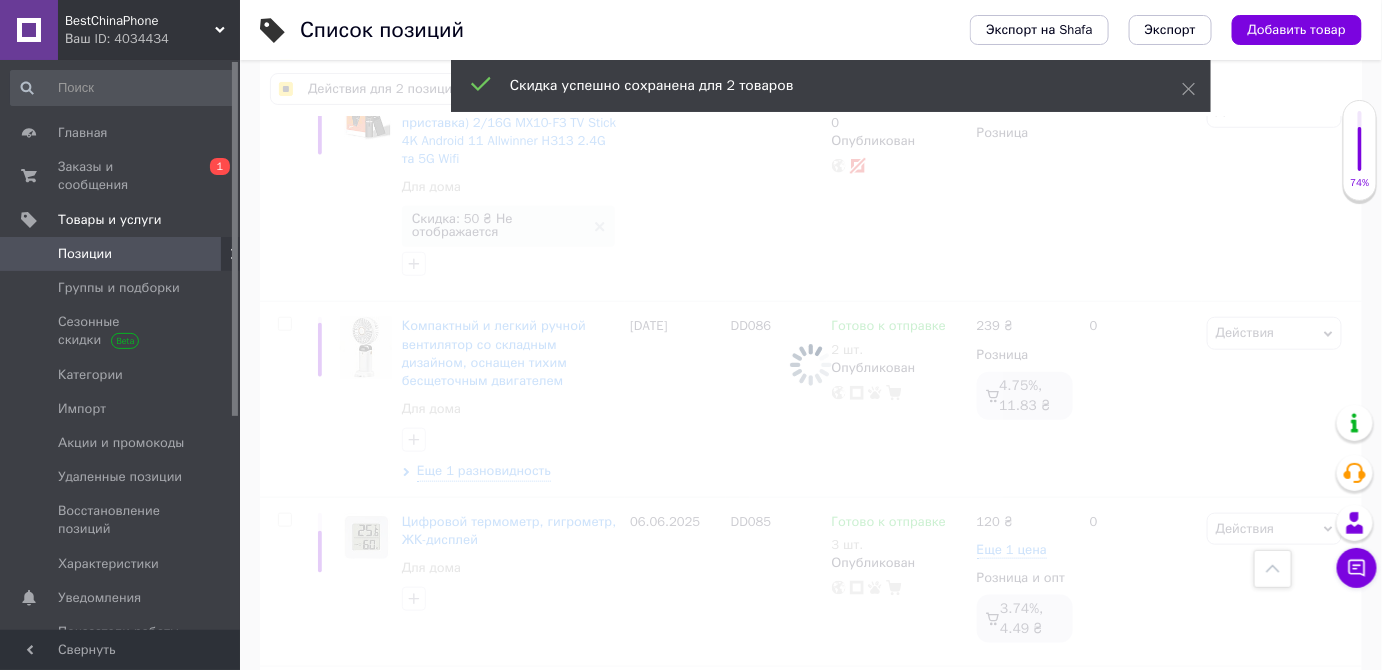 checkbox on "false" 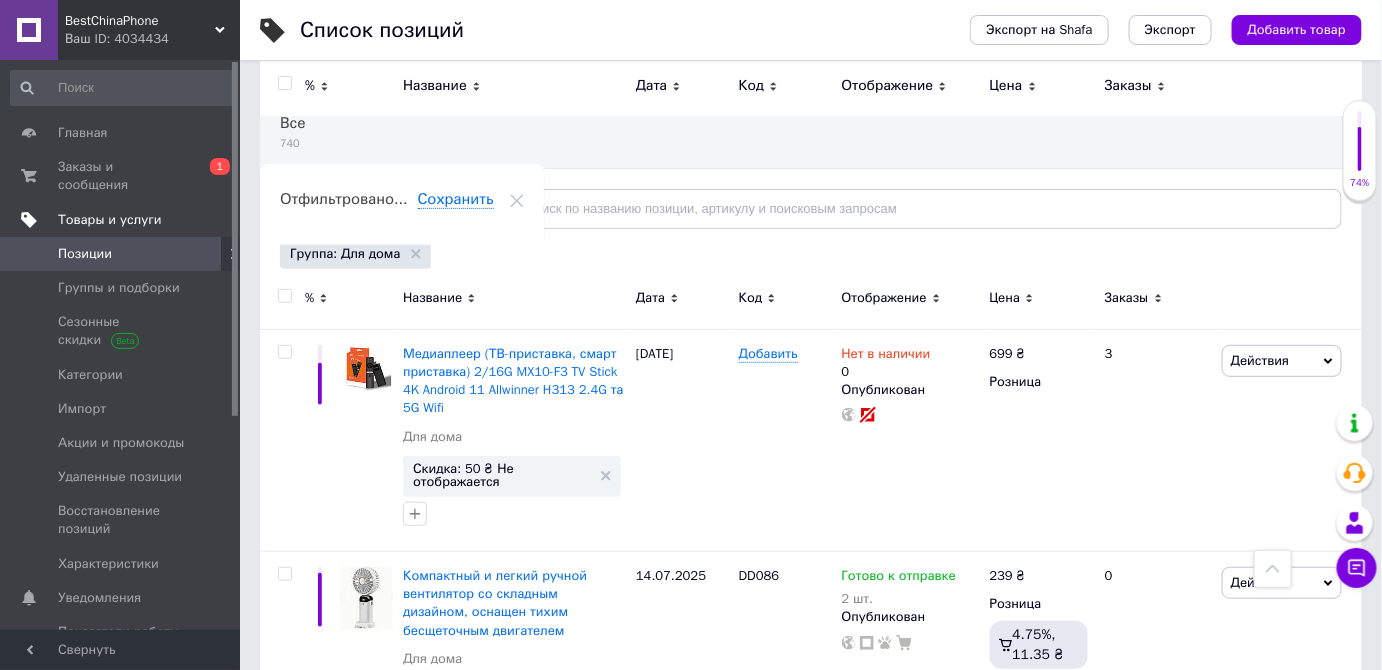 scroll, scrollTop: 114, scrollLeft: 0, axis: vertical 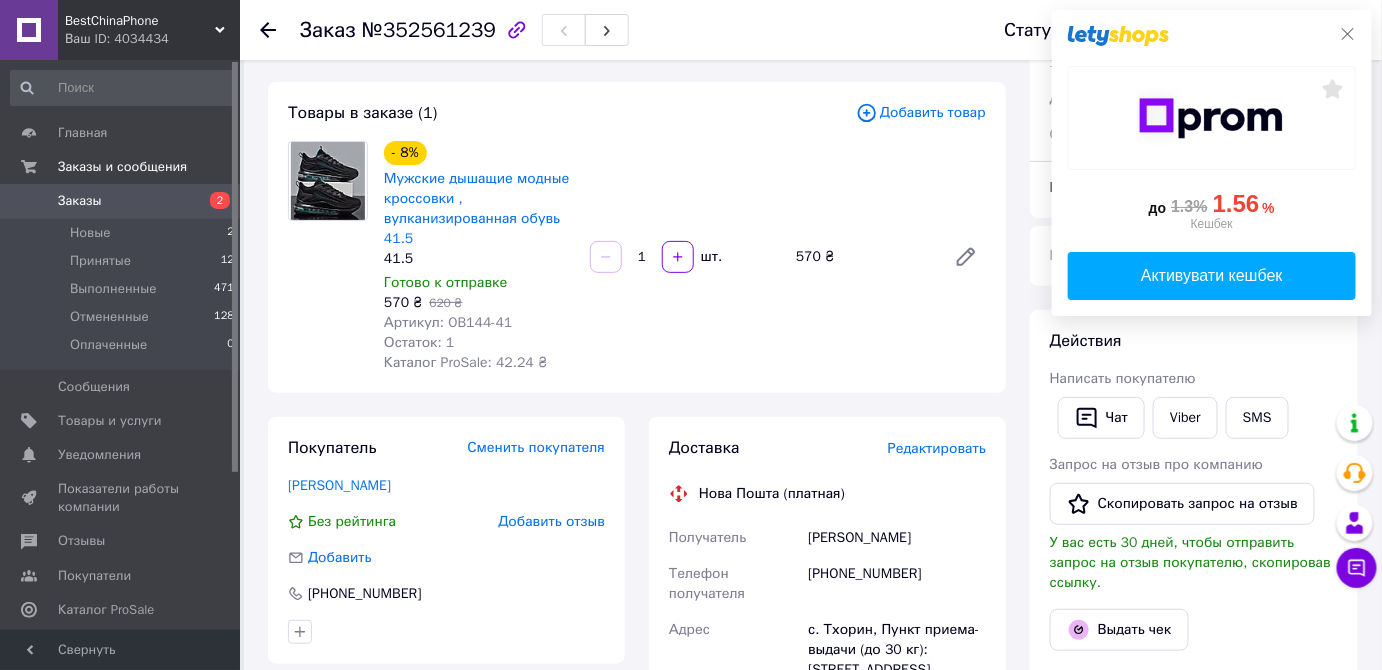 click 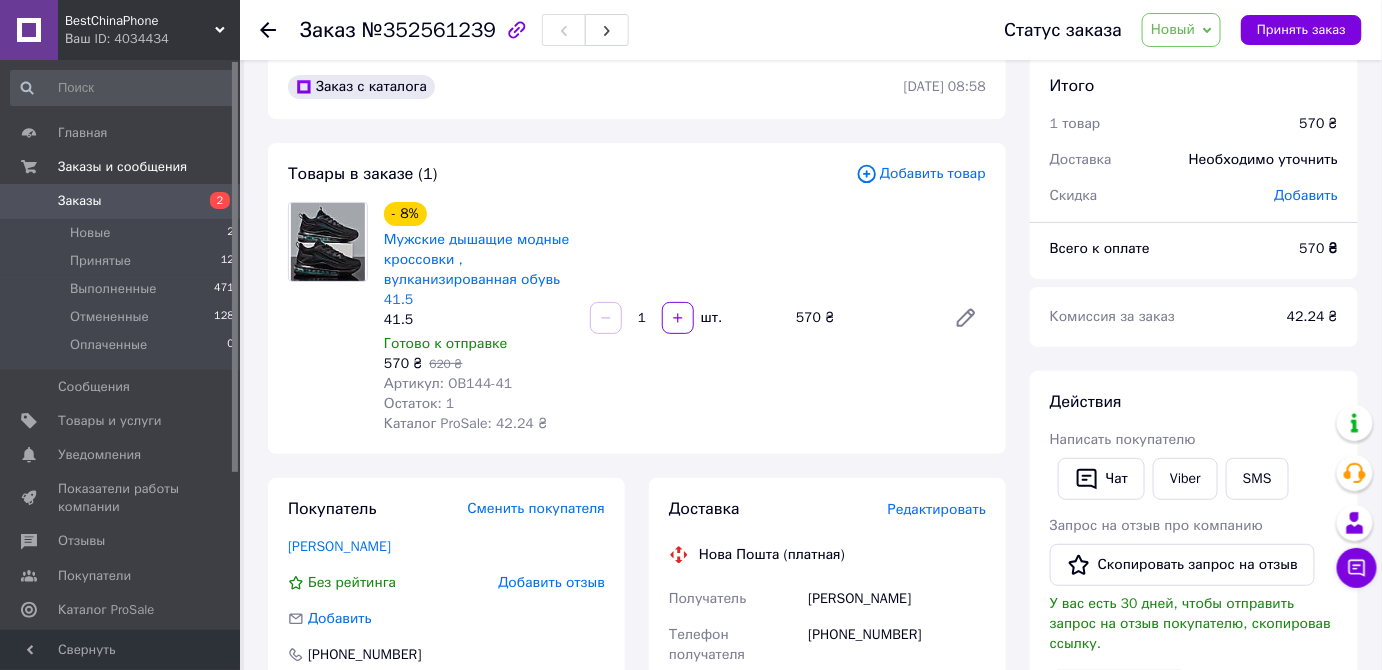 scroll, scrollTop: 0, scrollLeft: 0, axis: both 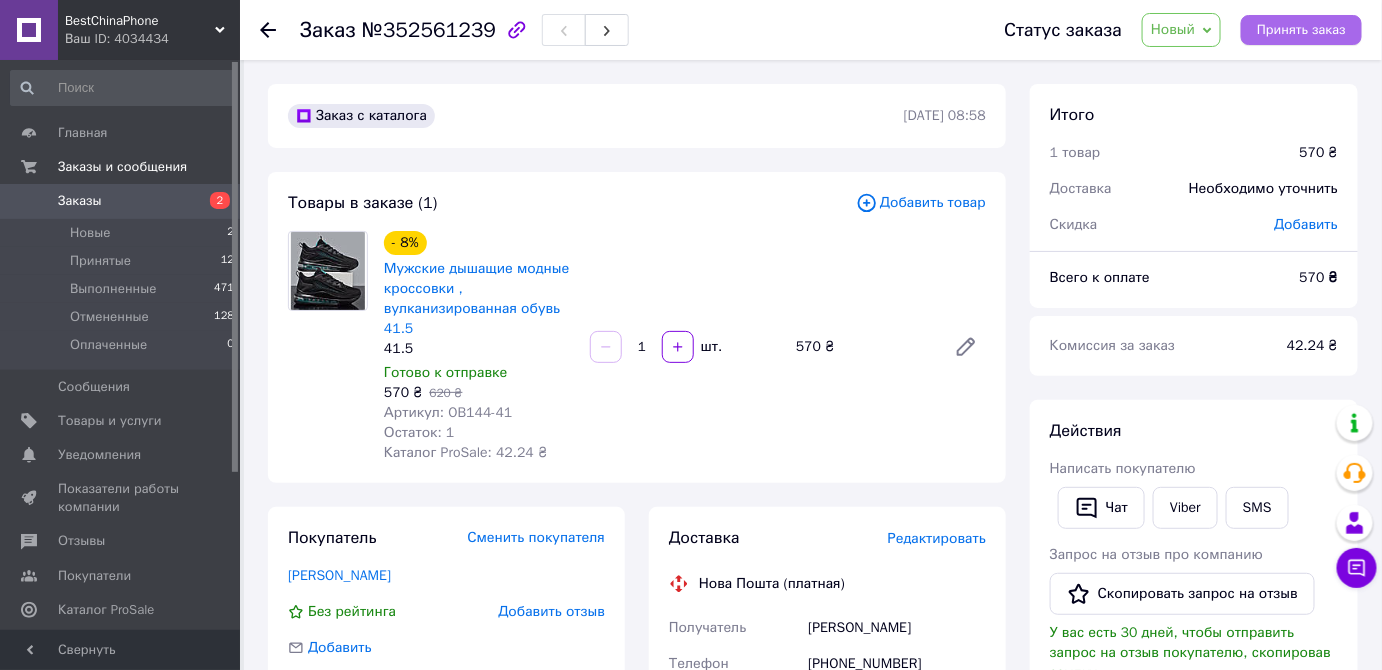 click on "Принять заказ" at bounding box center [1301, 30] 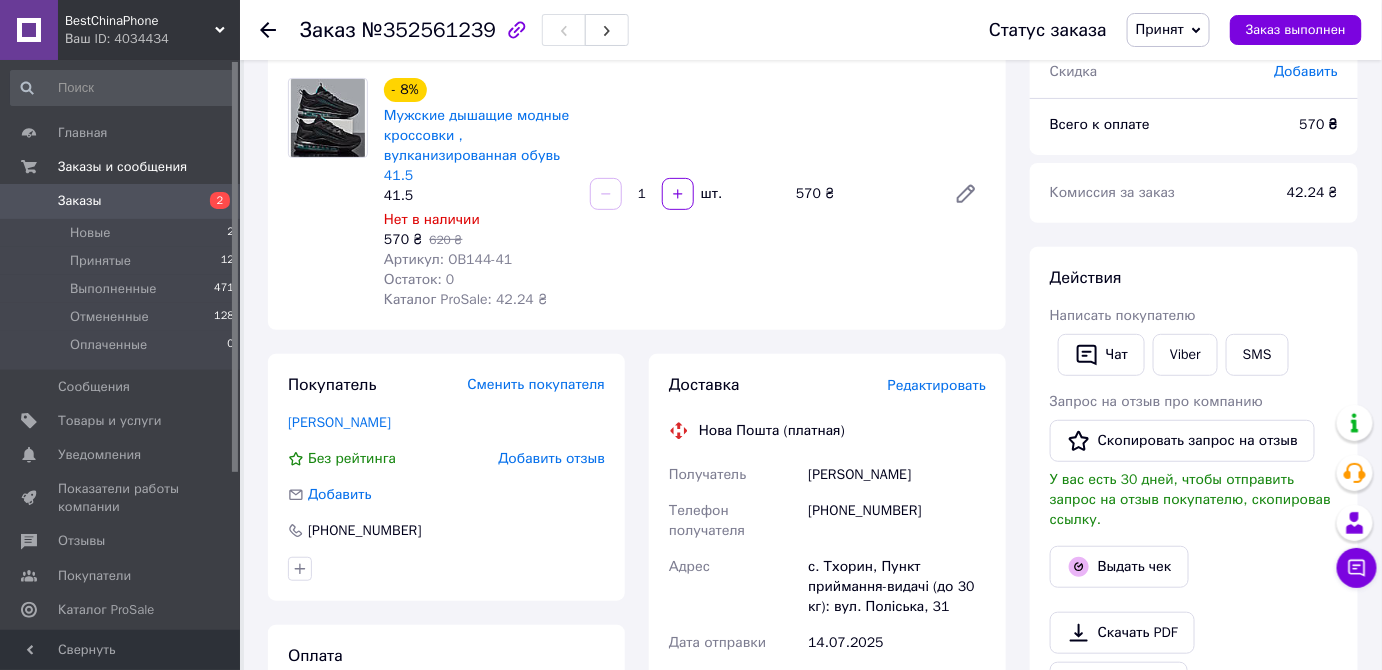 scroll, scrollTop: 181, scrollLeft: 0, axis: vertical 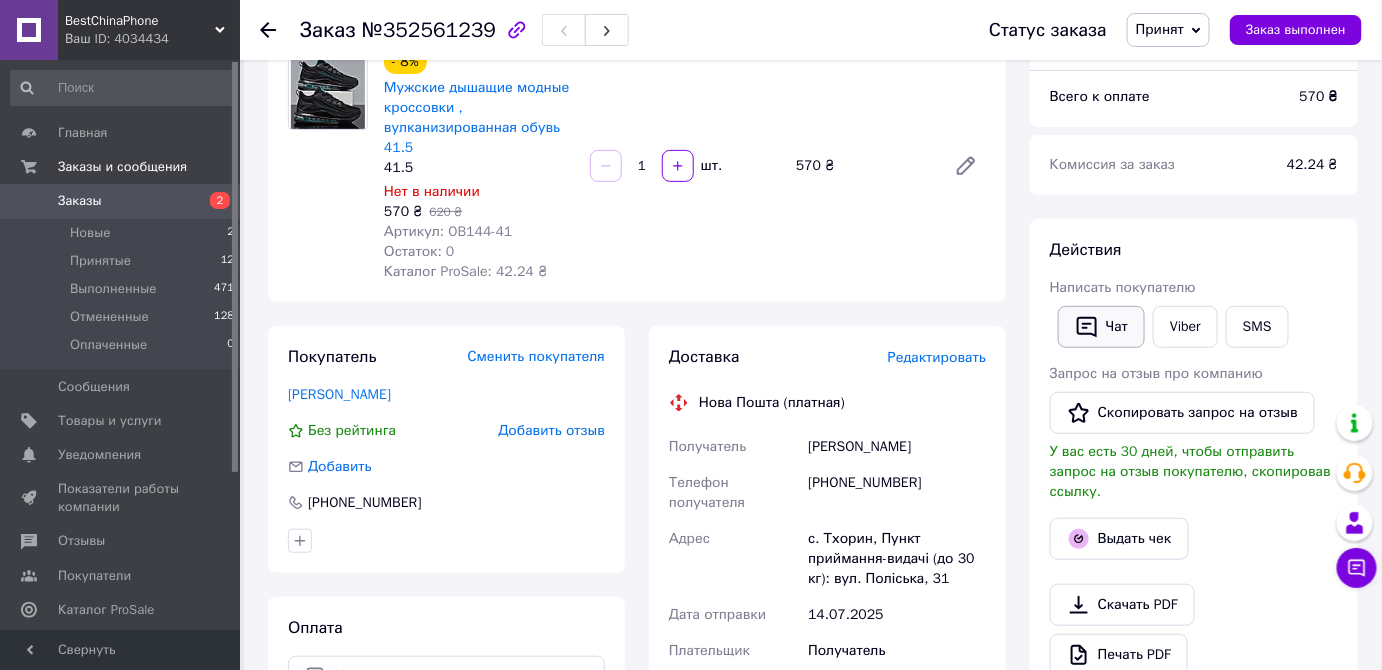 click on "Чат" at bounding box center [1101, 327] 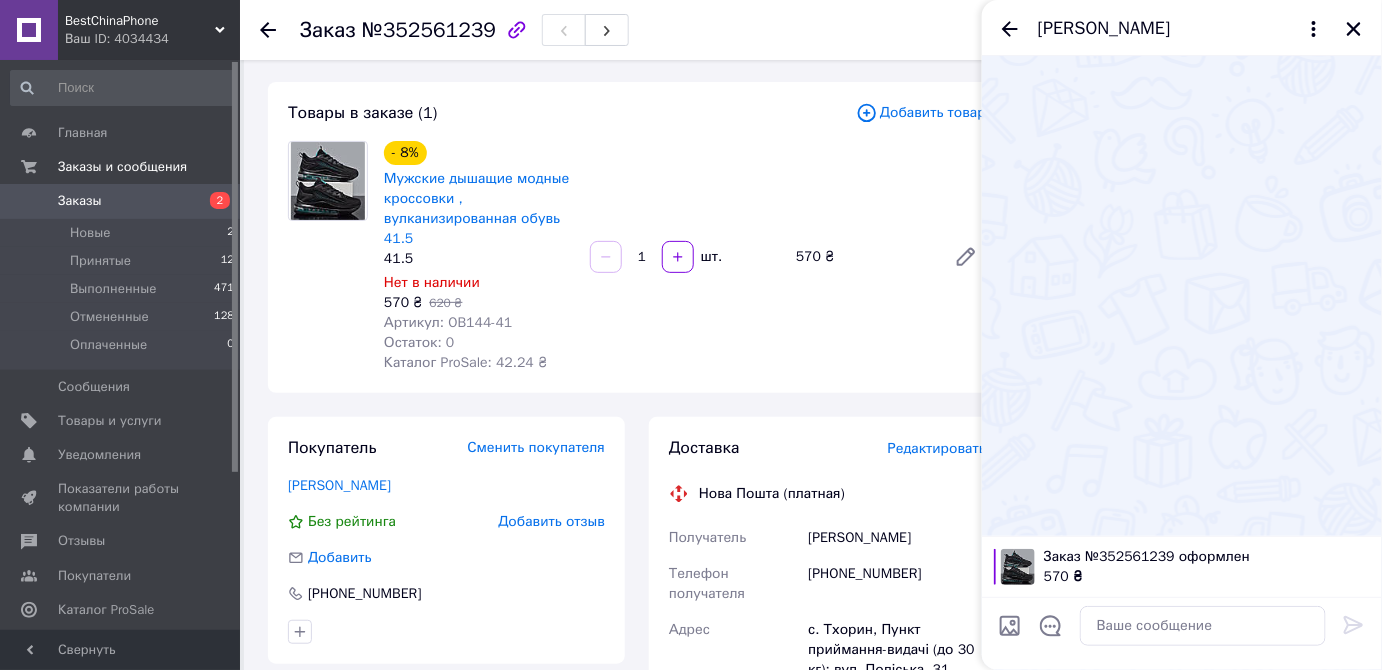 scroll, scrollTop: 0, scrollLeft: 0, axis: both 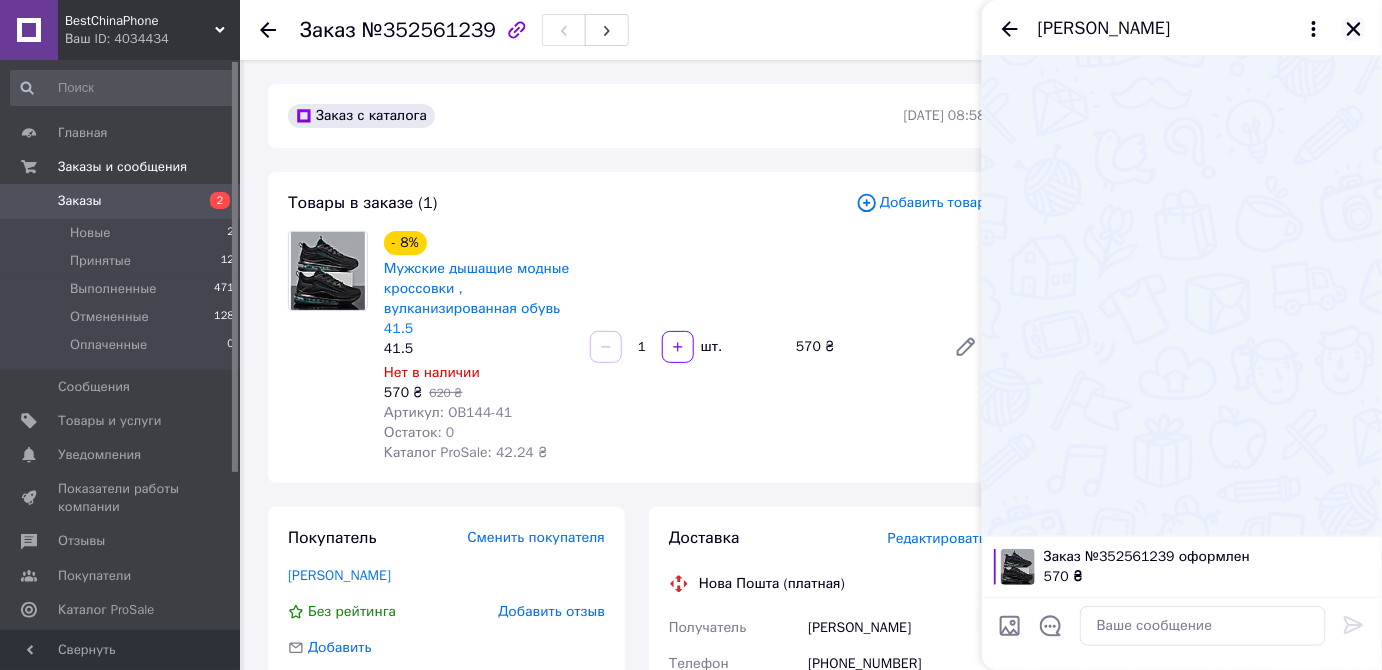 click 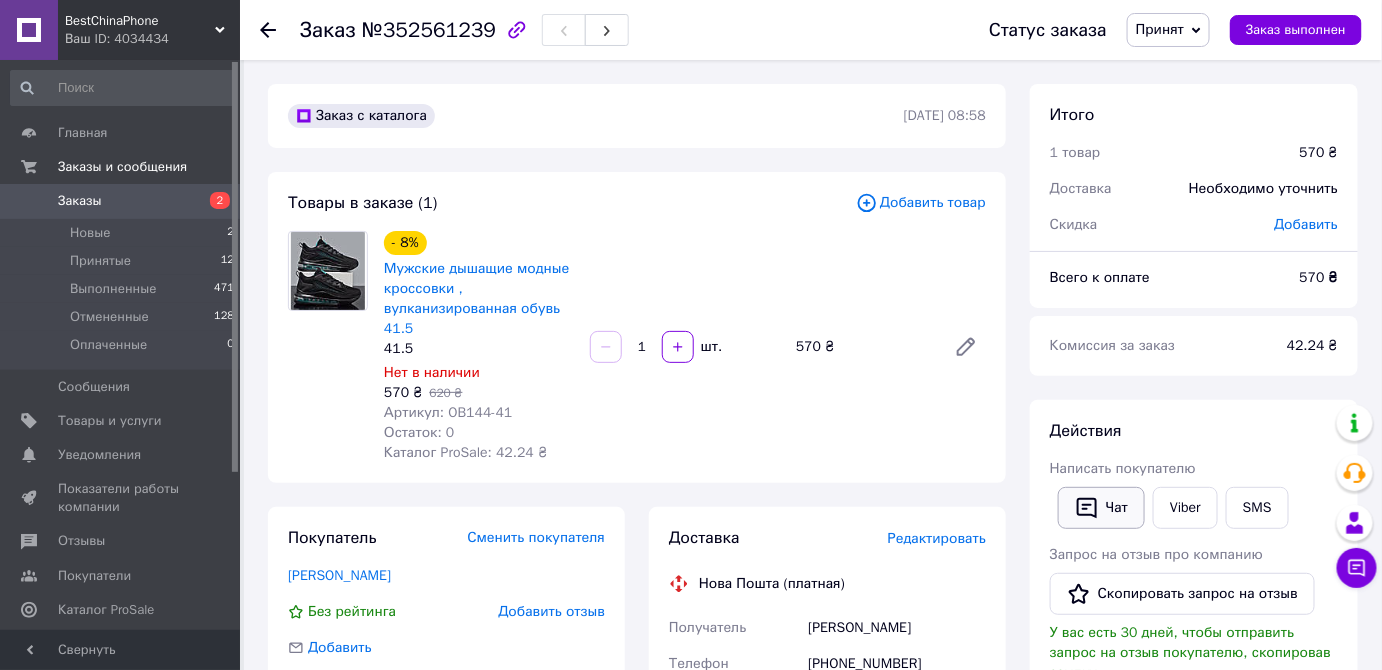 click on "Чат" at bounding box center [1101, 508] 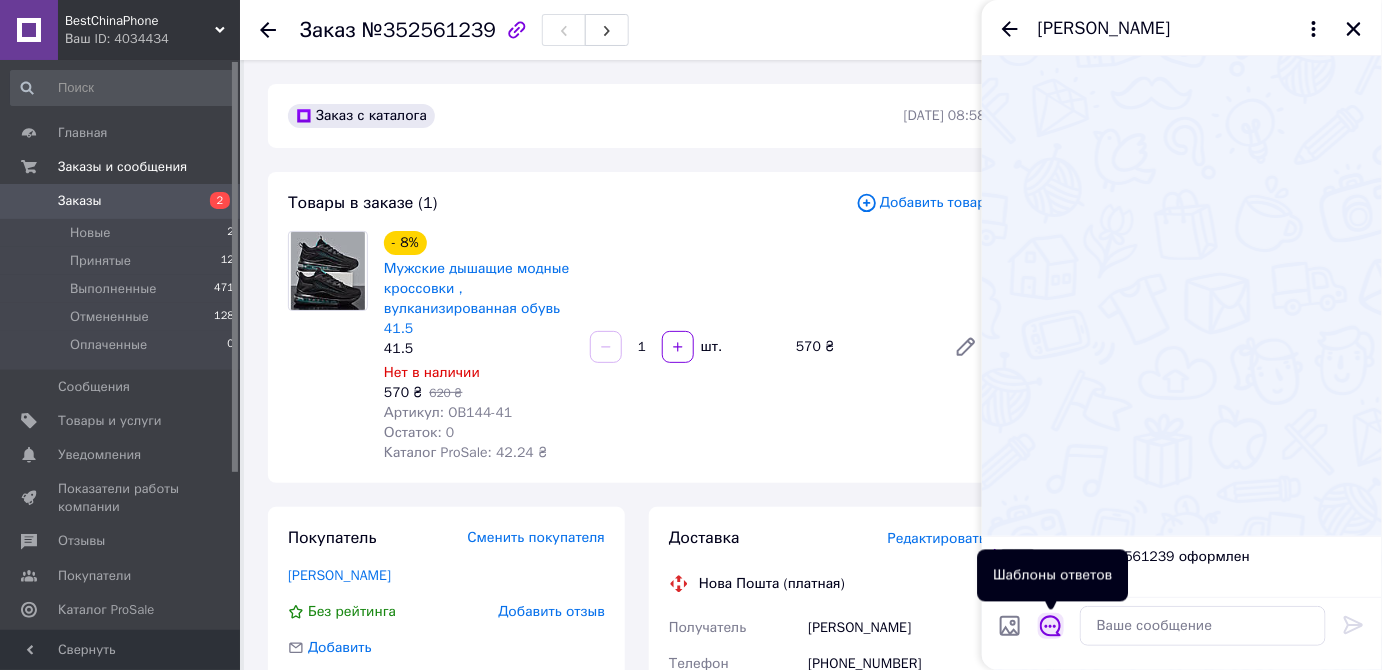 click 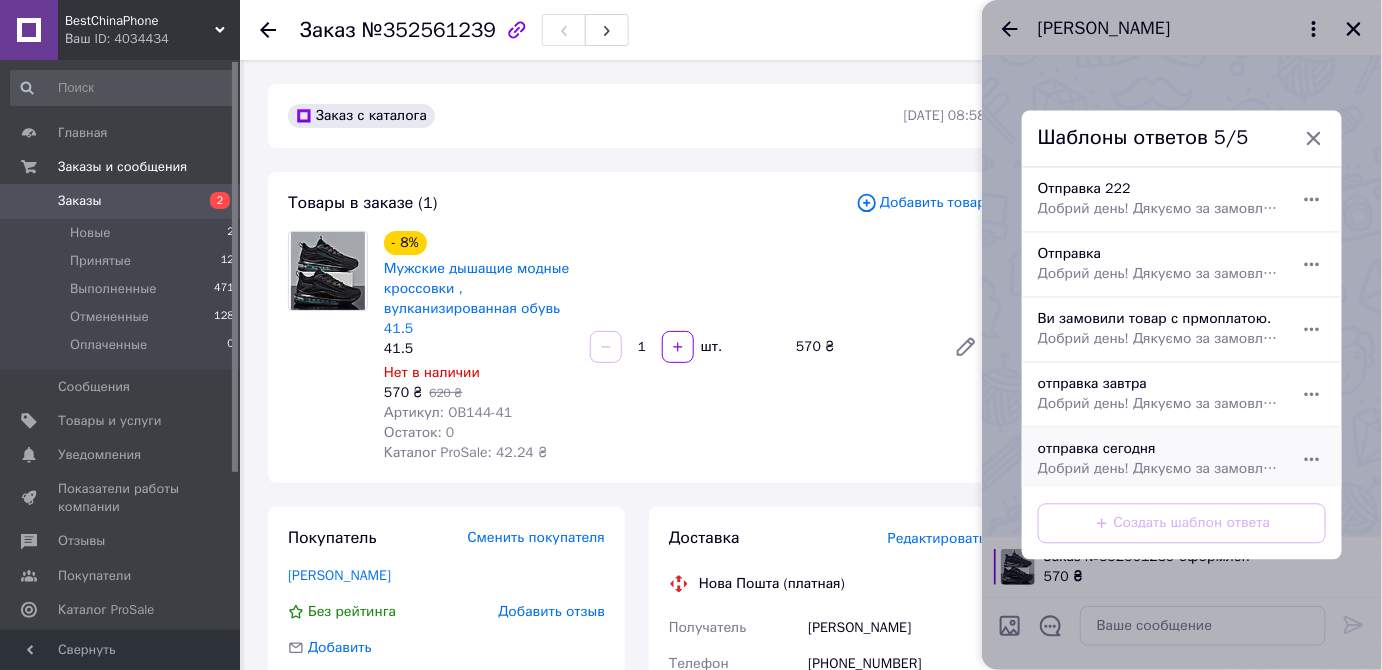 click on "отправка сегодня Добрий день! Дякуємо за замовлення. Ваше PROM замовлення буде надіслано сьогодні." at bounding box center [1160, 460] 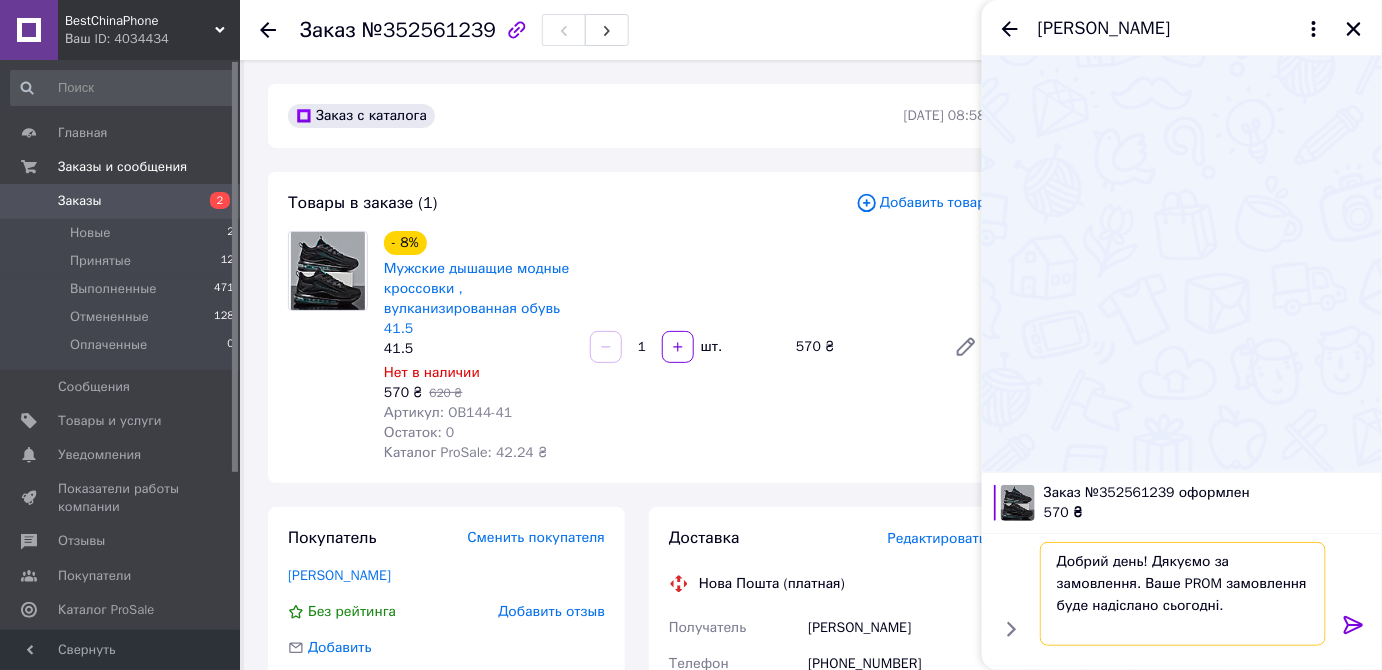 click on "Добрий день! Дякуємо за замовлення. Ваше PROM замовлення буде надіслано сьогодні." at bounding box center [1183, 594] 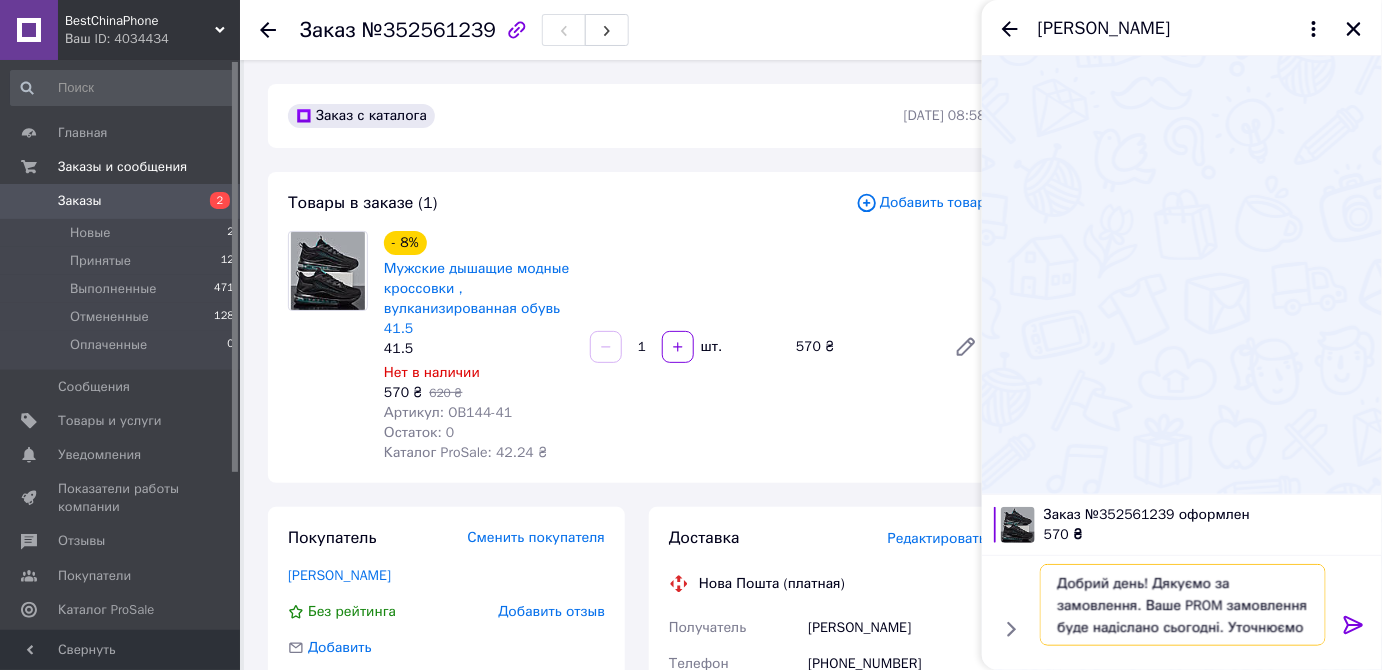 paste on "Розмір: факт. 41,5 (зазначено 42)  устілка 26 см" 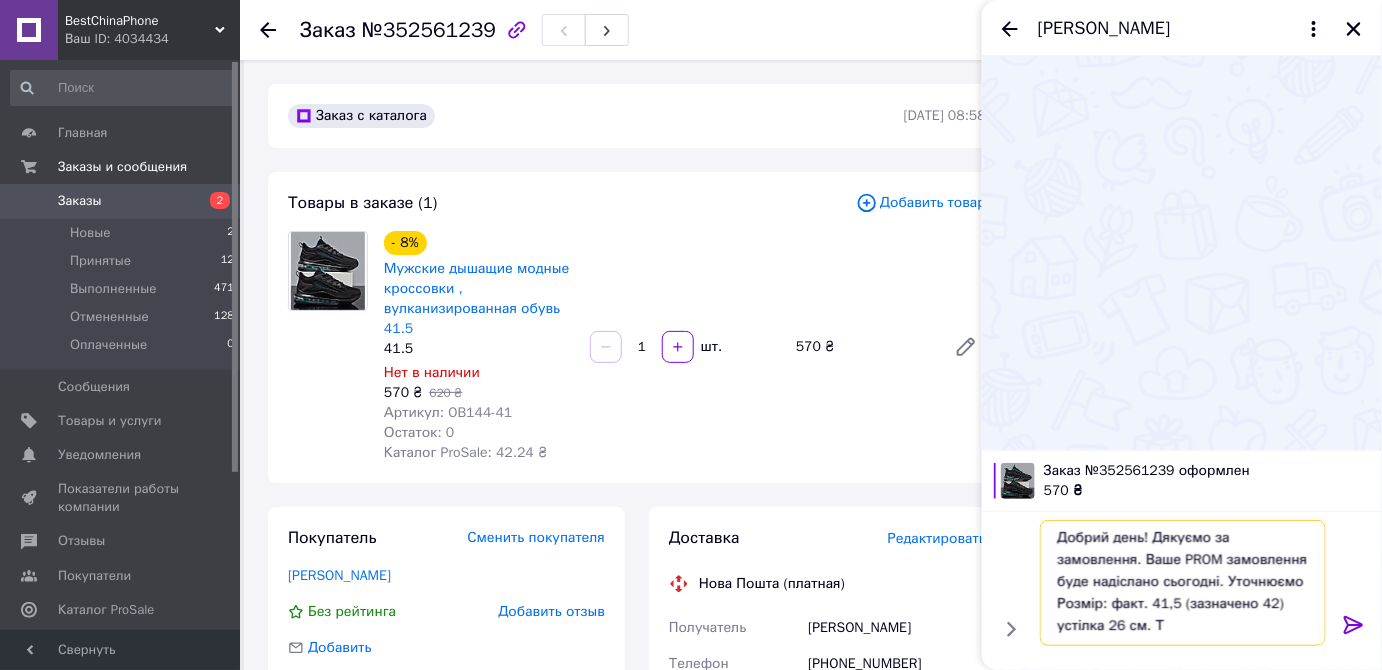 scroll, scrollTop: 1, scrollLeft: 0, axis: vertical 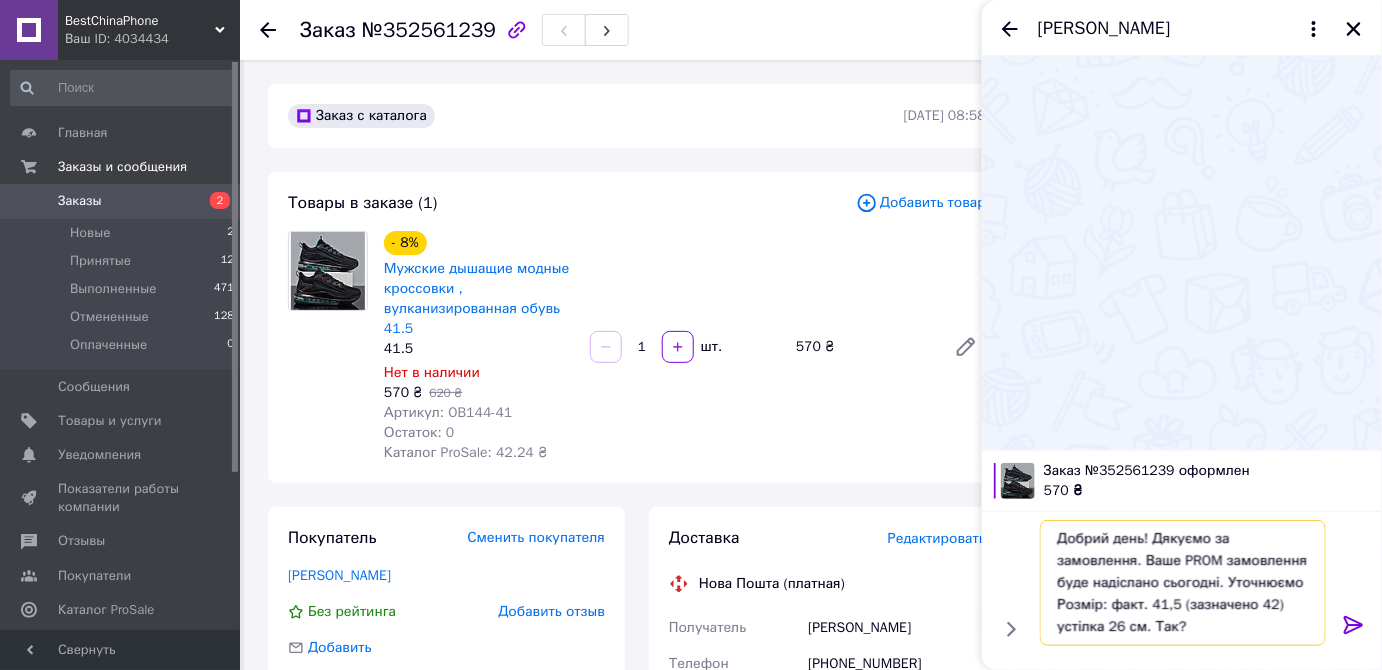 type on "Добрий день! Дякуємо за замовлення. Ваше PROM замовлення буде надіслано сьогодні. Уточнюємо Розмір: факт. 41,5 (зазначено 42)  устілка 26 см. Так?" 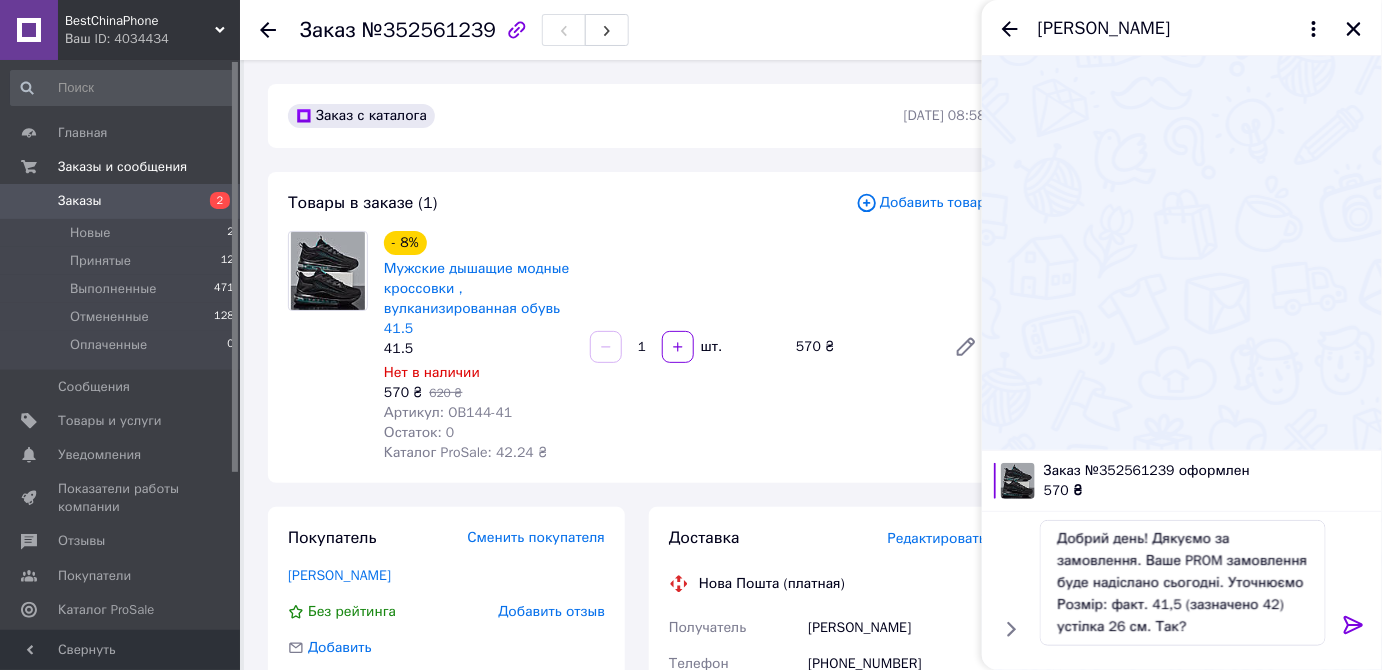 click 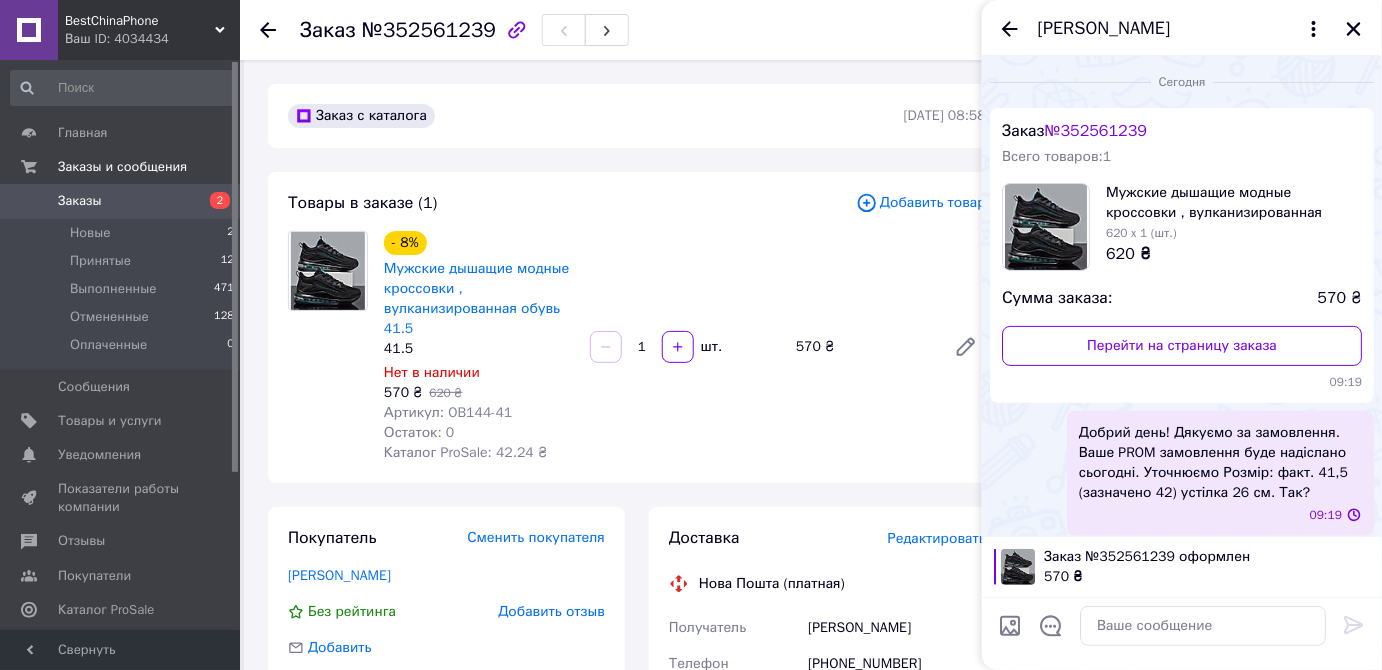 scroll, scrollTop: 0, scrollLeft: 0, axis: both 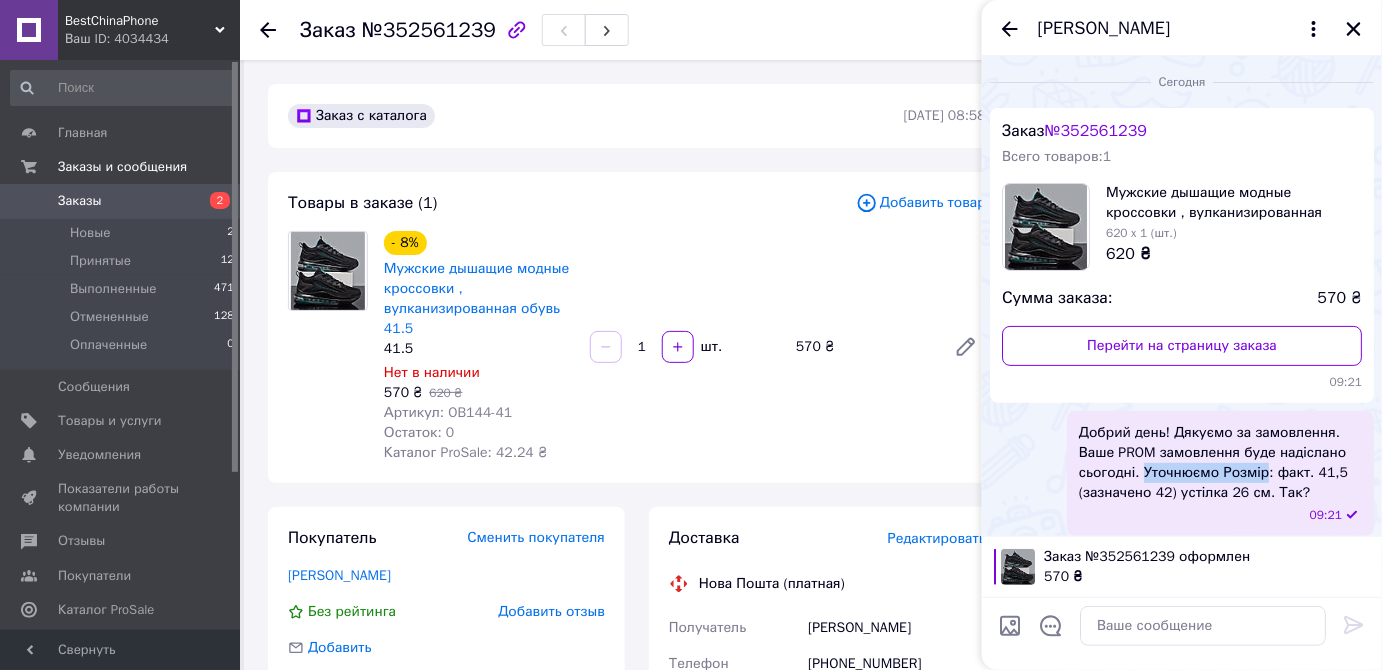 drag, startPoint x: 1142, startPoint y: 475, endPoint x: 1261, endPoint y: 476, distance: 119.0042 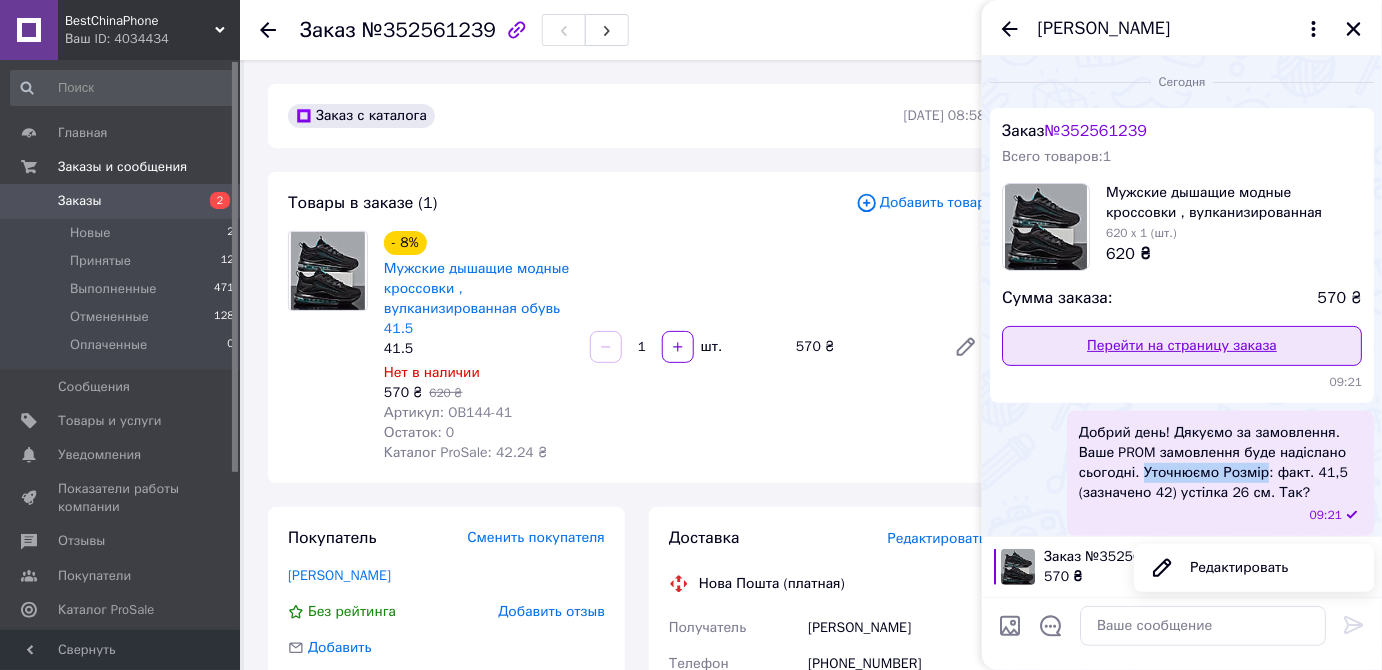 click on "Перейти на страницу заказа" at bounding box center (1182, 346) 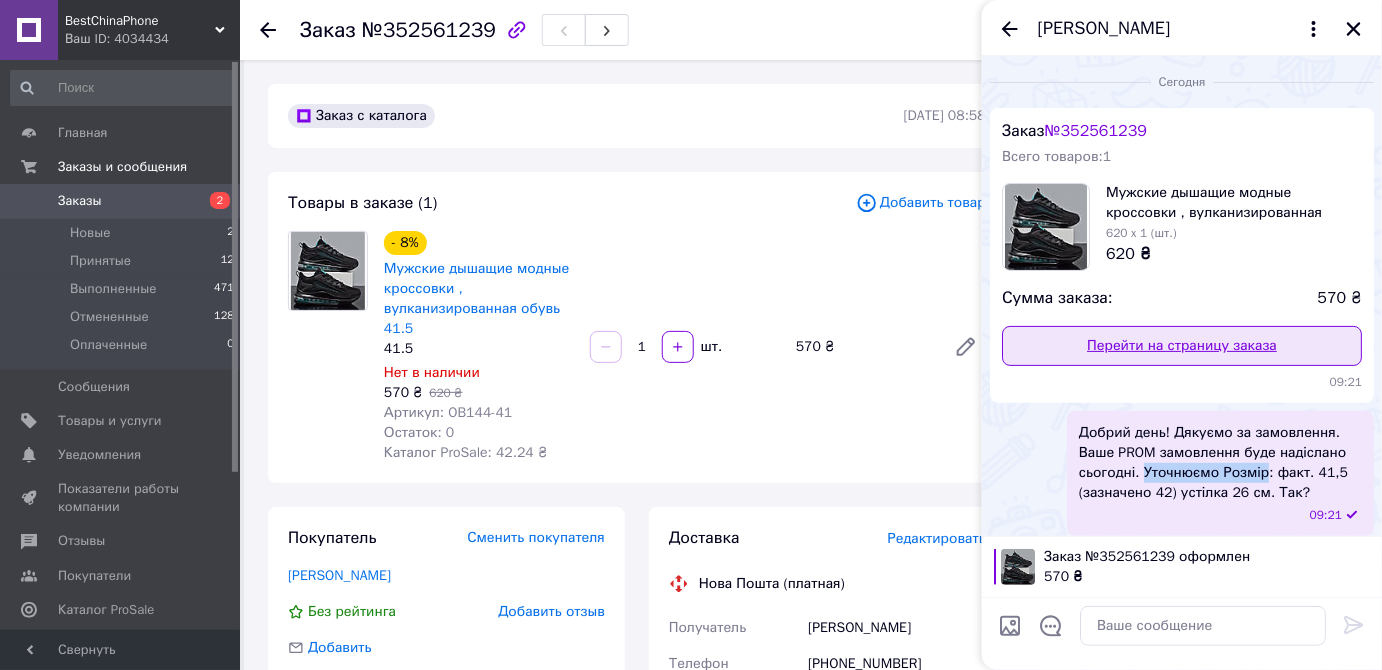 scroll, scrollTop: 6, scrollLeft: 0, axis: vertical 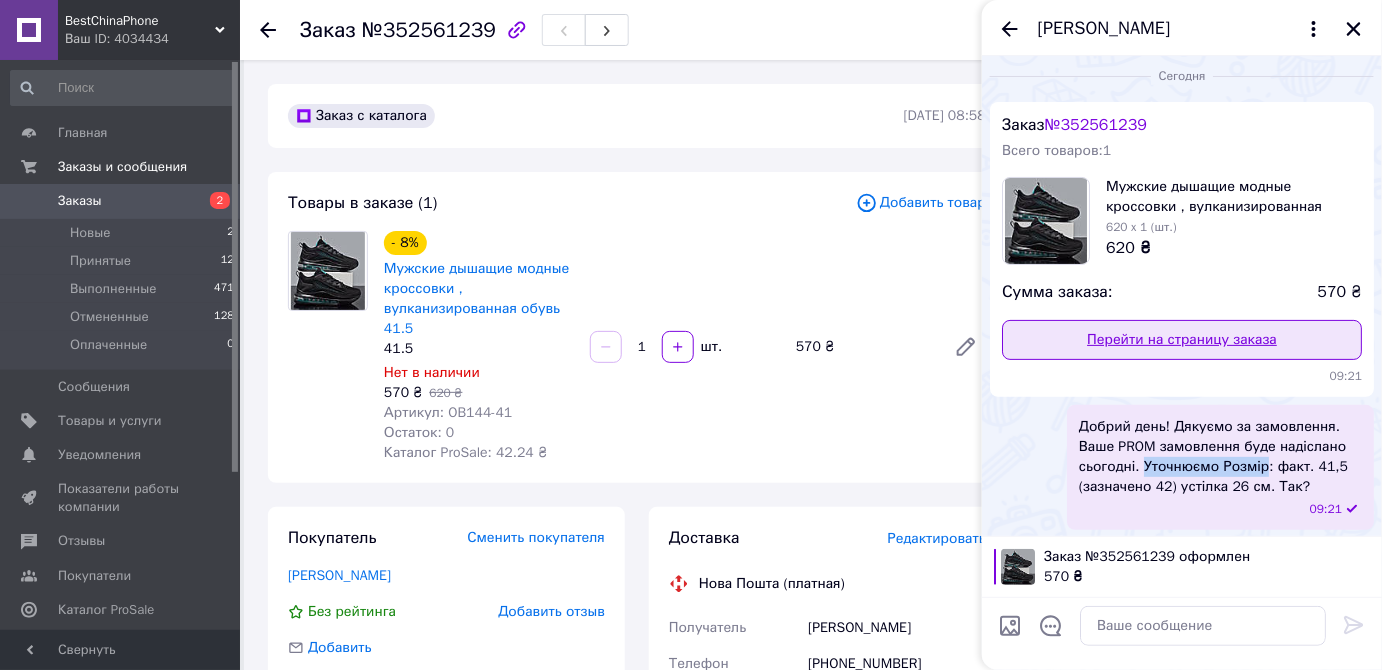 copy on "Уточнюємо Розмір" 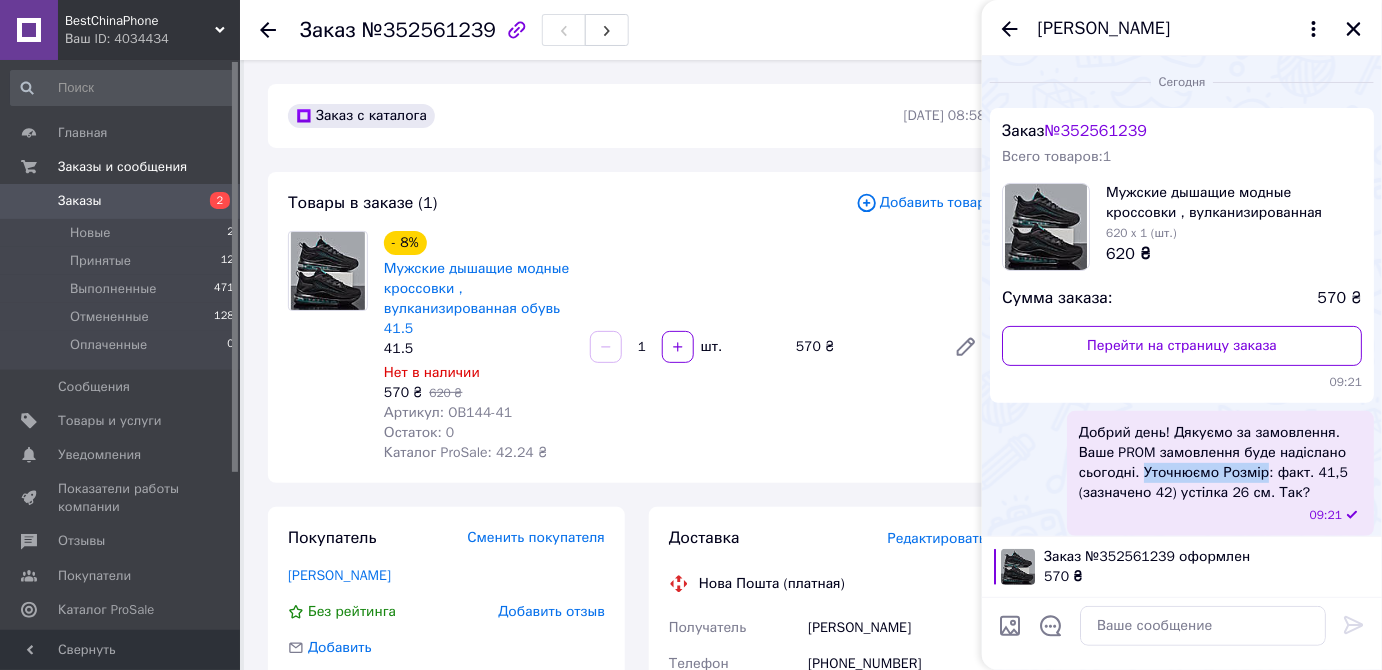 scroll, scrollTop: 6, scrollLeft: 0, axis: vertical 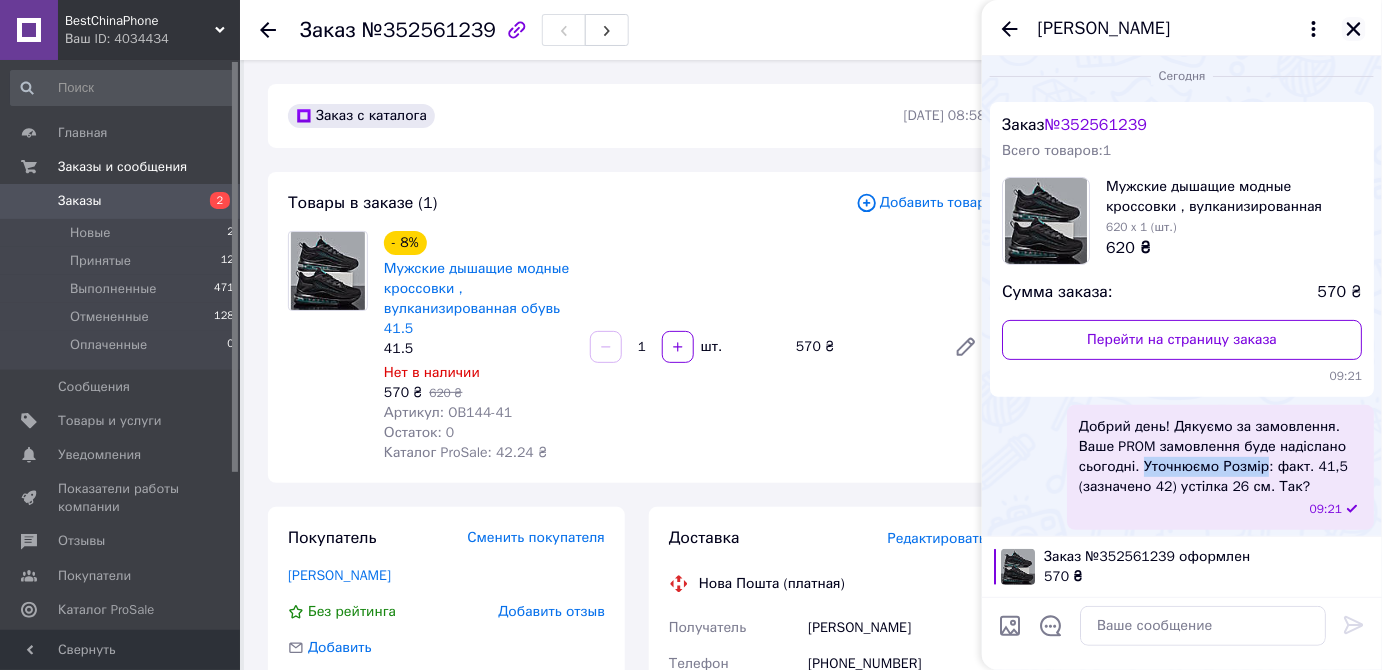 click 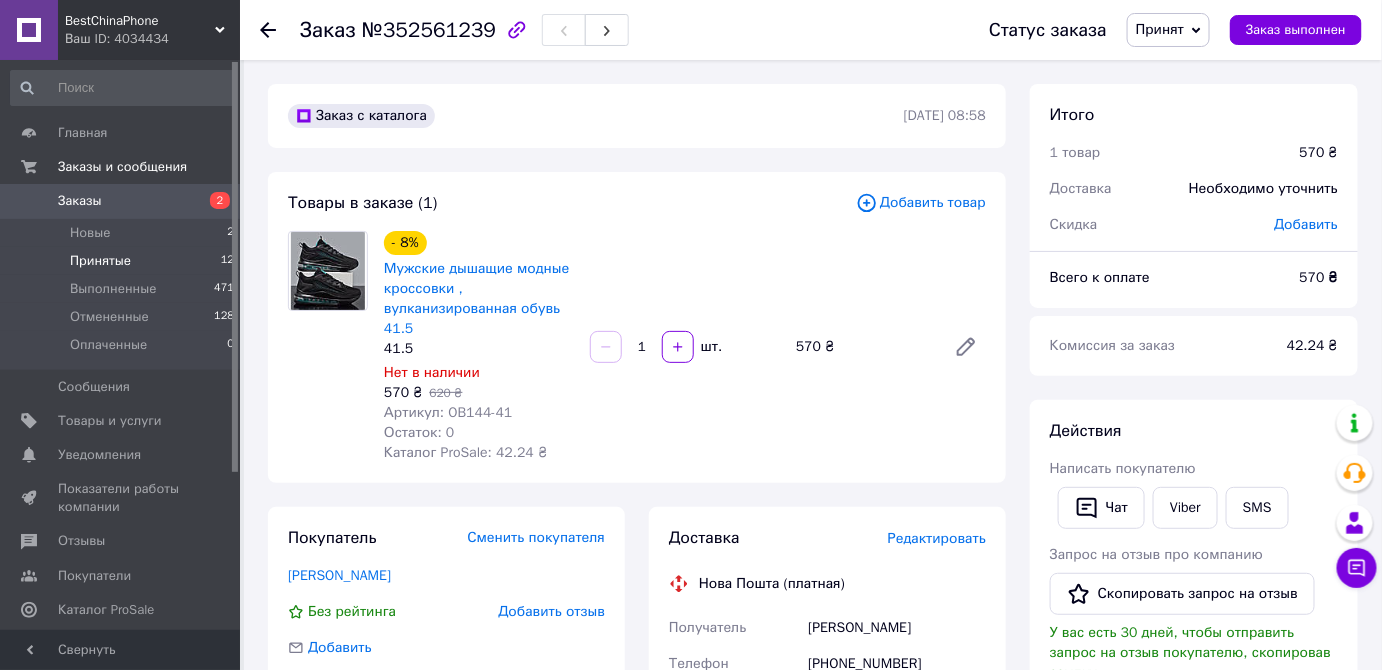 click on "Принятые" at bounding box center [100, 261] 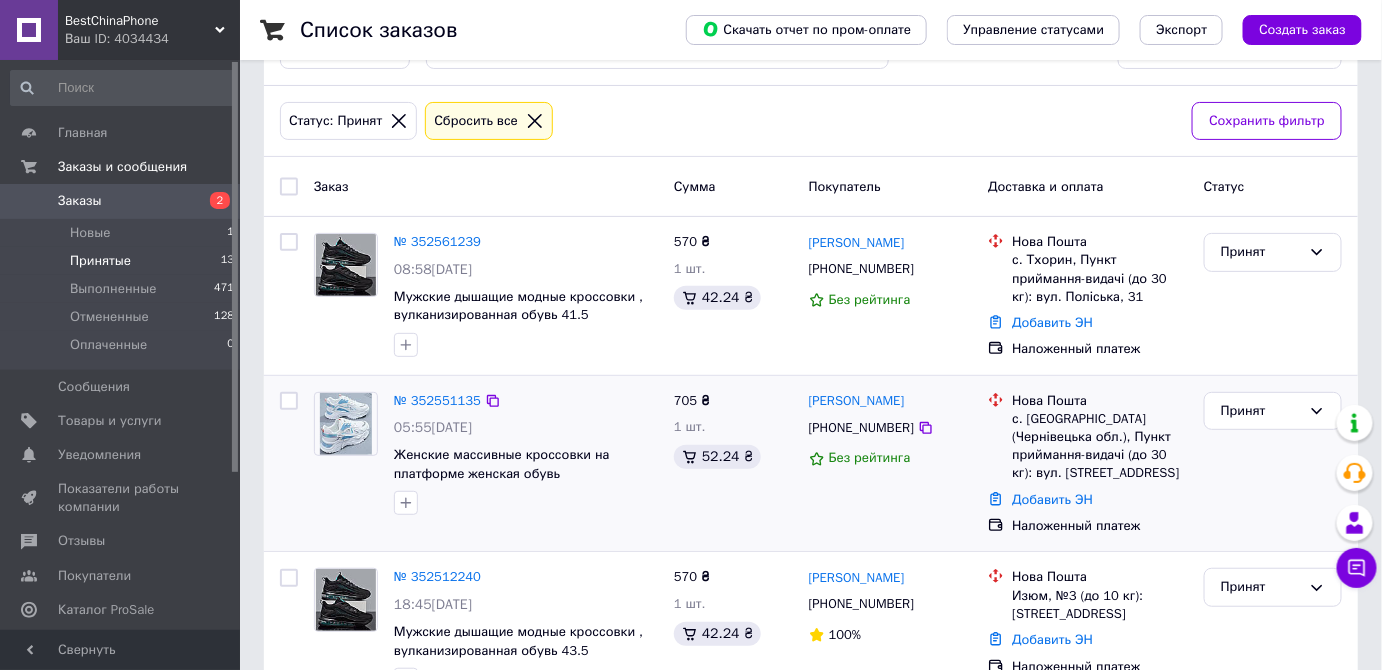 scroll, scrollTop: 0, scrollLeft: 0, axis: both 